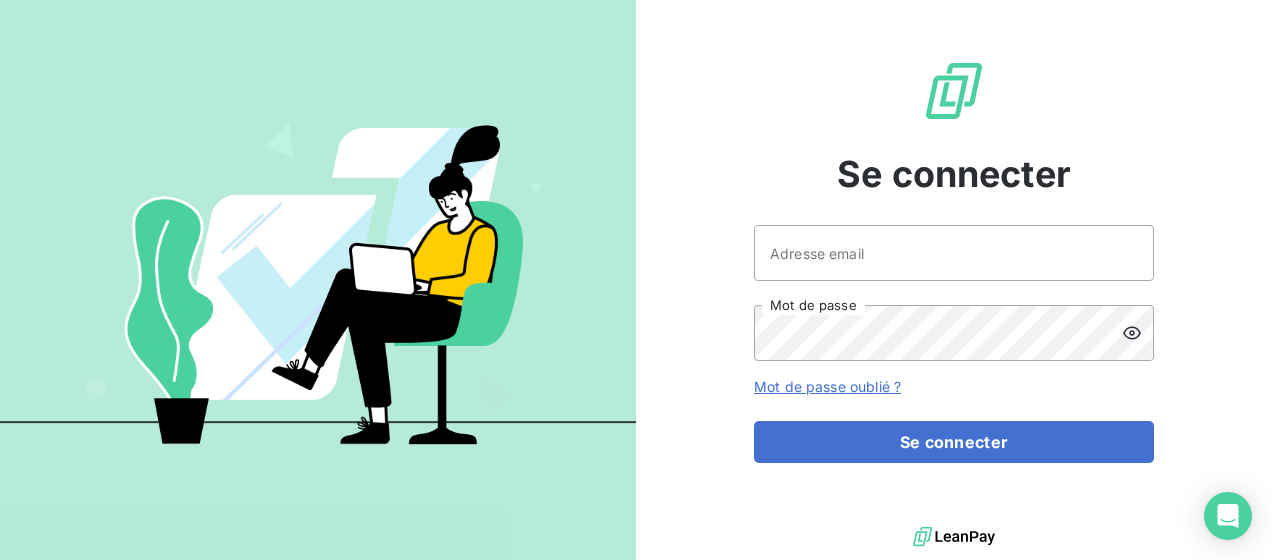scroll, scrollTop: 0, scrollLeft: 0, axis: both 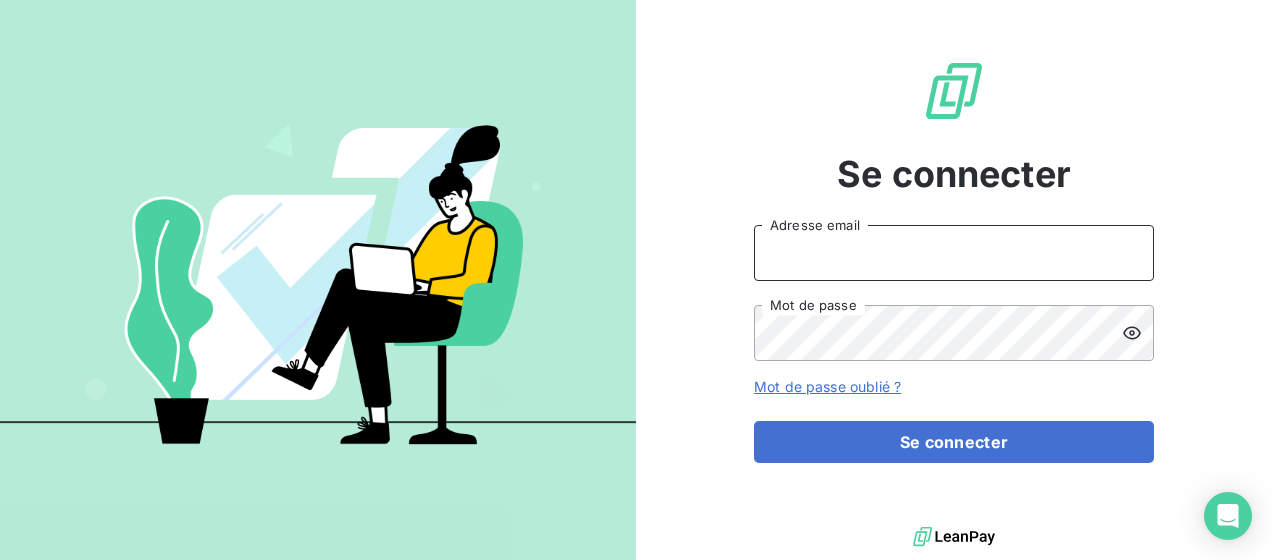 click on "Adresse email" at bounding box center [954, 253] 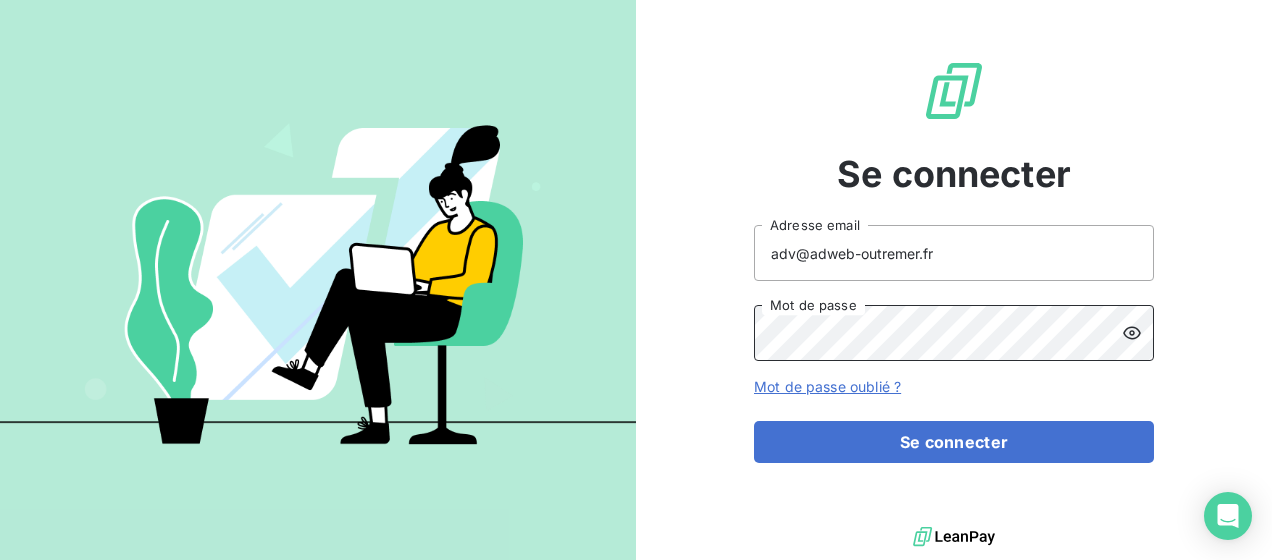 click on "Se connecter" at bounding box center [954, 442] 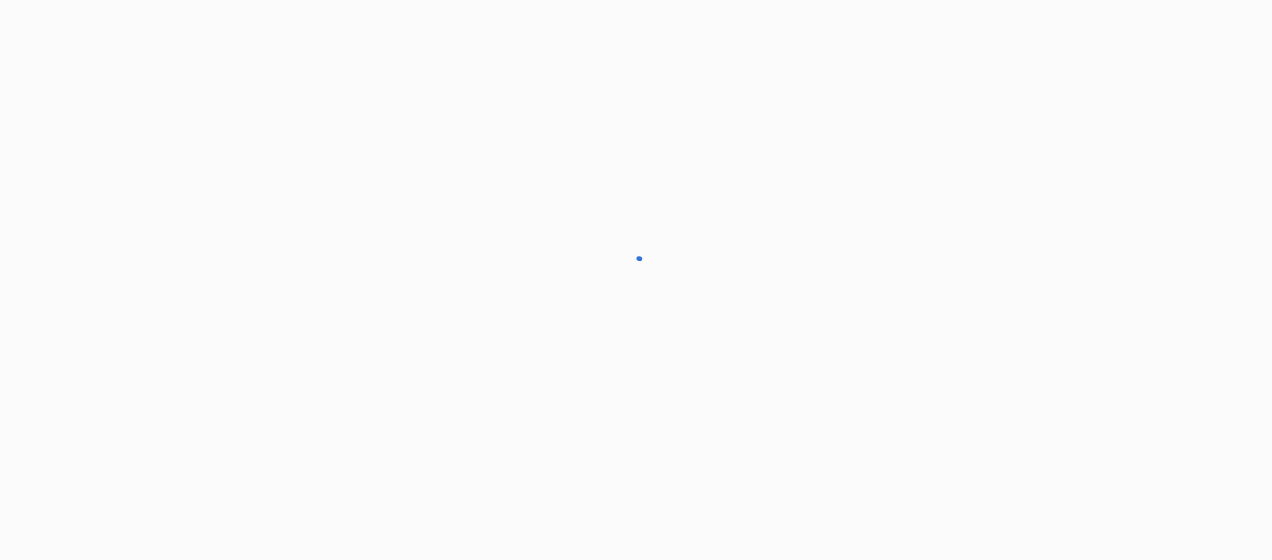 scroll, scrollTop: 0, scrollLeft: 0, axis: both 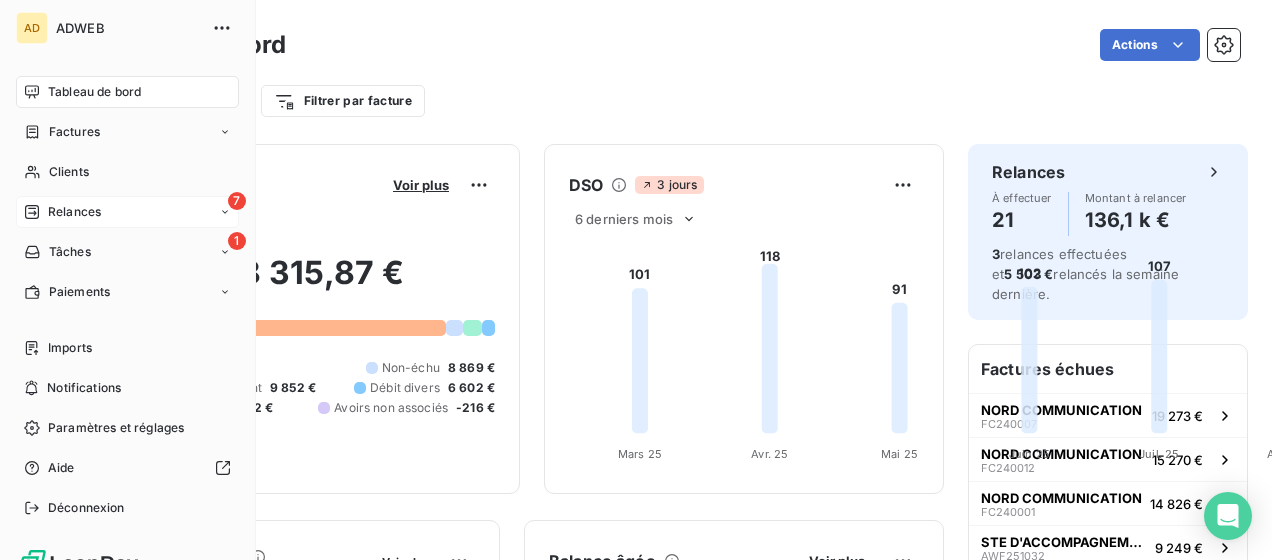 click on "7 Relances" at bounding box center (127, 212) 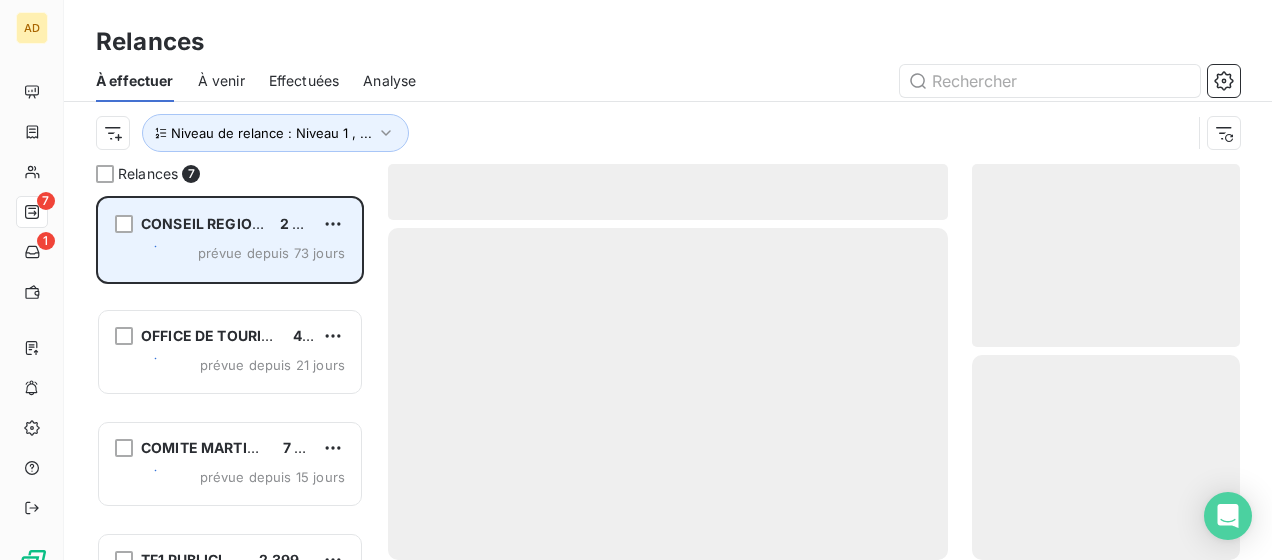 scroll, scrollTop: 16, scrollLeft: 16, axis: both 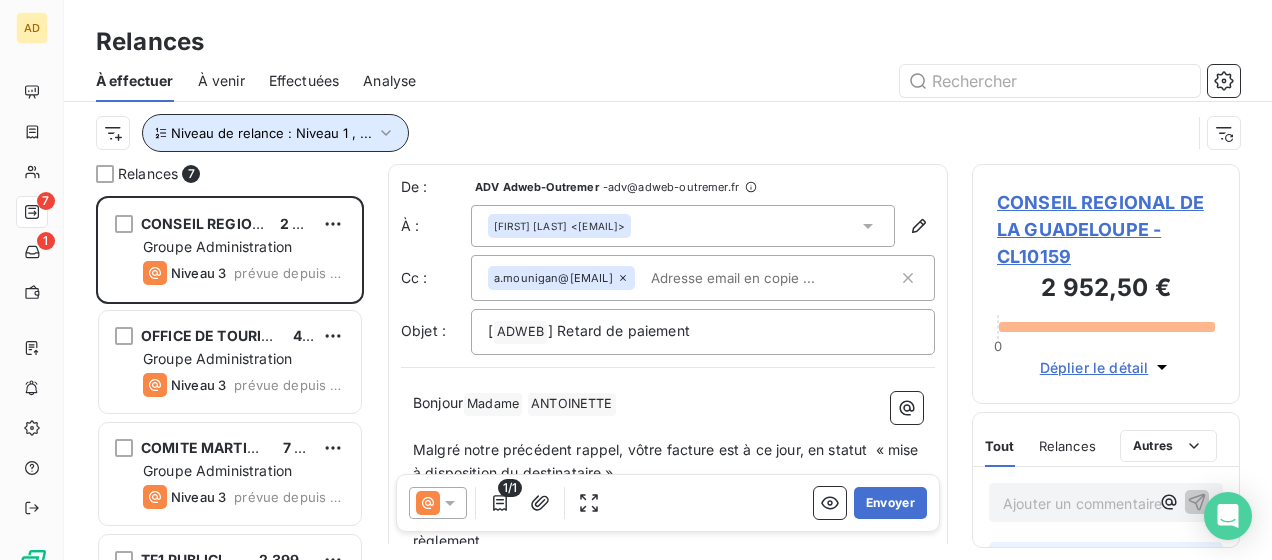 click 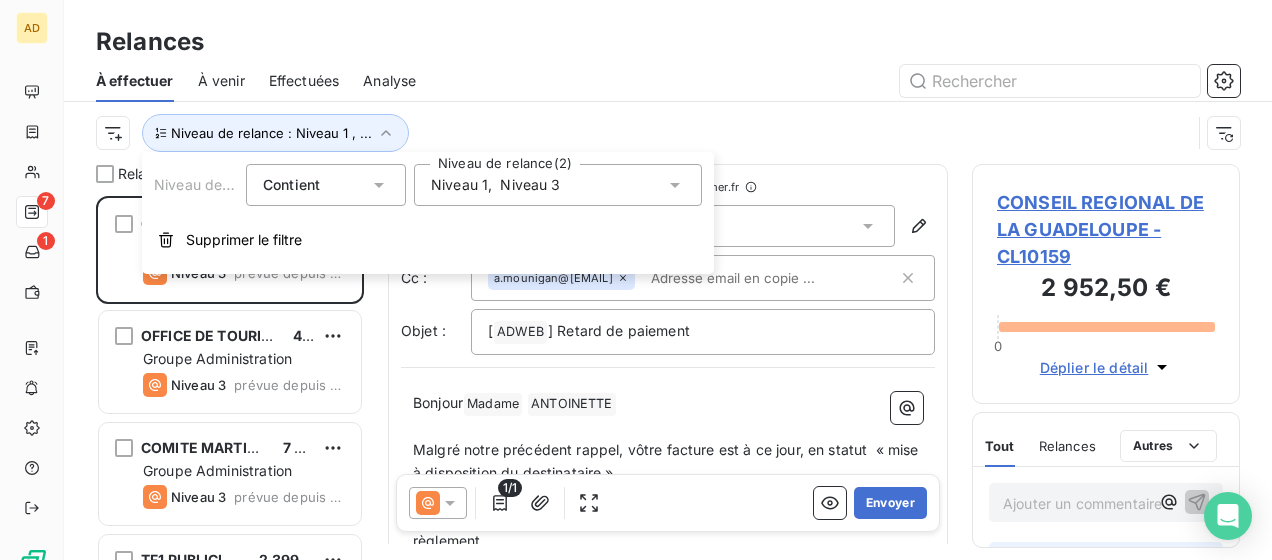 click 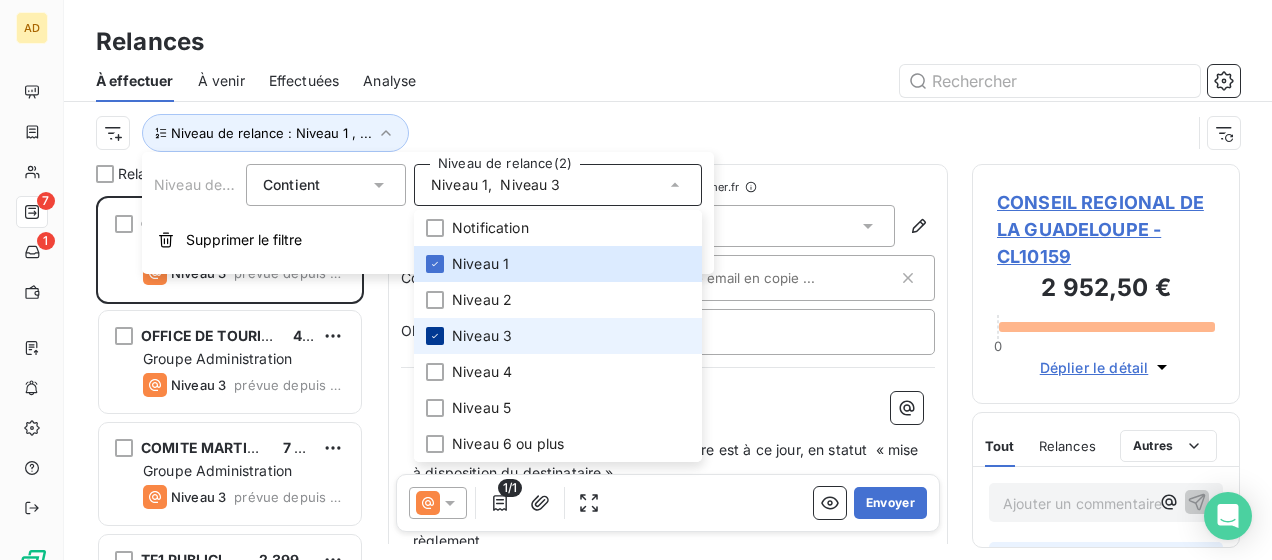 click 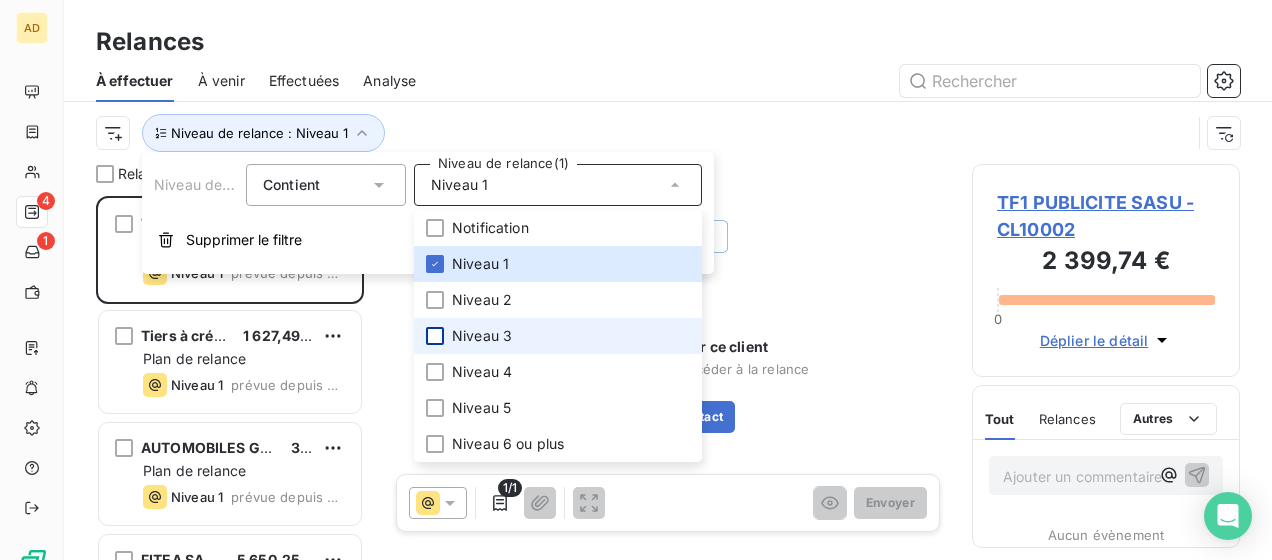 scroll, scrollTop: 16, scrollLeft: 16, axis: both 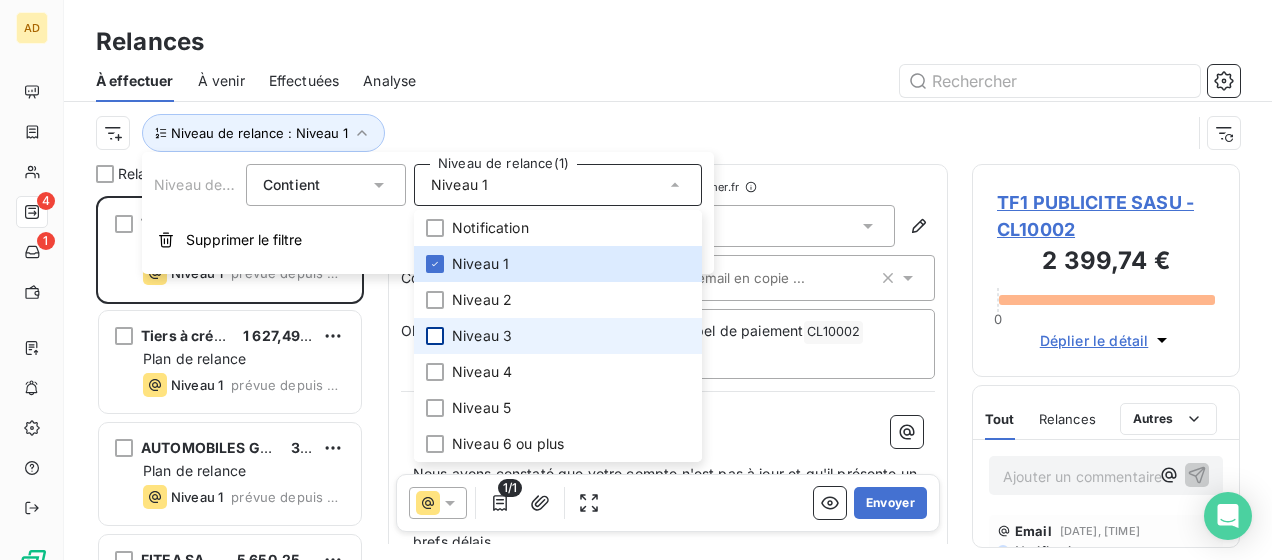 click at bounding box center (840, 81) 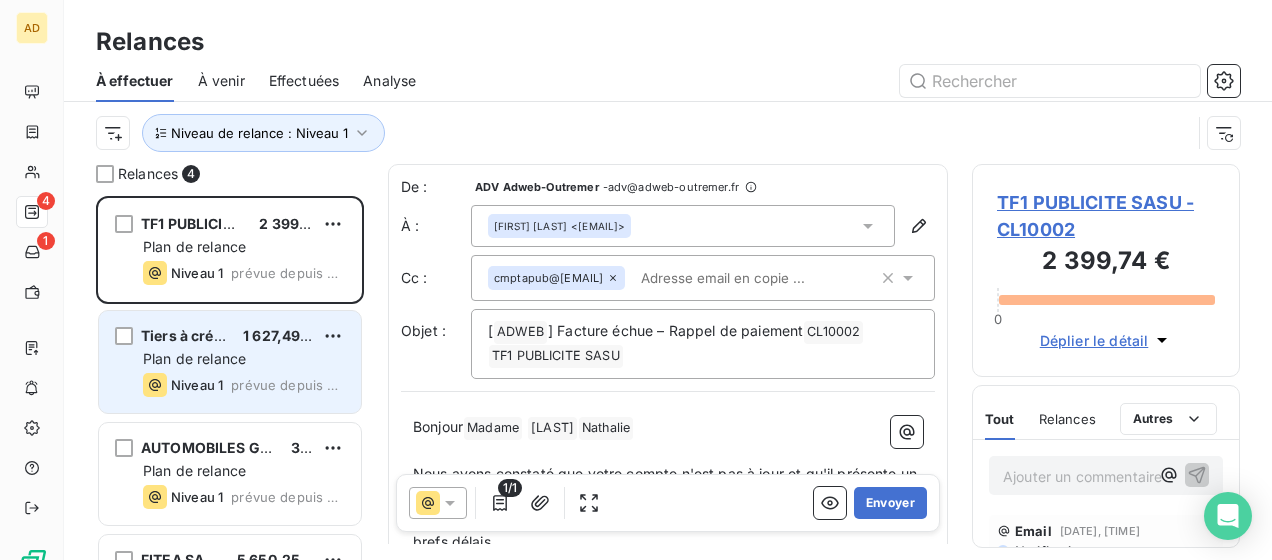 click on "1 627,49 €" at bounding box center (278, 335) 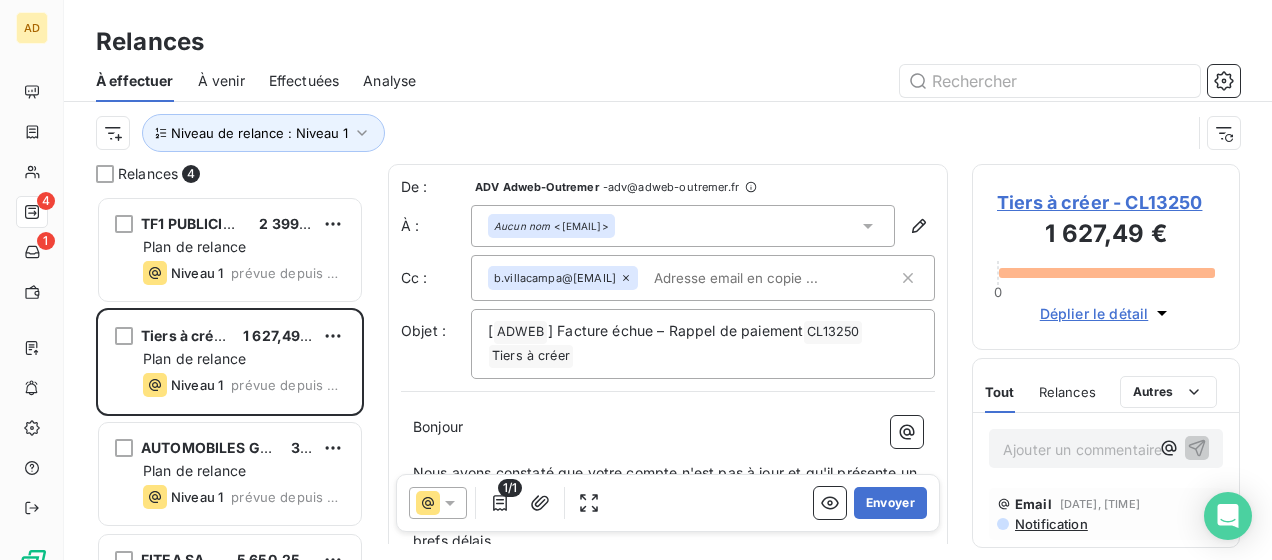 click on "Tiers à créer - CL13250" at bounding box center (1106, 202) 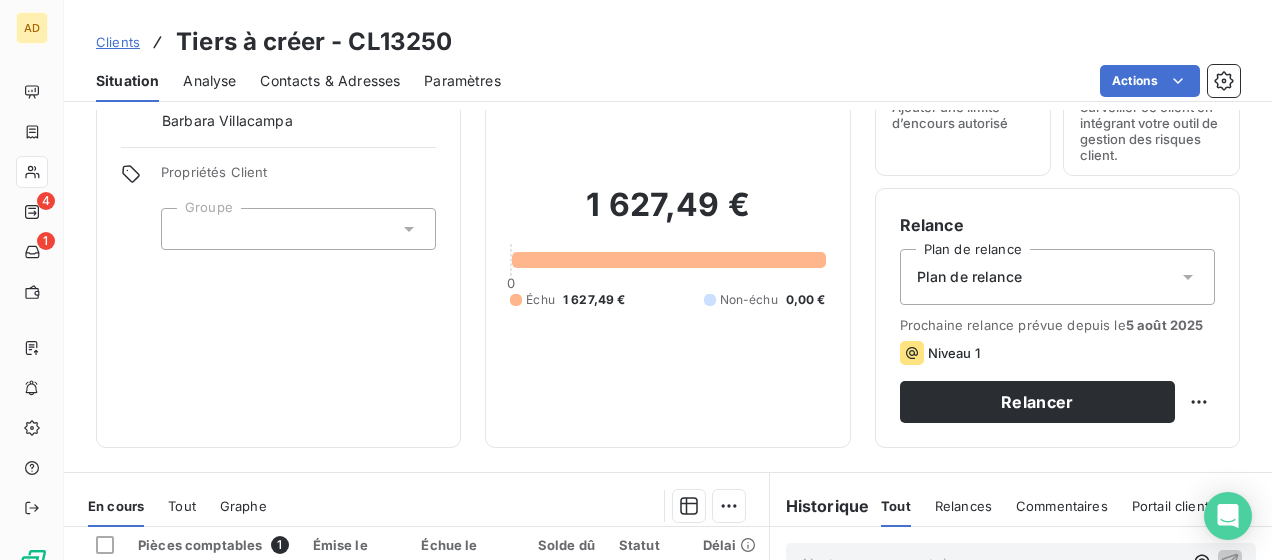 scroll, scrollTop: 200, scrollLeft: 0, axis: vertical 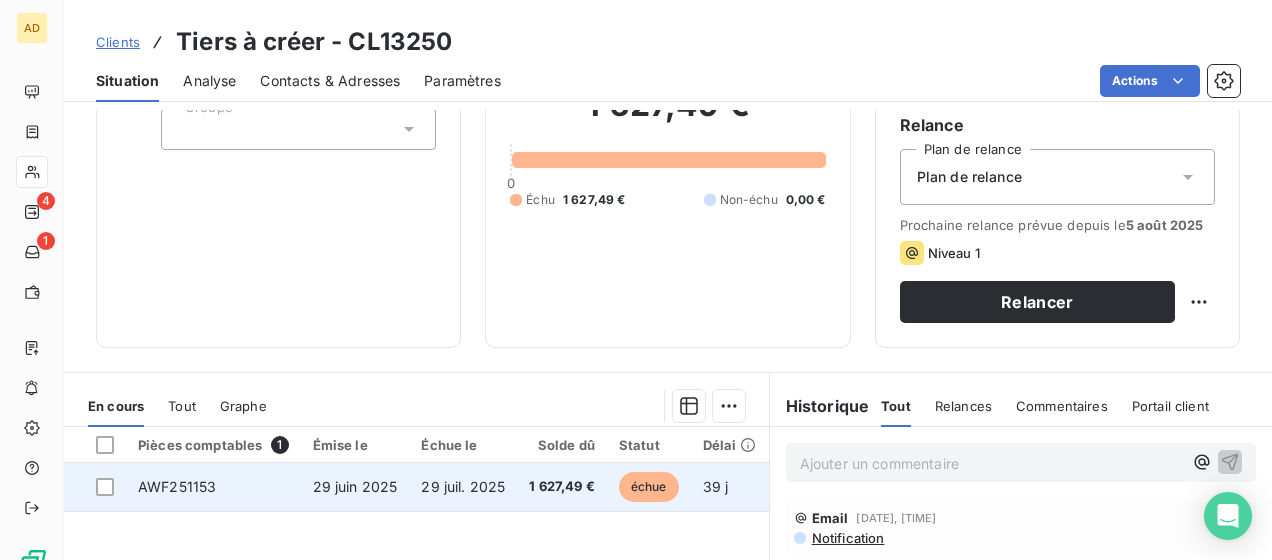 click on "29 juin 2025" at bounding box center [355, 487] 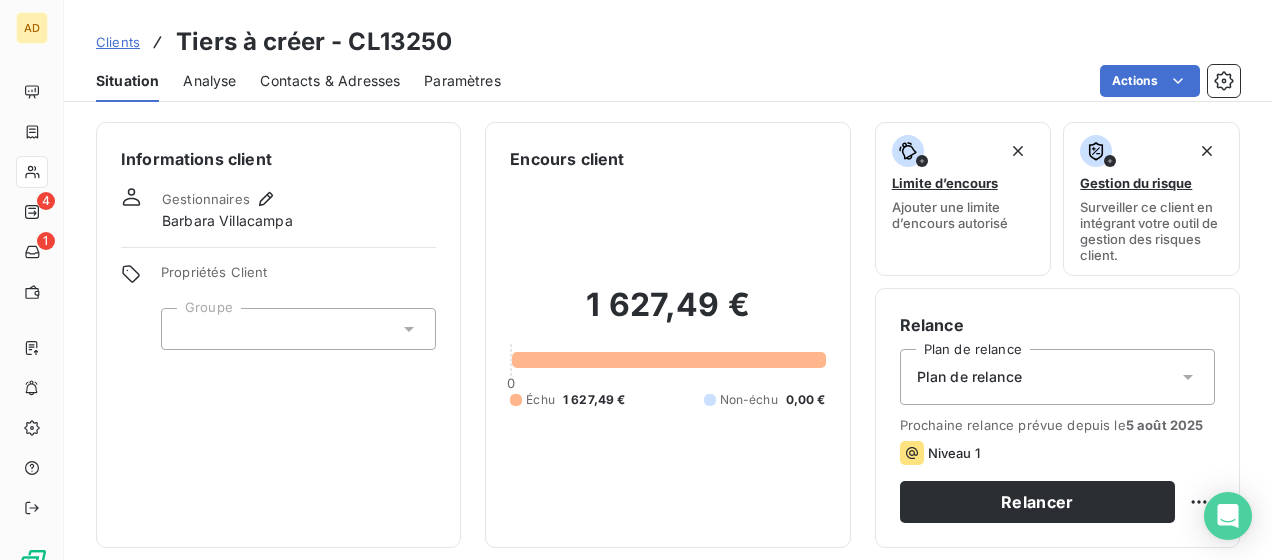 scroll, scrollTop: 300, scrollLeft: 0, axis: vertical 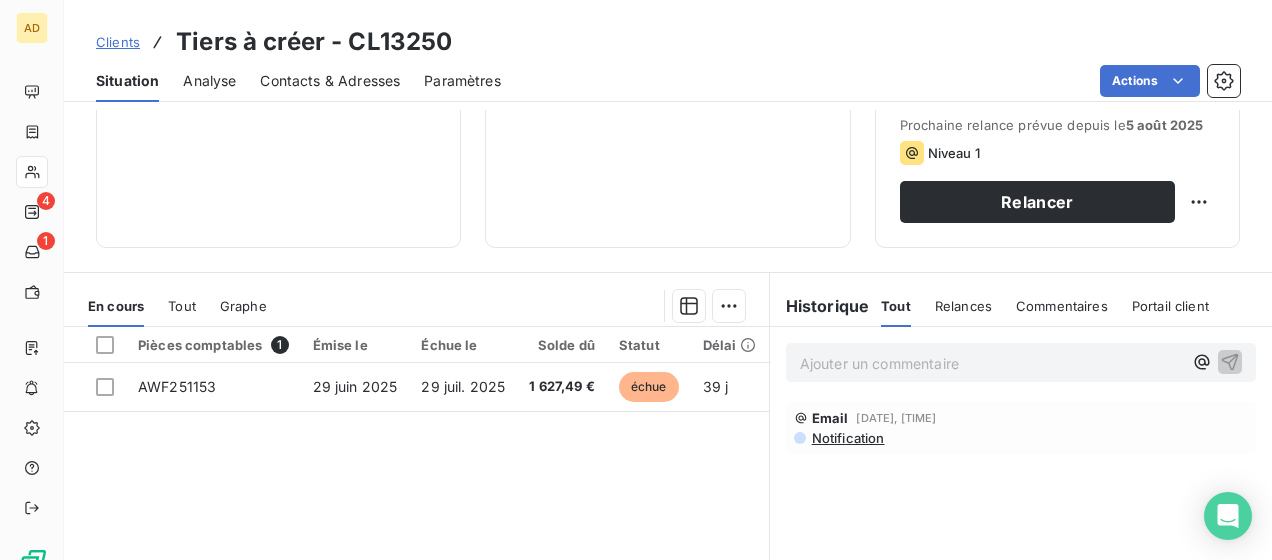 click on "Ajouter un commentaire ﻿" at bounding box center (991, 362) 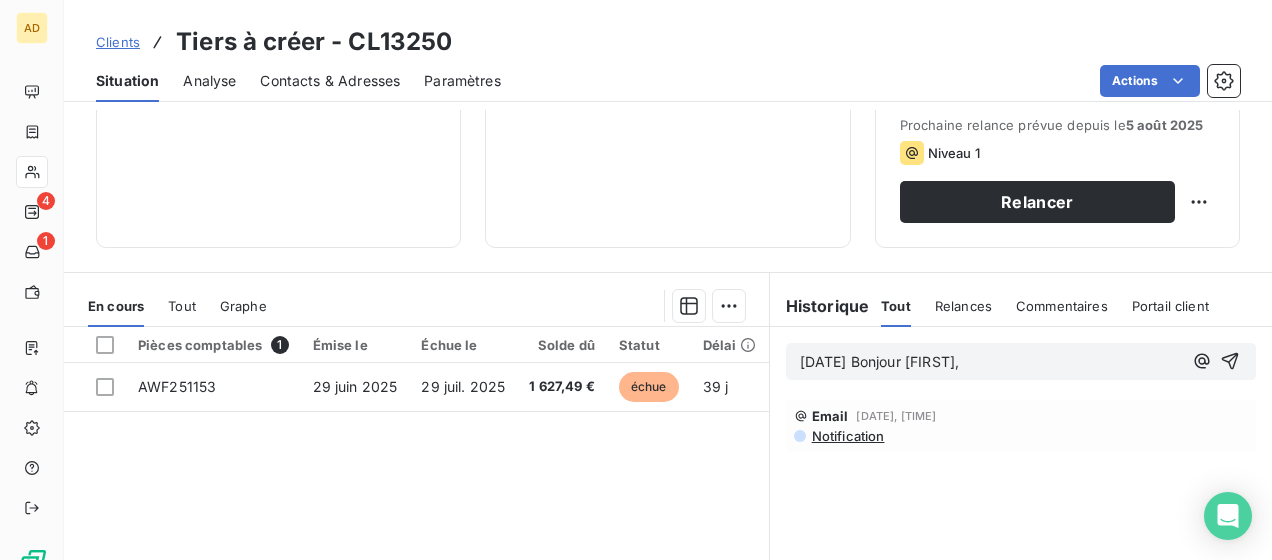 drag, startPoint x: 1003, startPoint y: 360, endPoint x: 782, endPoint y: 356, distance: 221.0362 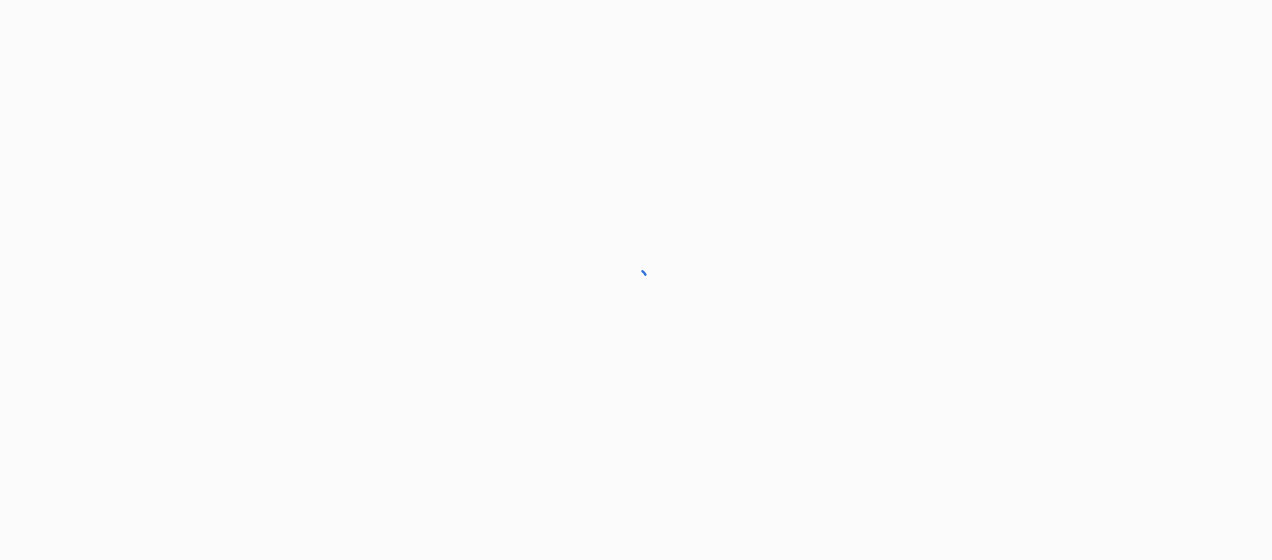 scroll, scrollTop: 0, scrollLeft: 0, axis: both 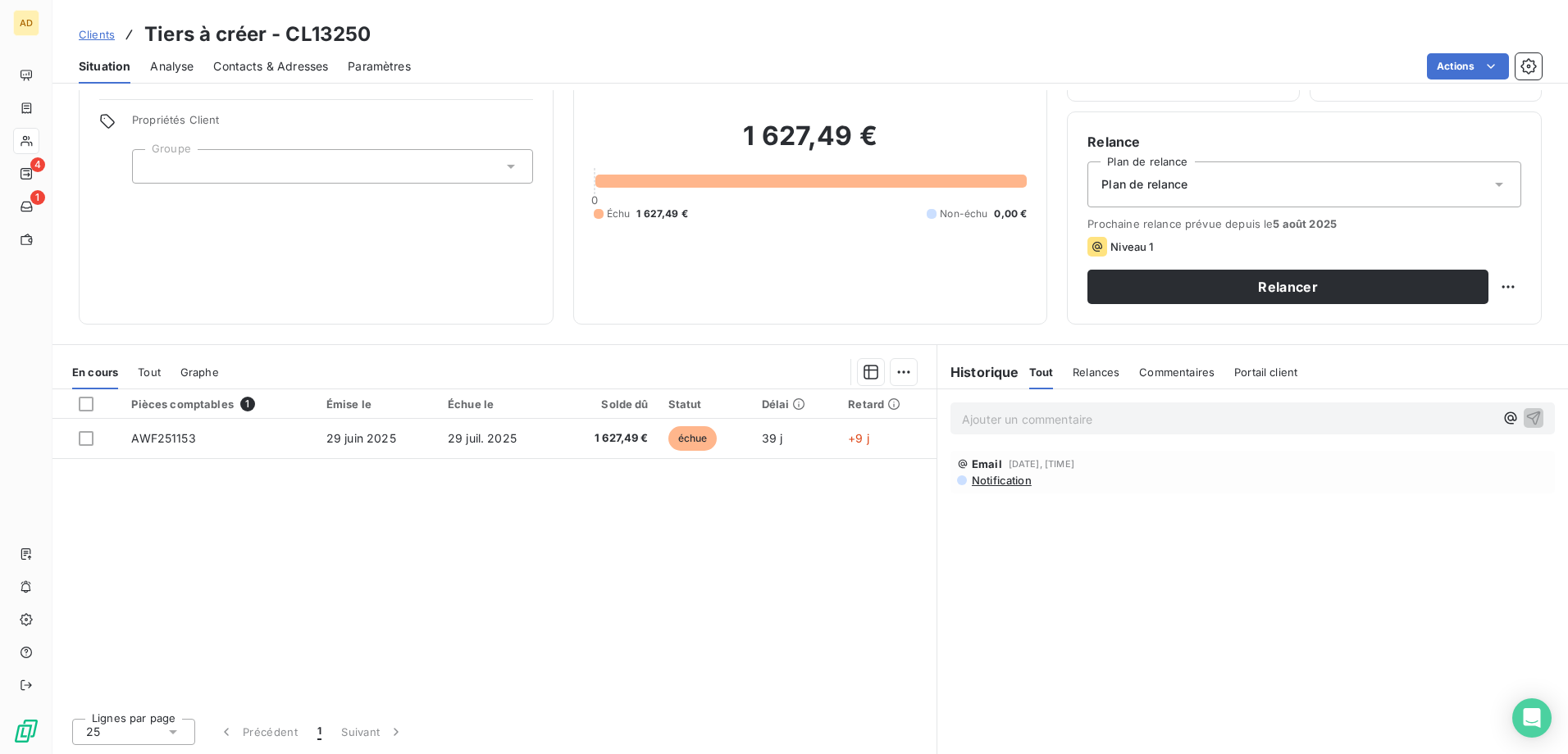 click on "Tout" at bounding box center (149, 372) 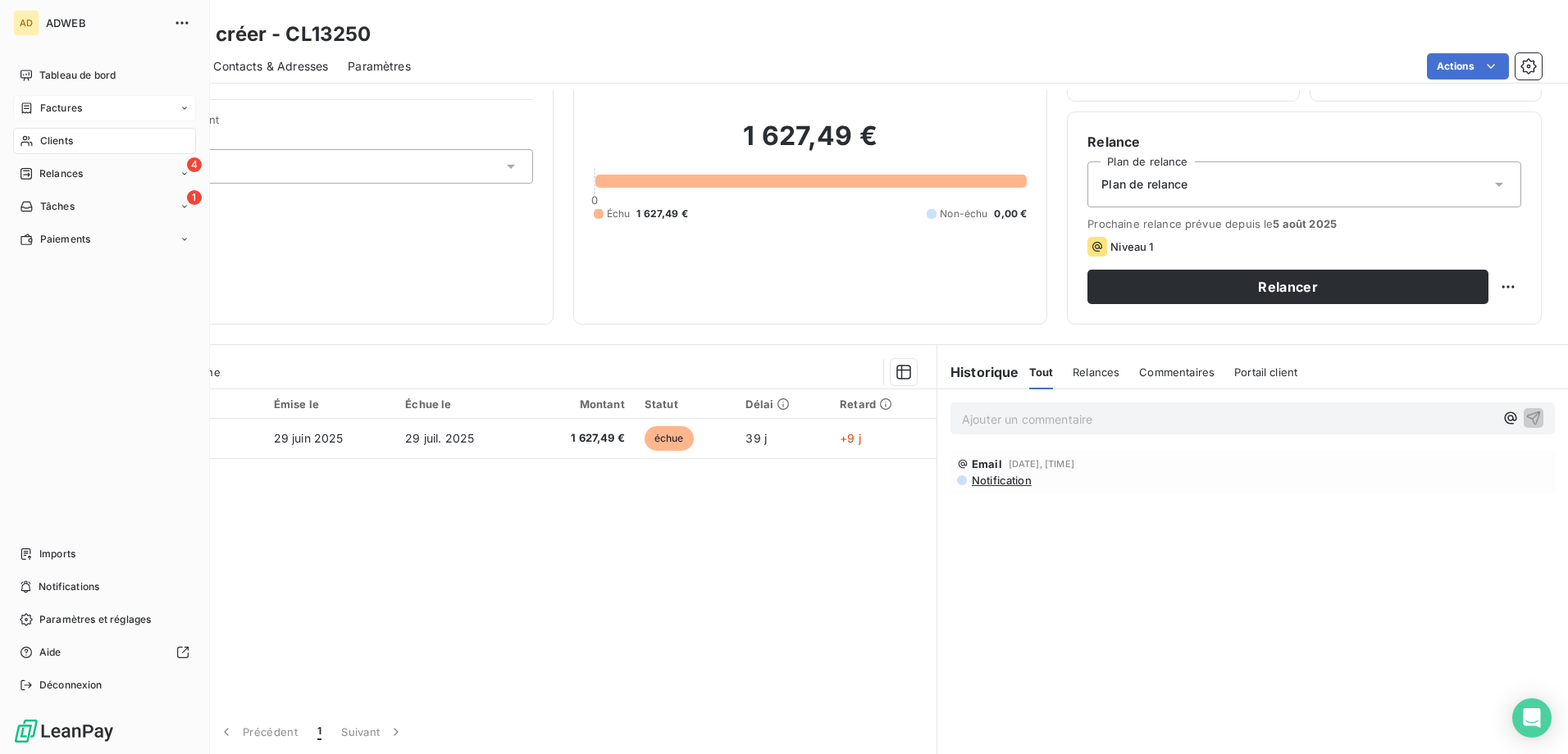 click on "Factures" at bounding box center [104, 108] 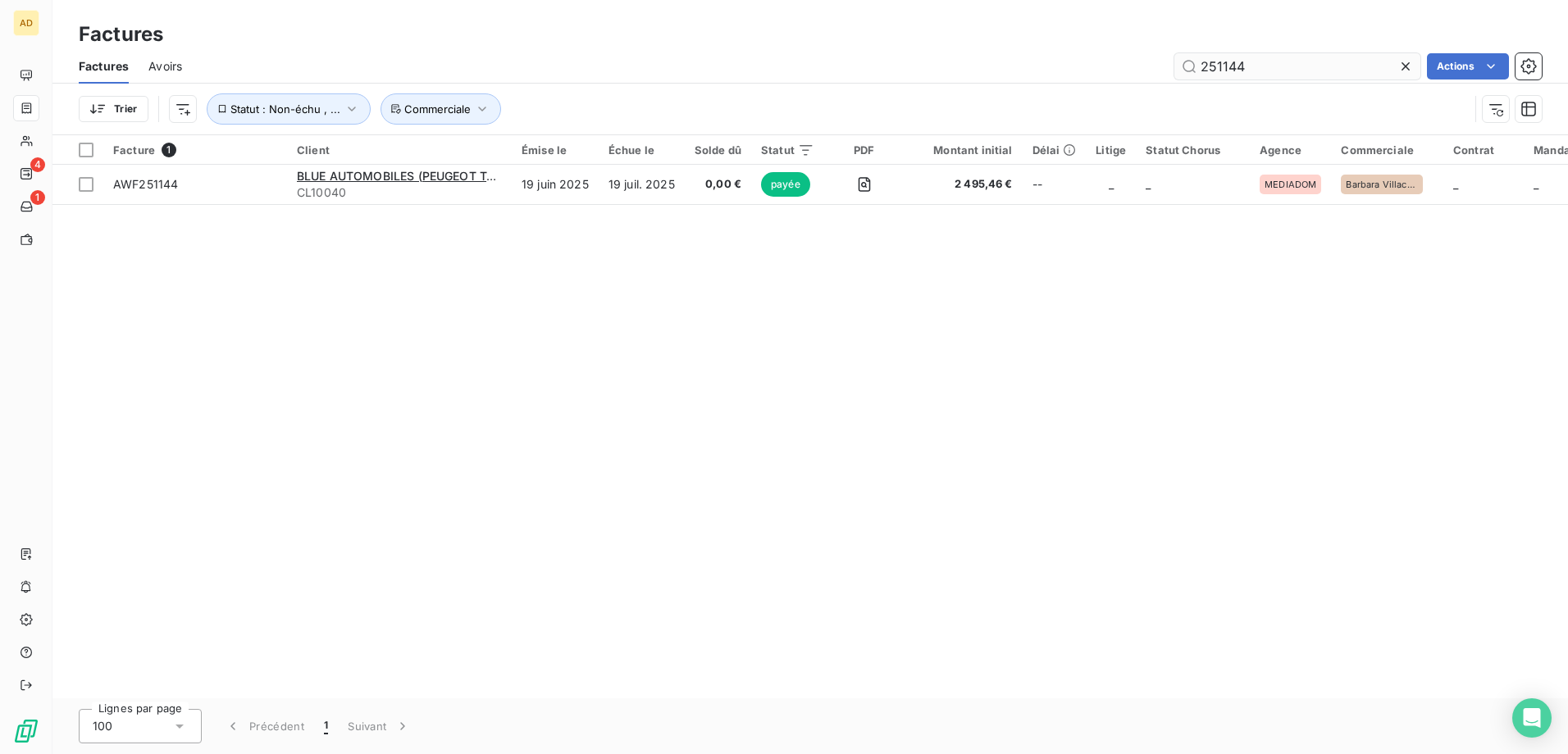drag, startPoint x: 1256, startPoint y: 56, endPoint x: 1228, endPoint y: 66, distance: 30 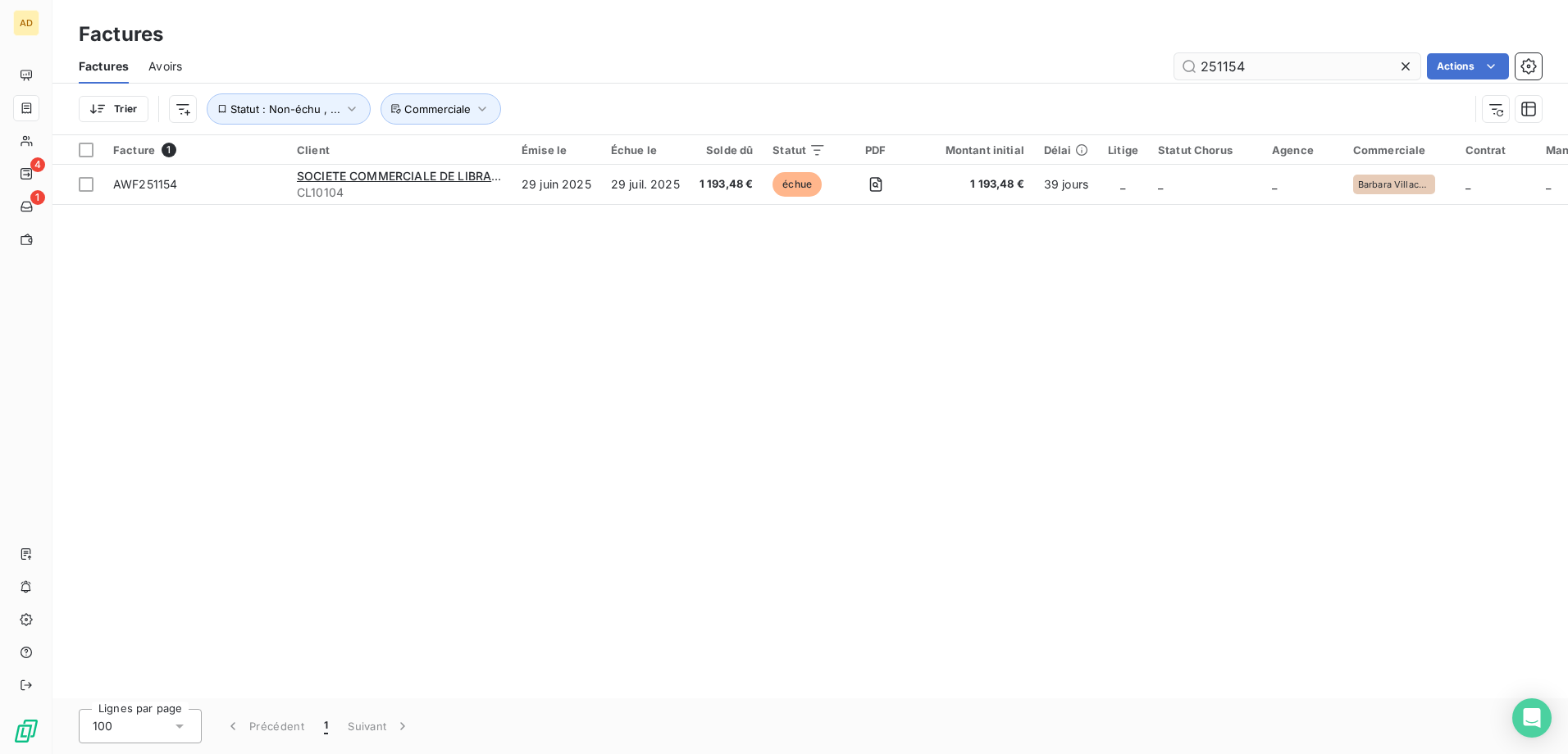 type on "251154" 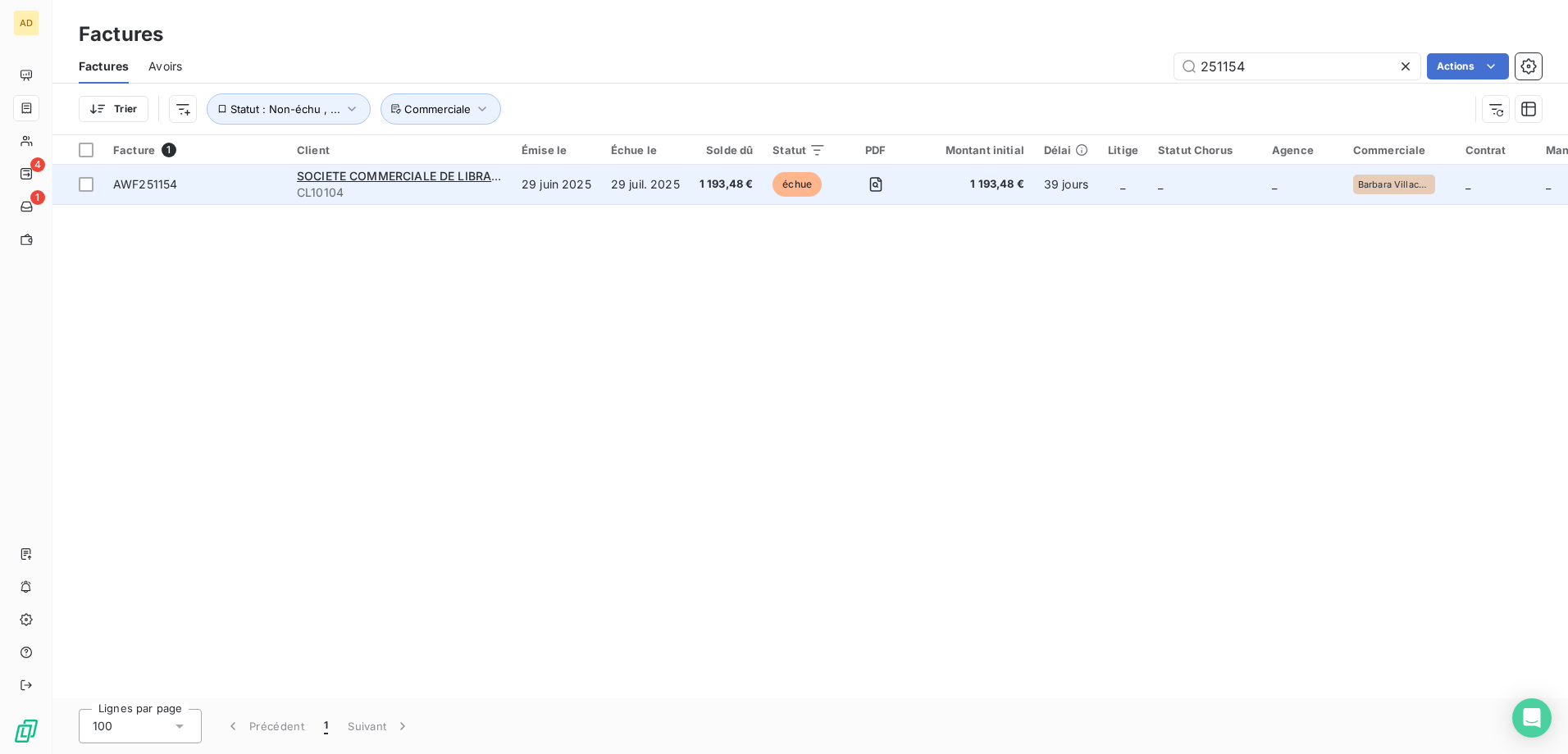 click on "CL10104" at bounding box center (399, 193) 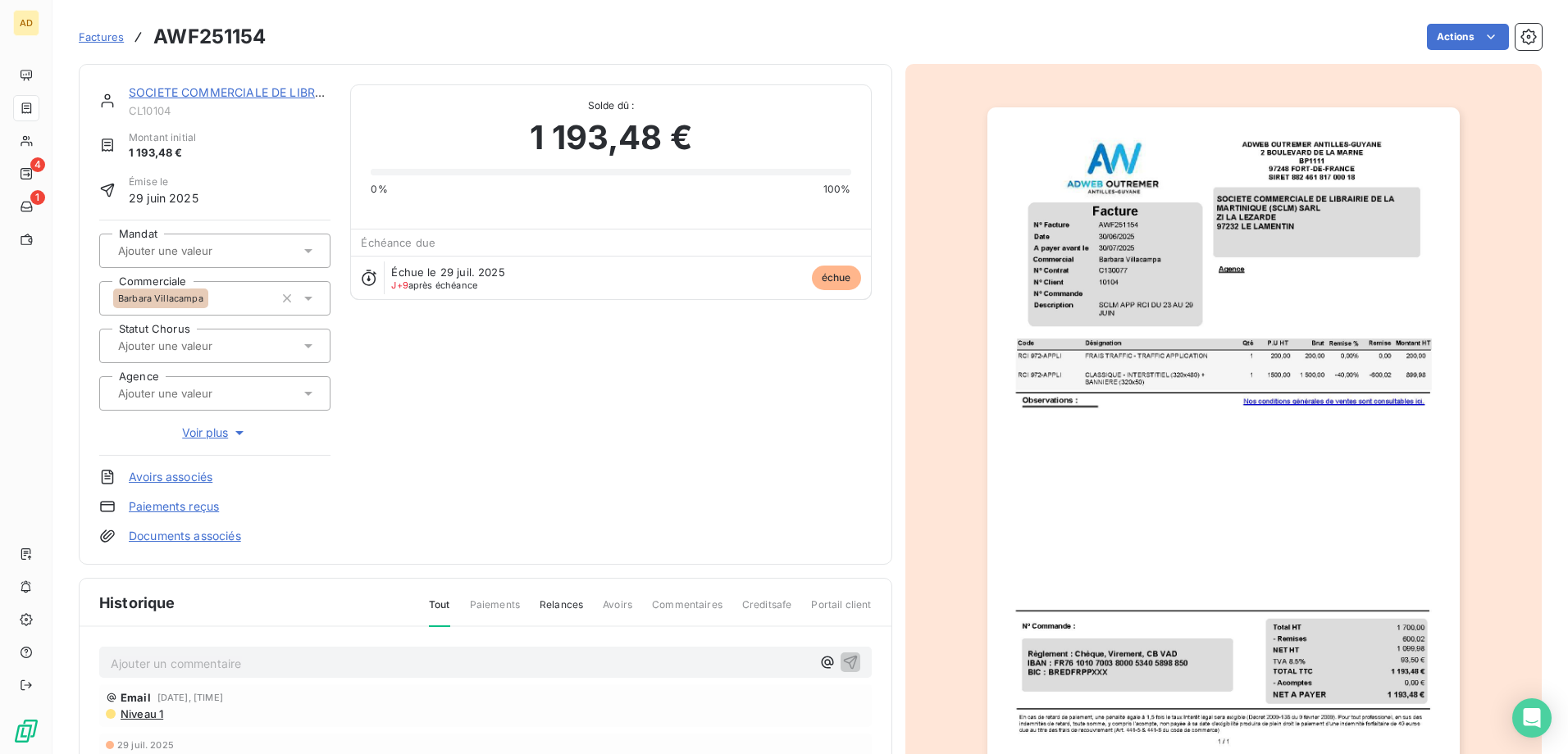 click on "Ajouter un commentaire ﻿" at bounding box center [461, 663] 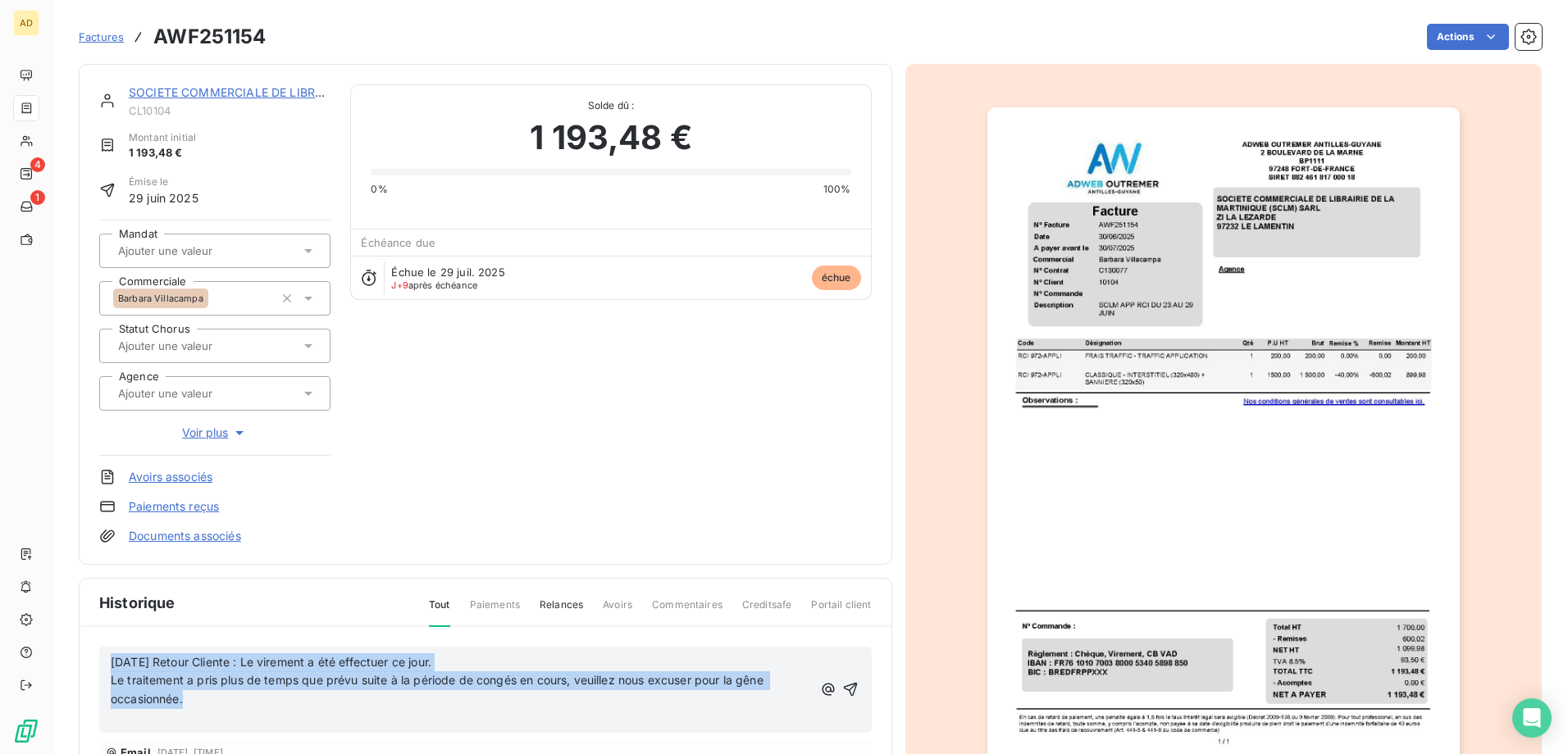drag, startPoint x: 199, startPoint y: 693, endPoint x: 104, endPoint y: 663, distance: 99.62429 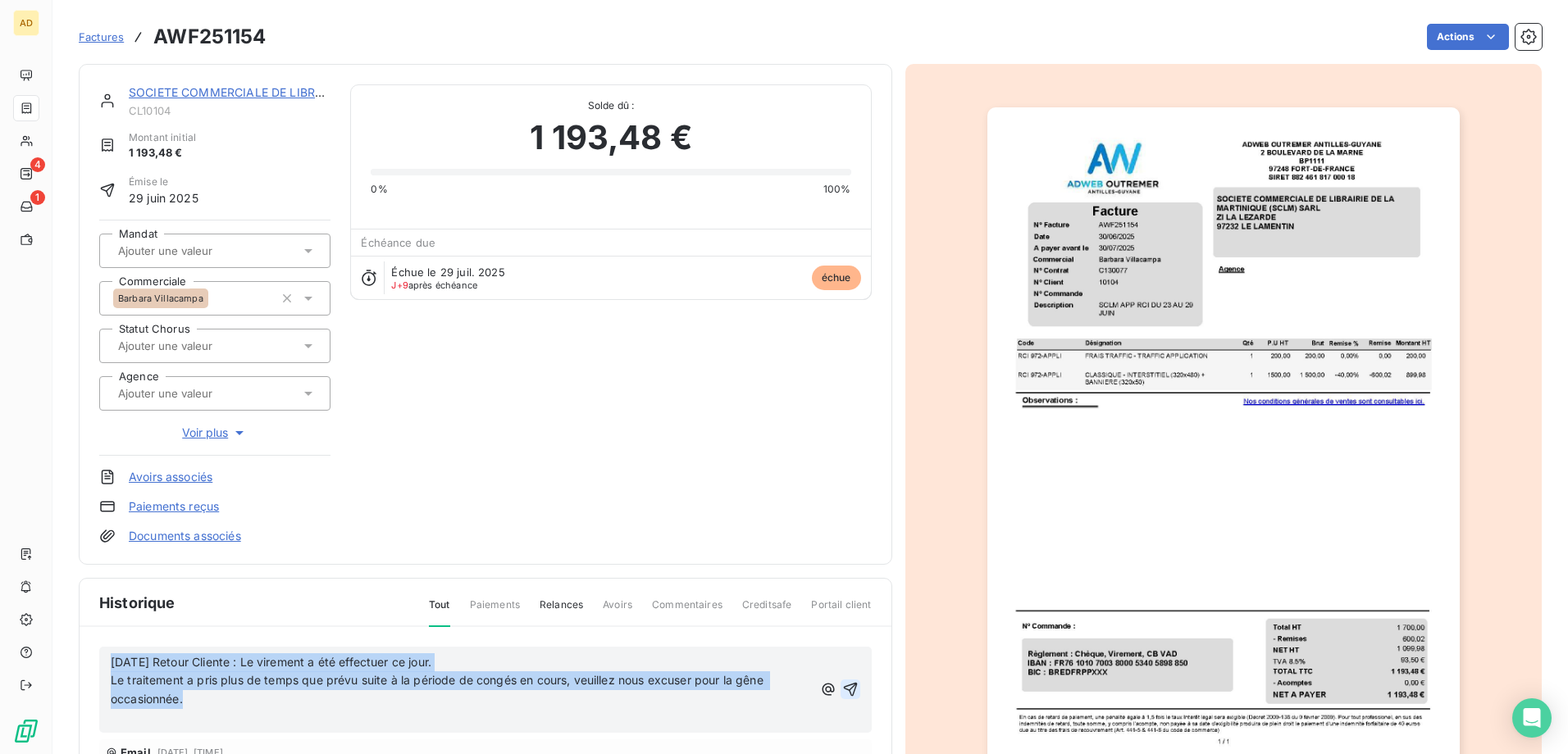 click 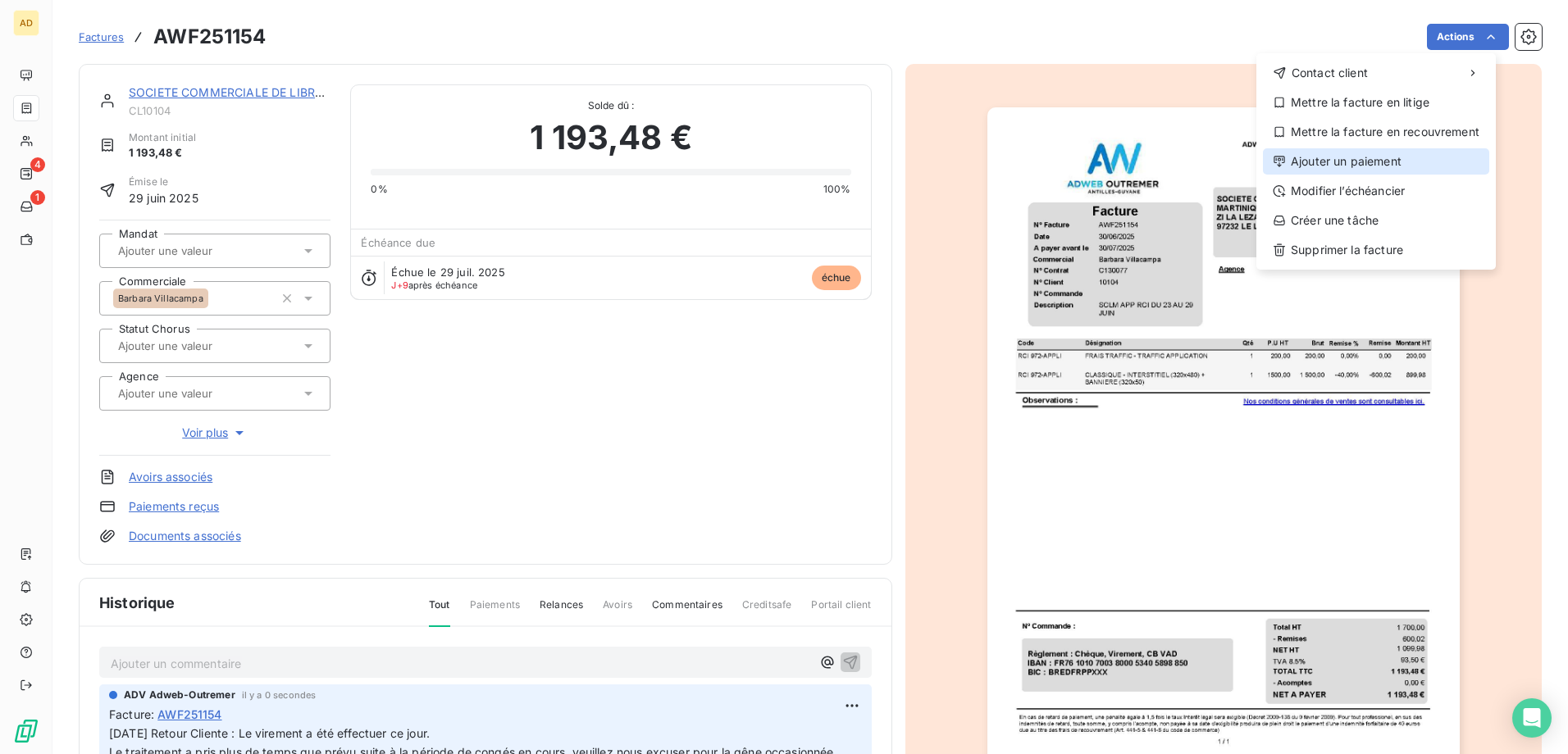 click on "Ajouter un paiement" at bounding box center (1376, 161) 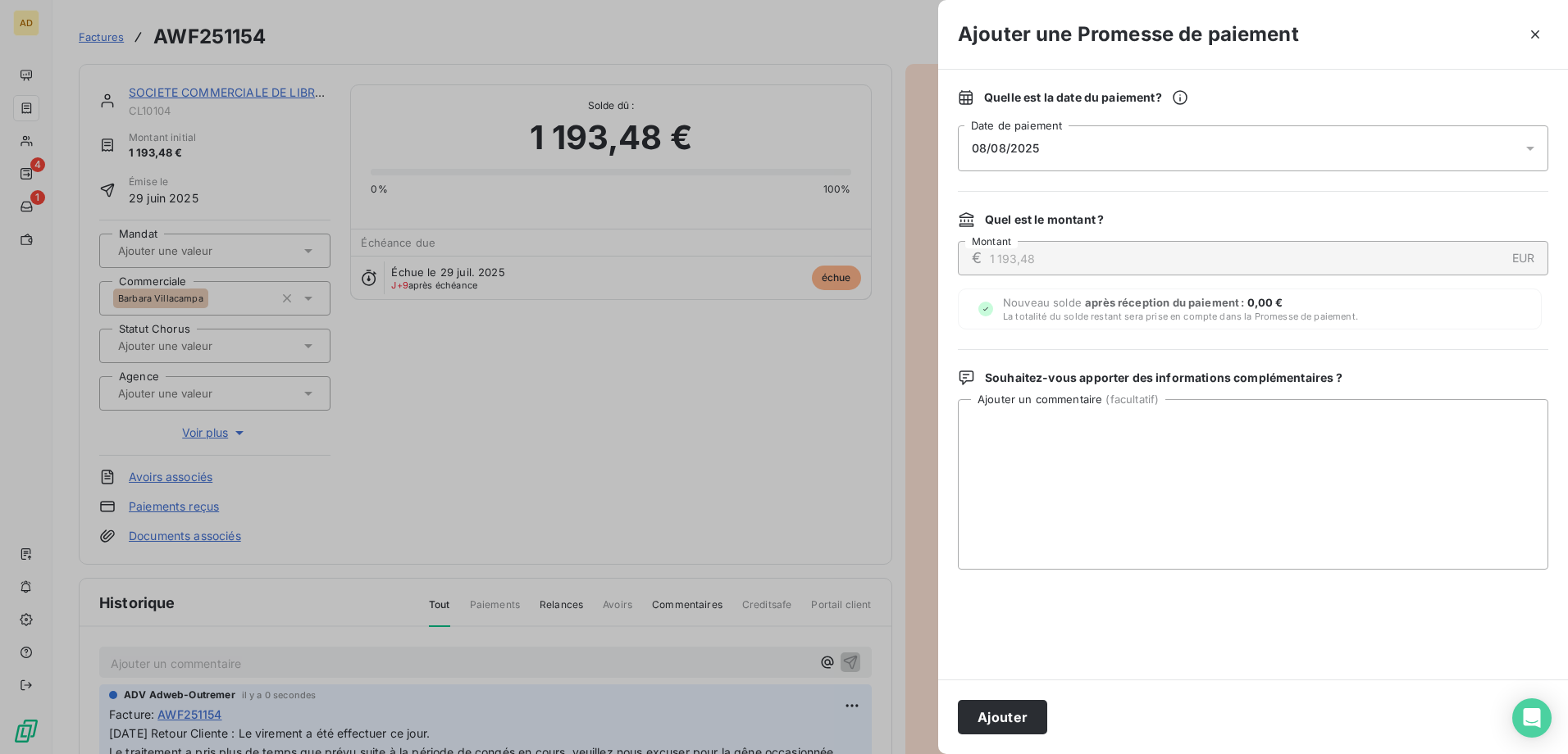 click 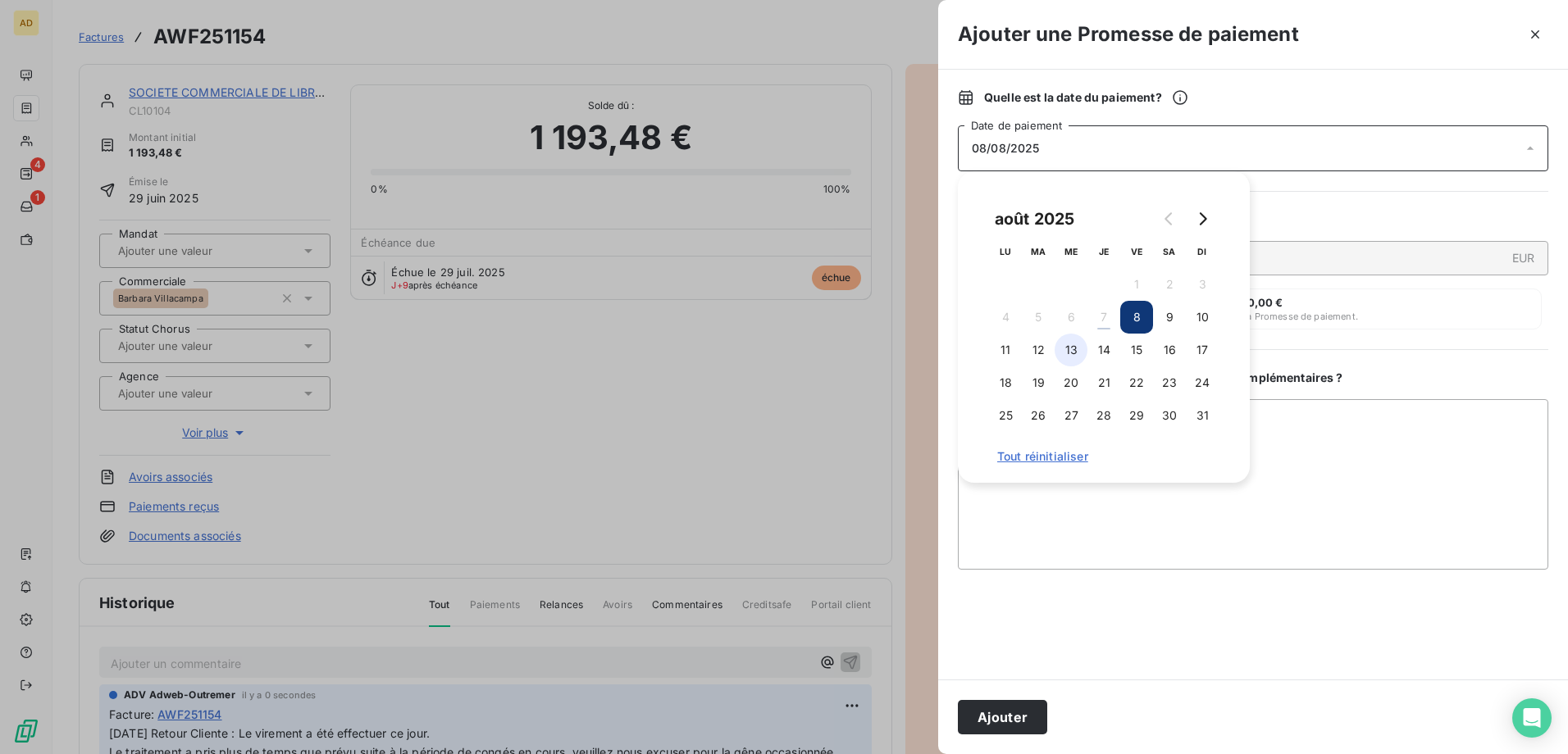 click on "13" at bounding box center [1071, 350] 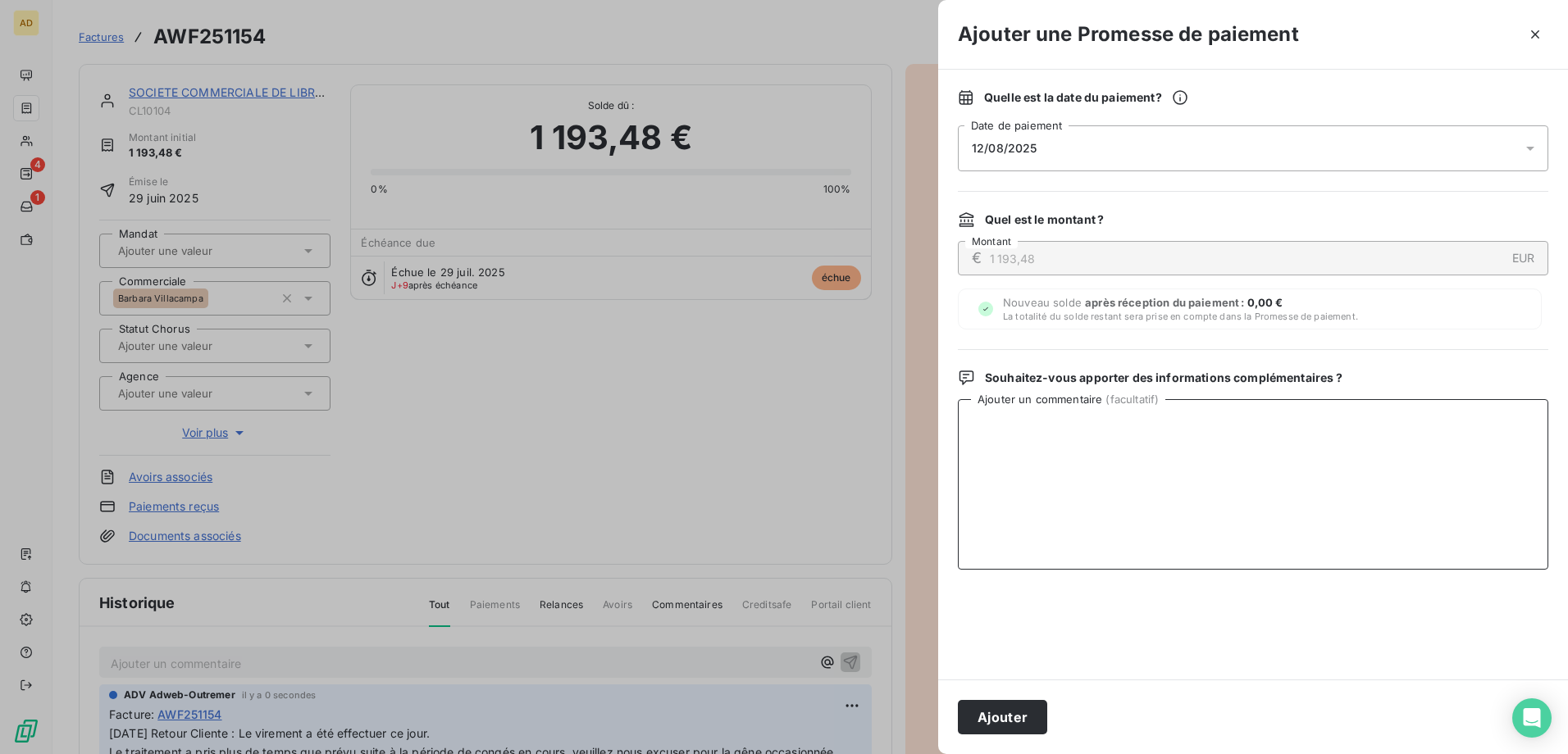 click on "Ajouter un commentaire   ( facultatif )" at bounding box center [1253, 484] 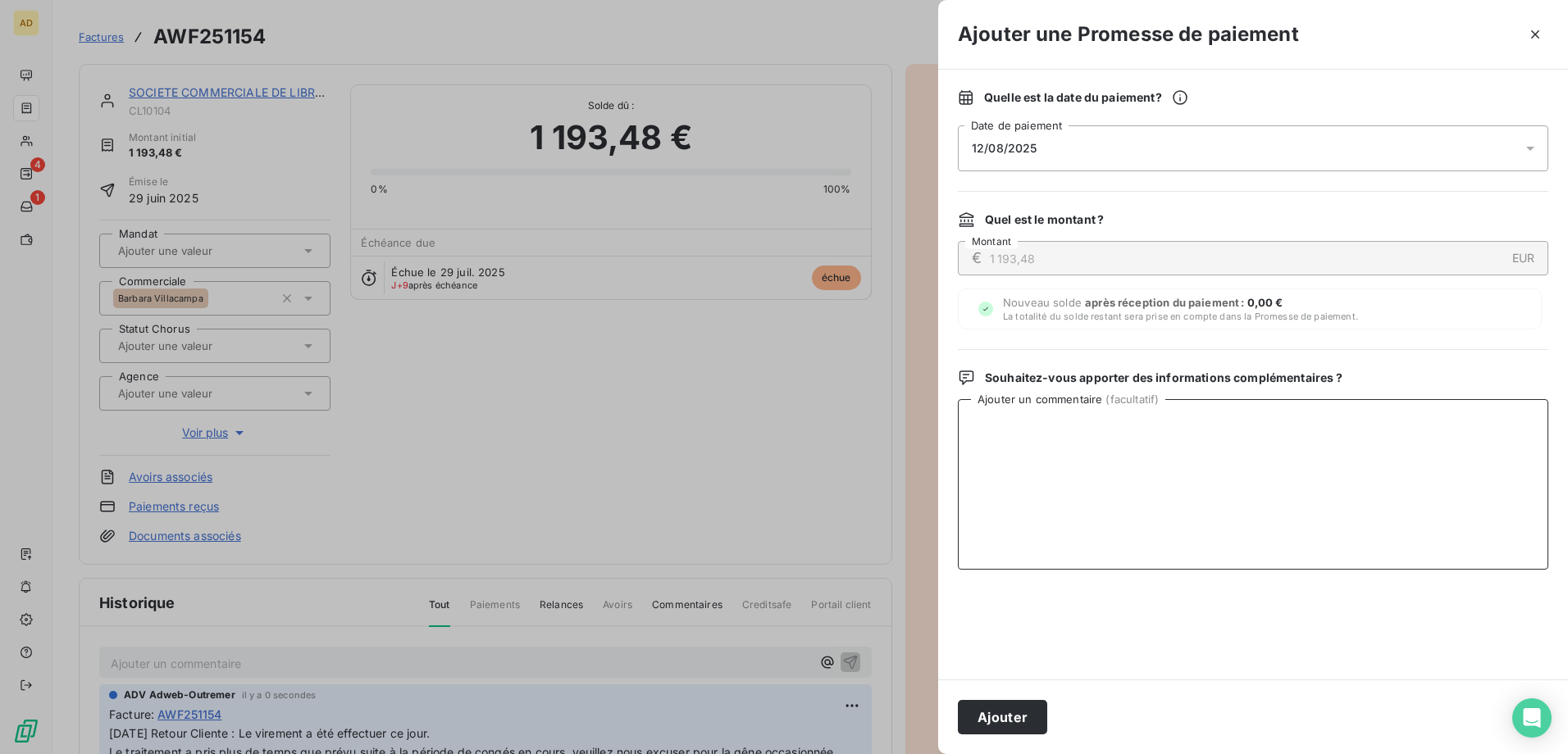paste on "[DATE] Retour Cliente : Le virement a été effectuer ce jour.
Le traitement a pris plus de temps que prévu suite à la période de congés en cours, veuillez nous excuser pour la gêne occasionnée." 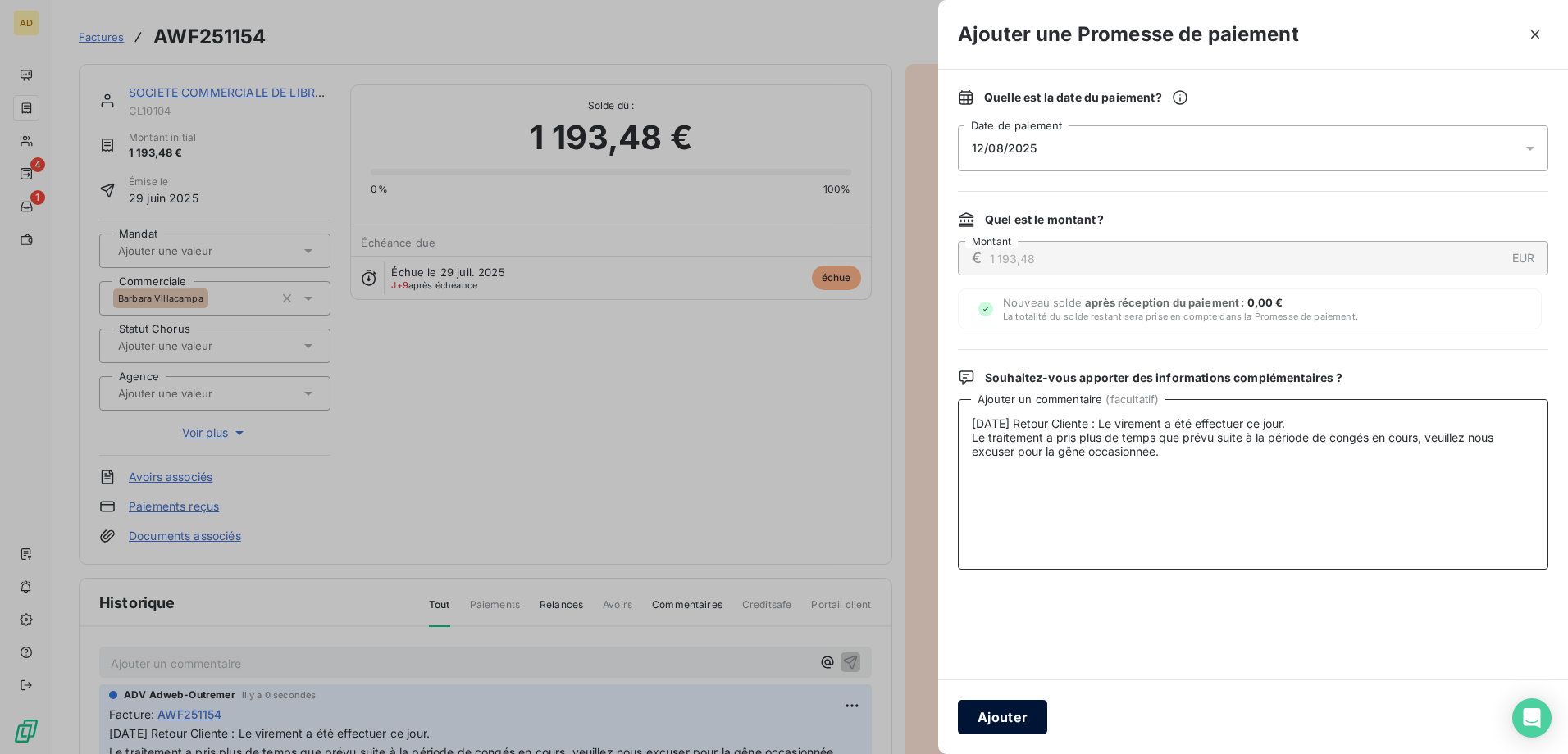 type on "[DATE] Retour Cliente : Le virement a été effectuer ce jour.
Le traitement a pris plus de temps que prévu suite à la période de congés en cours, veuillez nous excuser pour la gêne occasionnée." 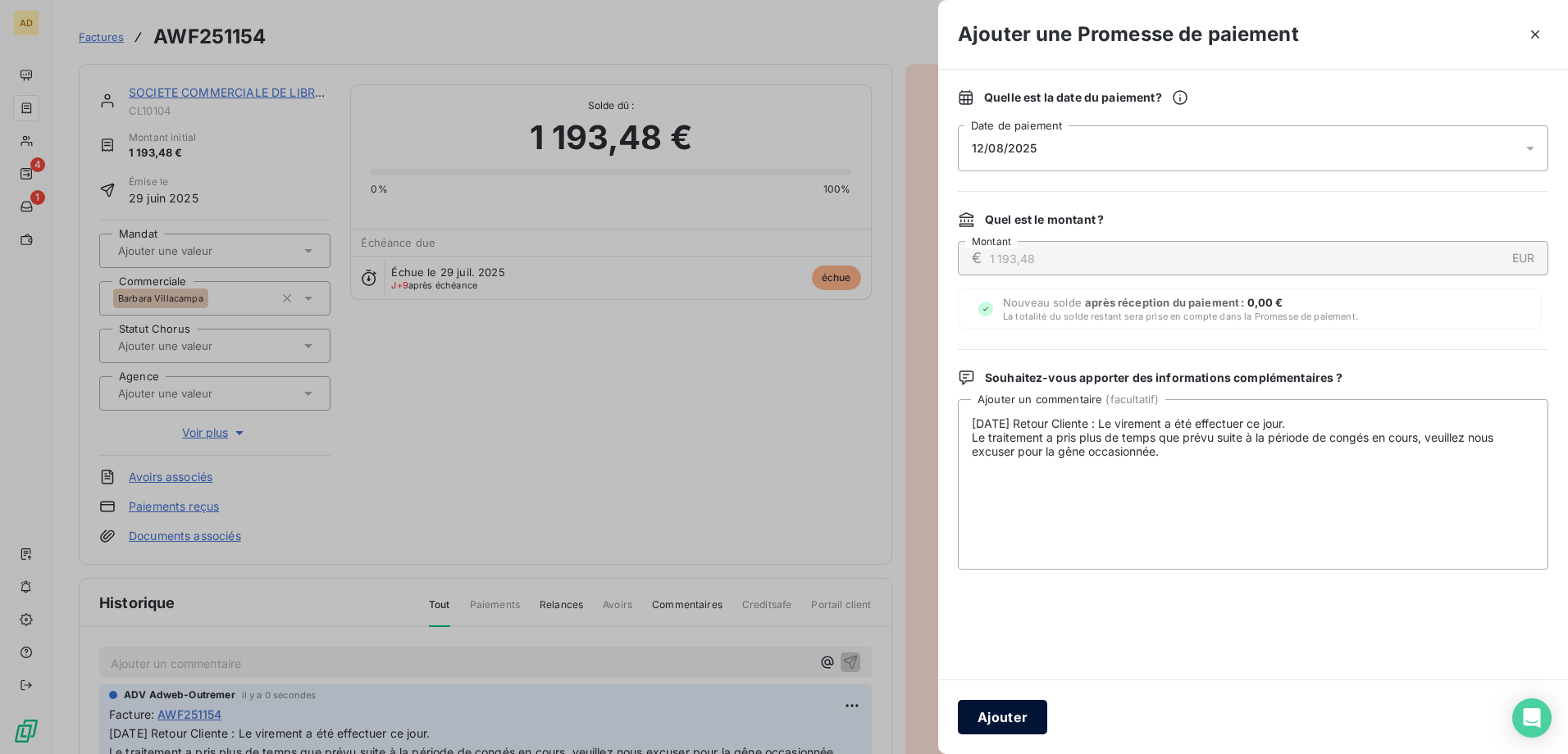 click on "Ajouter" at bounding box center (1002, 717) 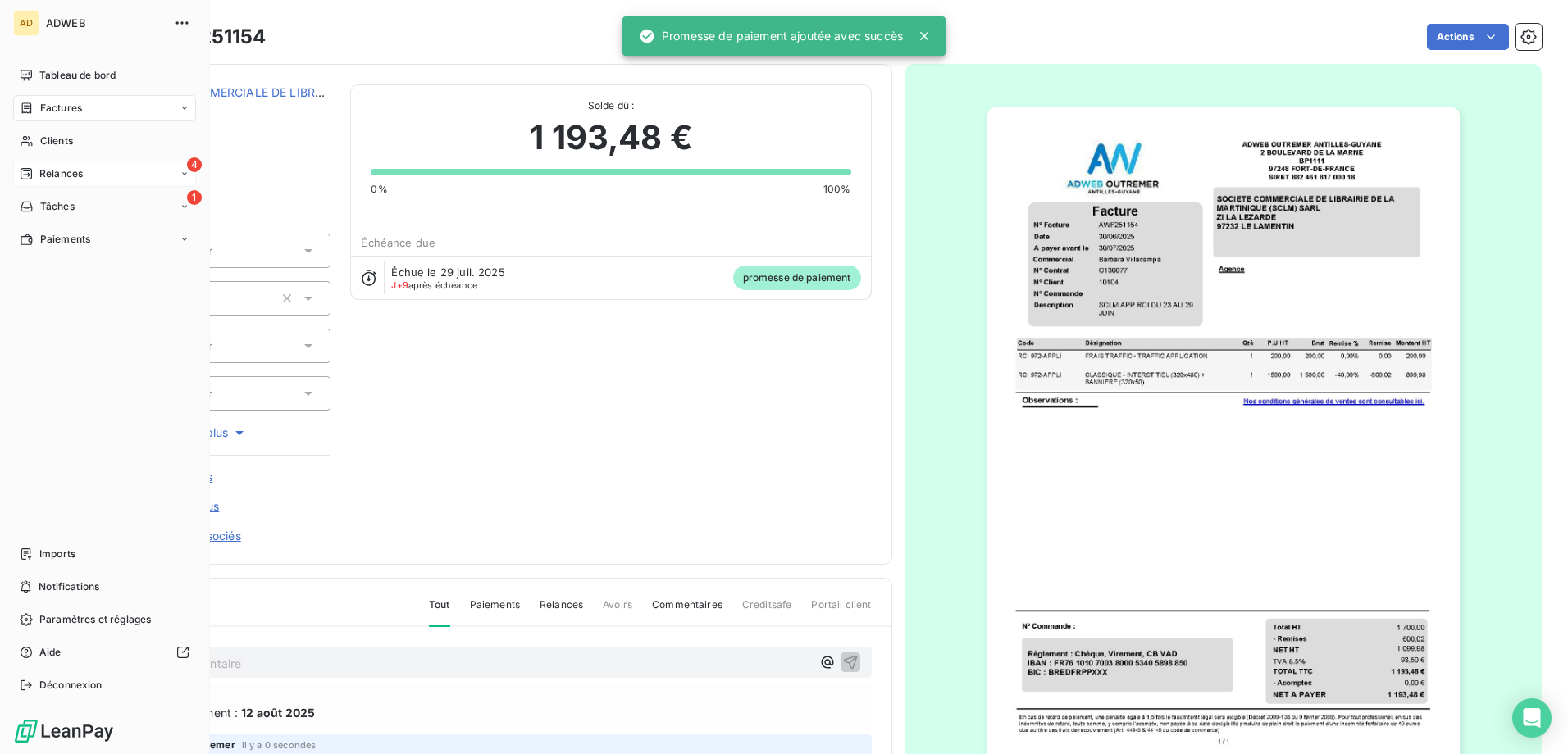click on "Relances" at bounding box center (51, 174) 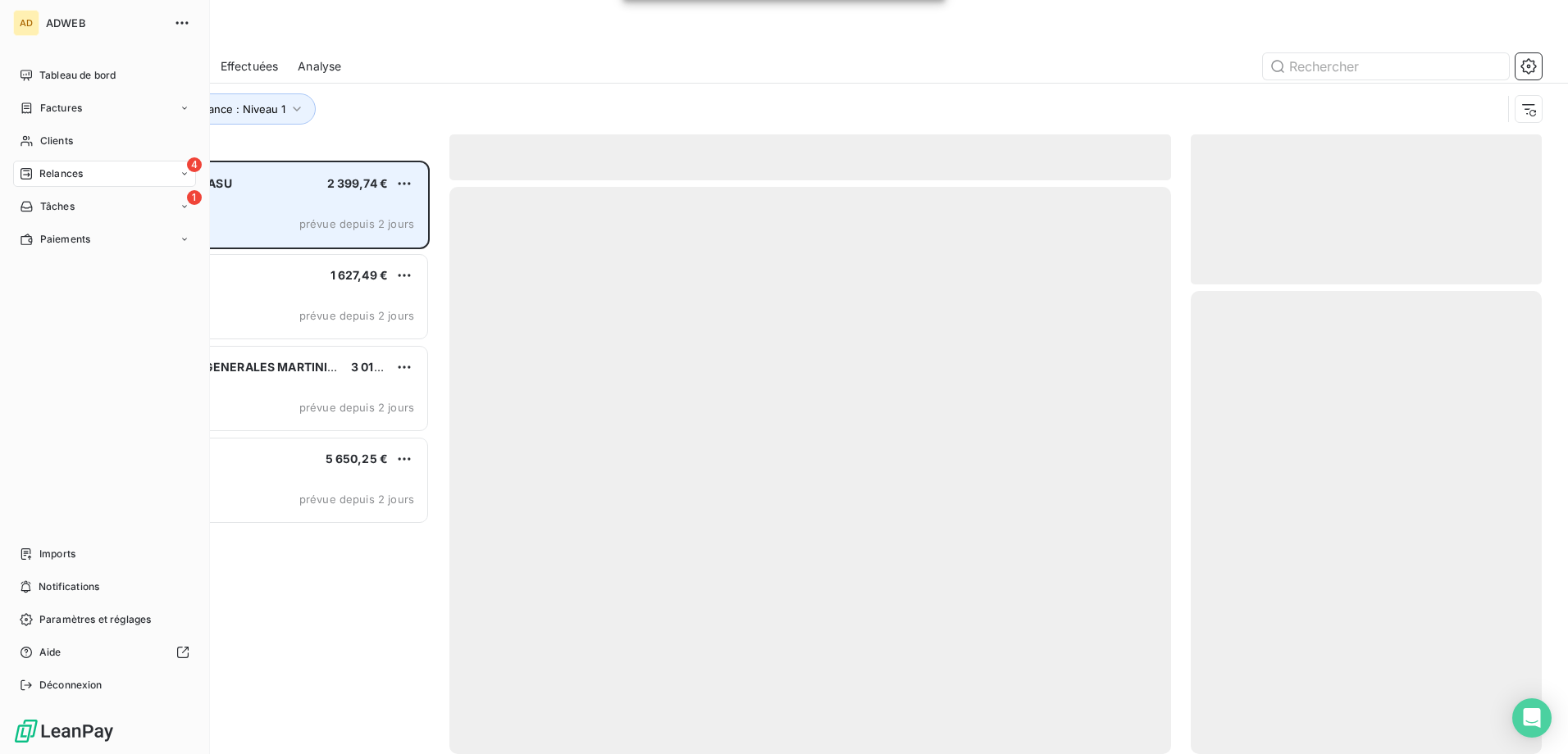 scroll, scrollTop: 13, scrollLeft: 13, axis: both 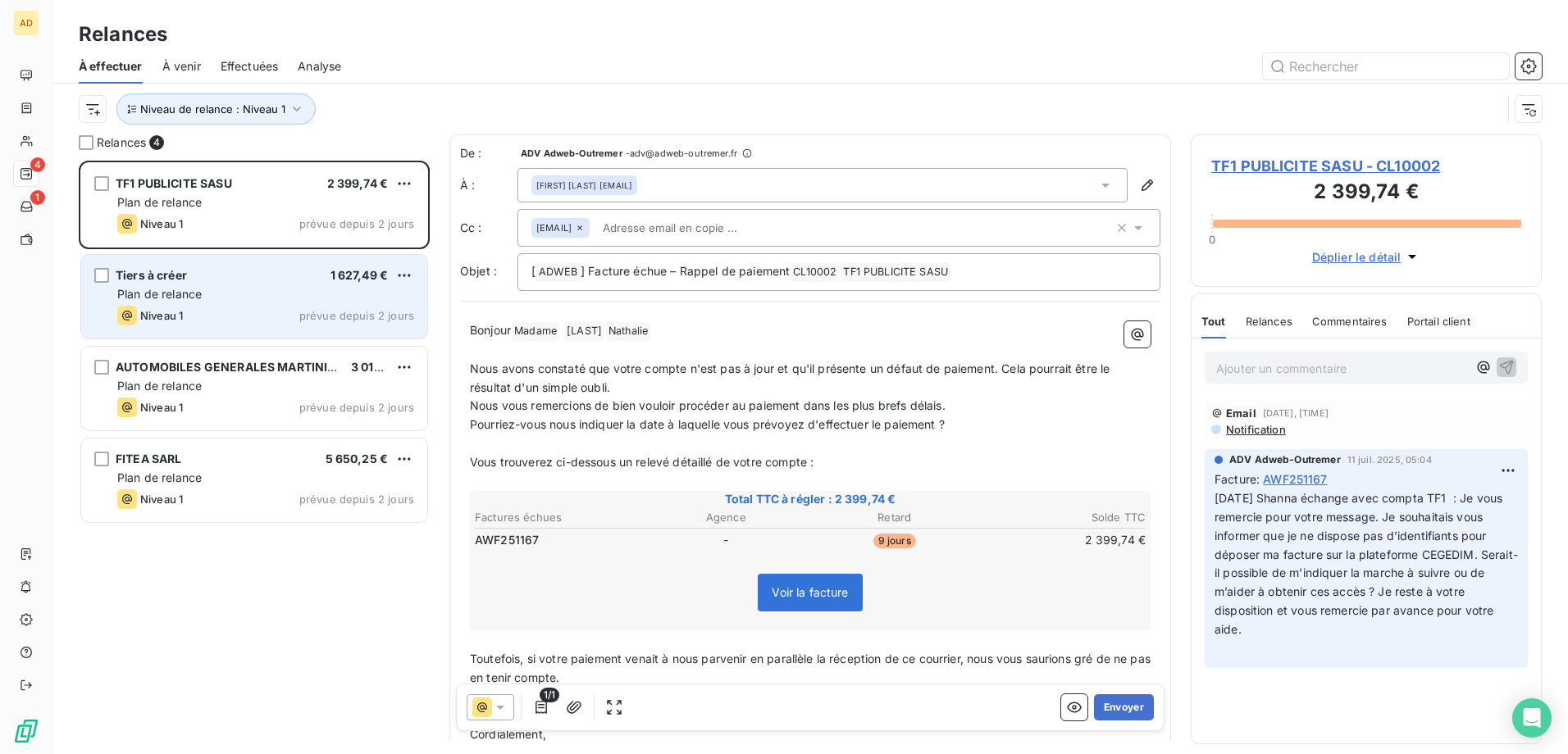 click on "Tiers à créer [PRICE] Plan de relance Niveau [NUMBER] prévue depuis [NUMBER] jours" at bounding box center (254, 297) 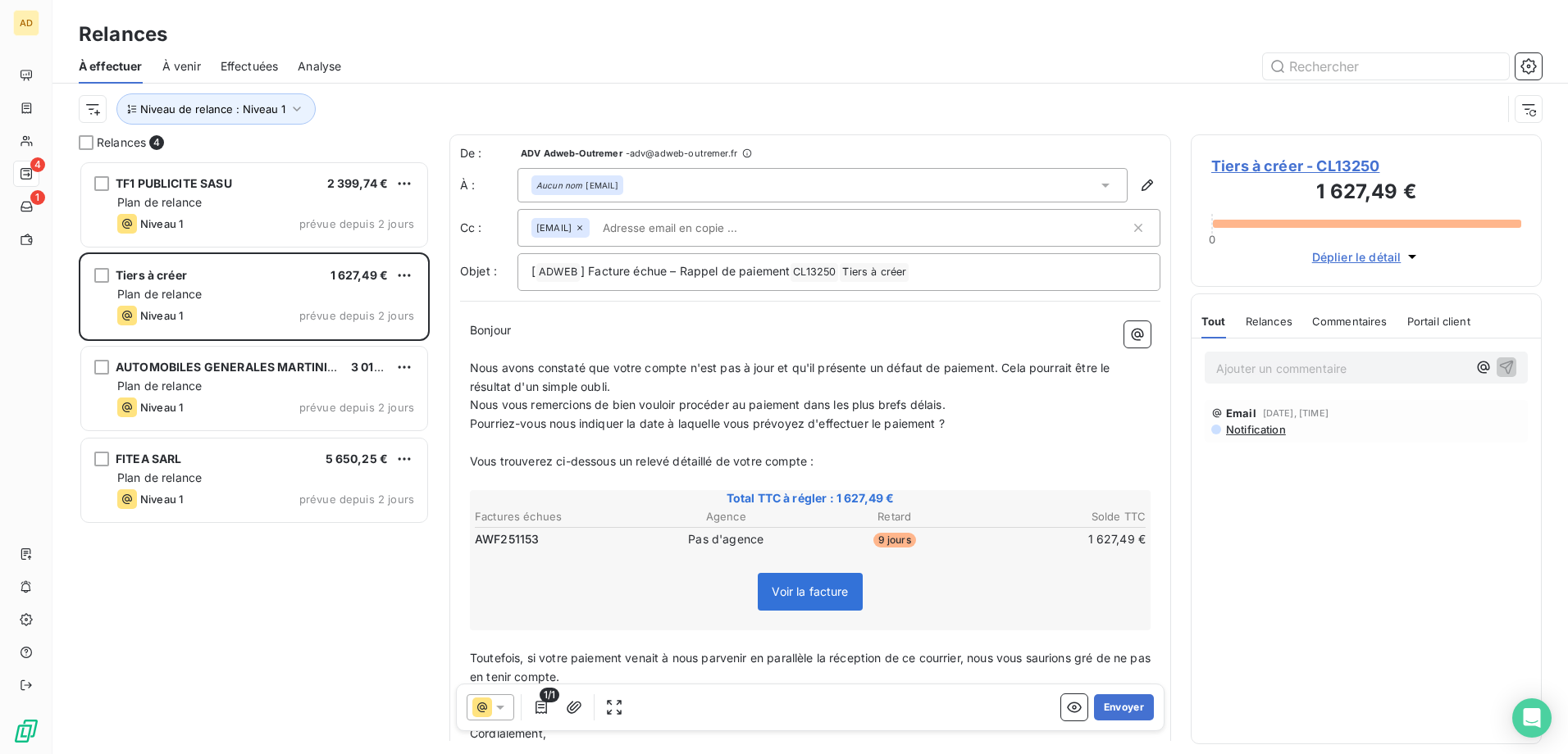 click on "Tiers à créer - CL13250" at bounding box center [1366, 166] 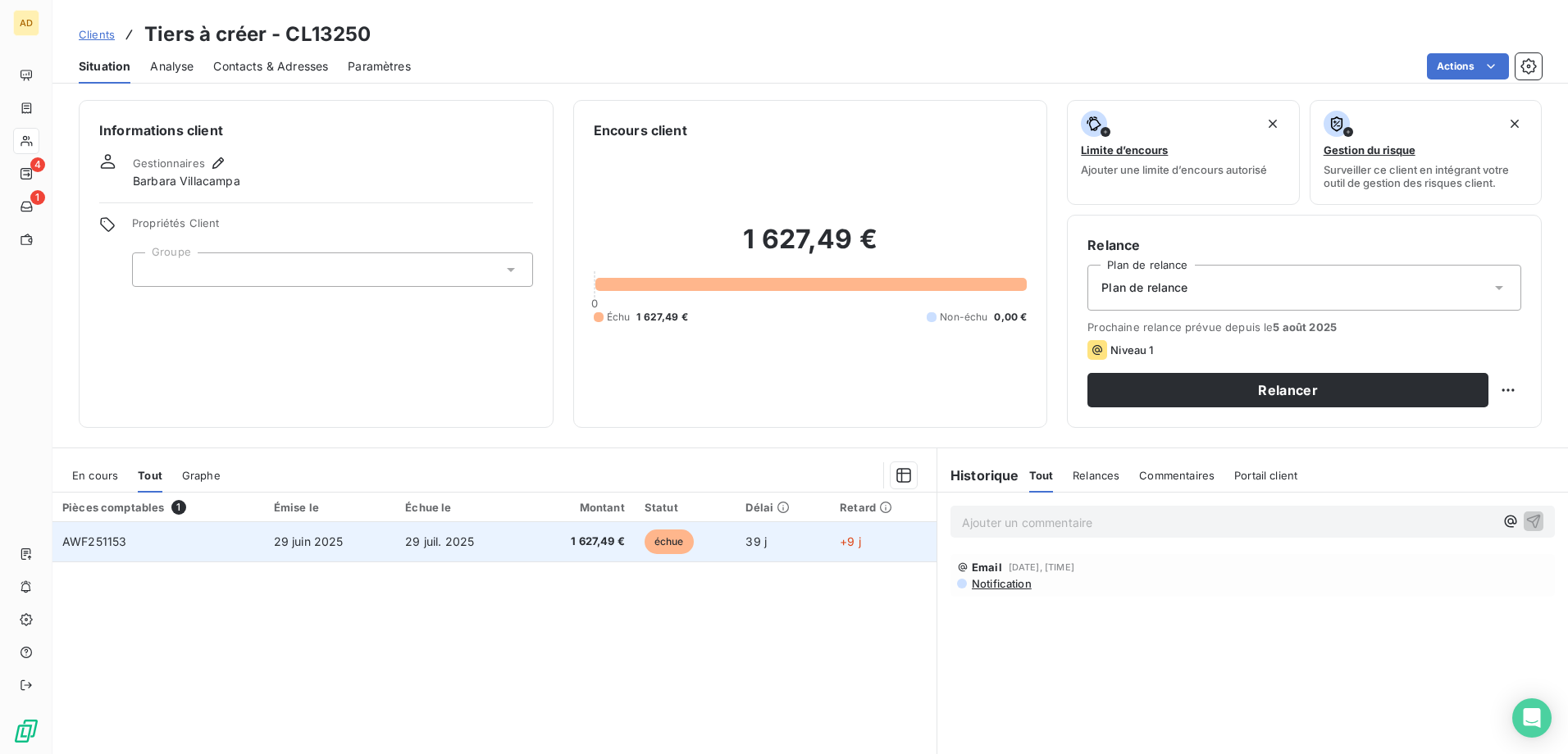 click on "1 627,49 €" at bounding box center [581, 542] 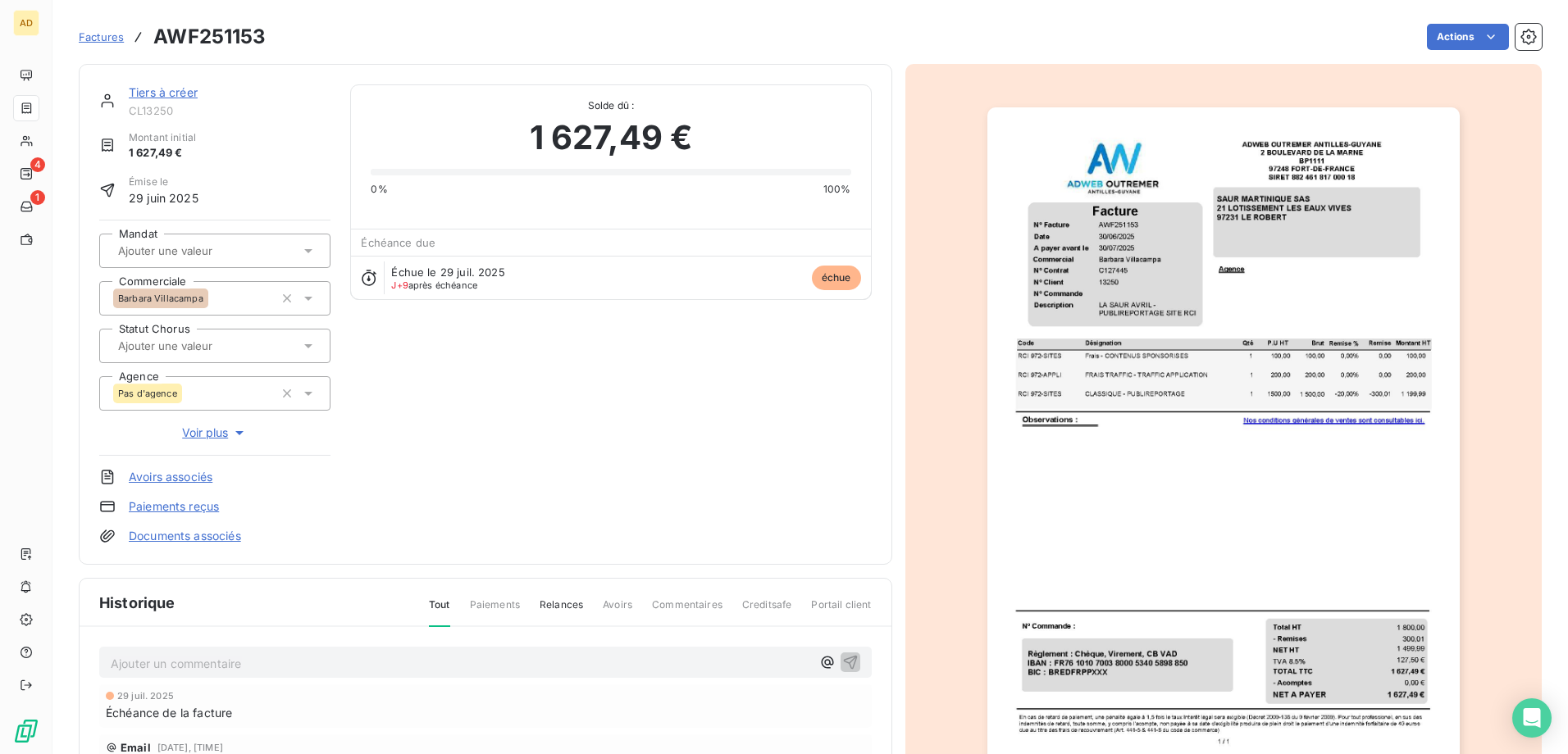 click on "Ajouter un commentaire ﻿" at bounding box center [461, 662] 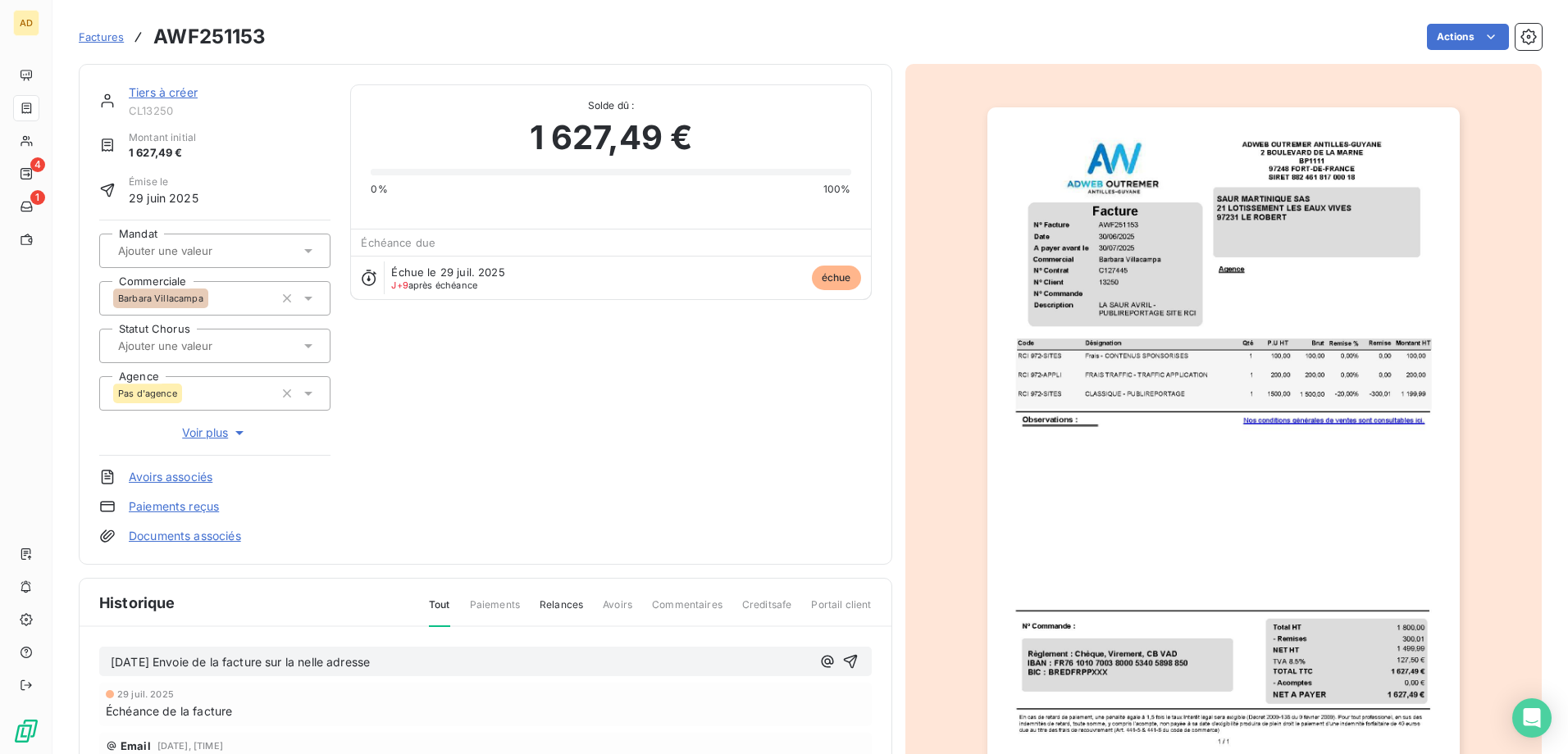 click on "[DATE] Envoie de la facture sur la nelle adresse" at bounding box center (461, 662) 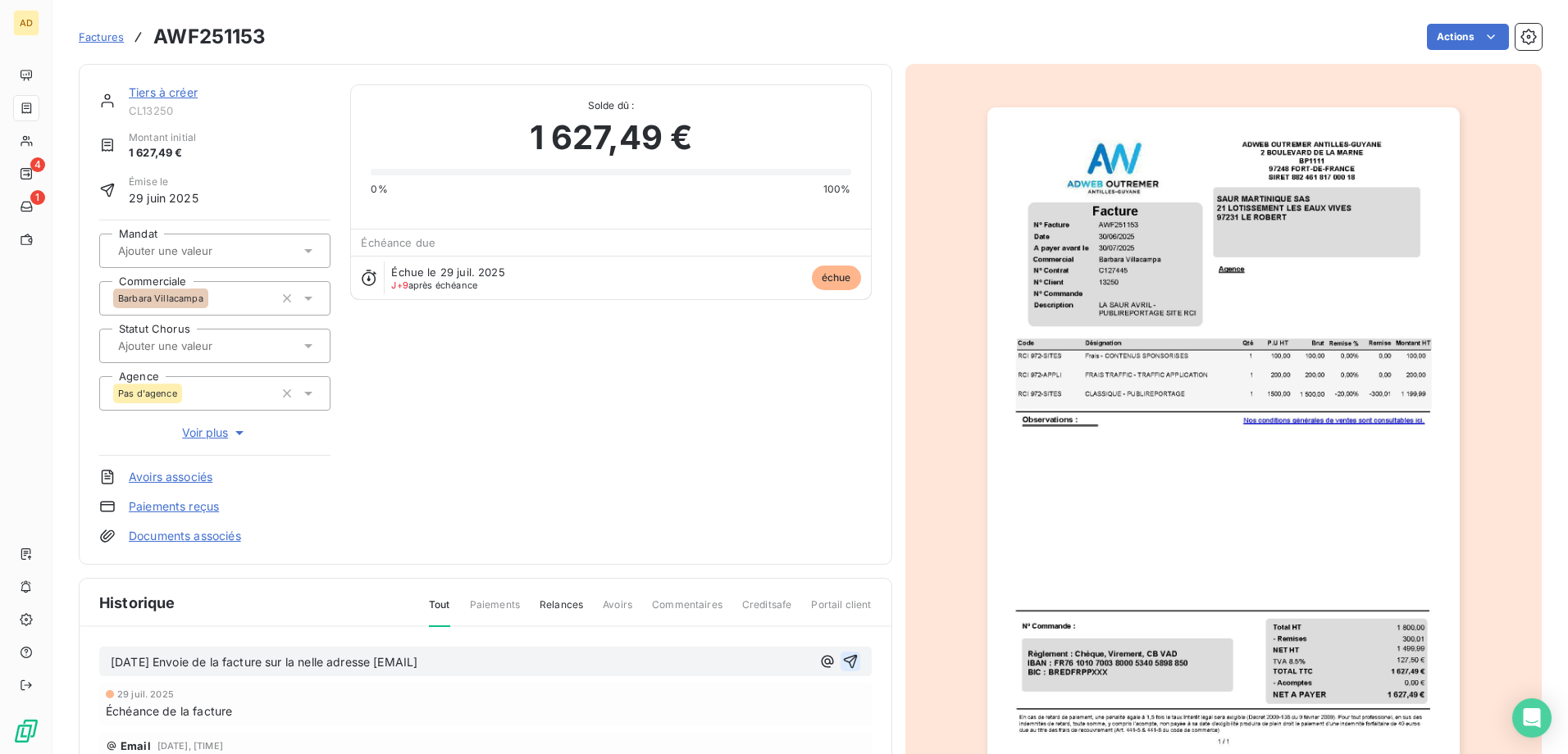 click 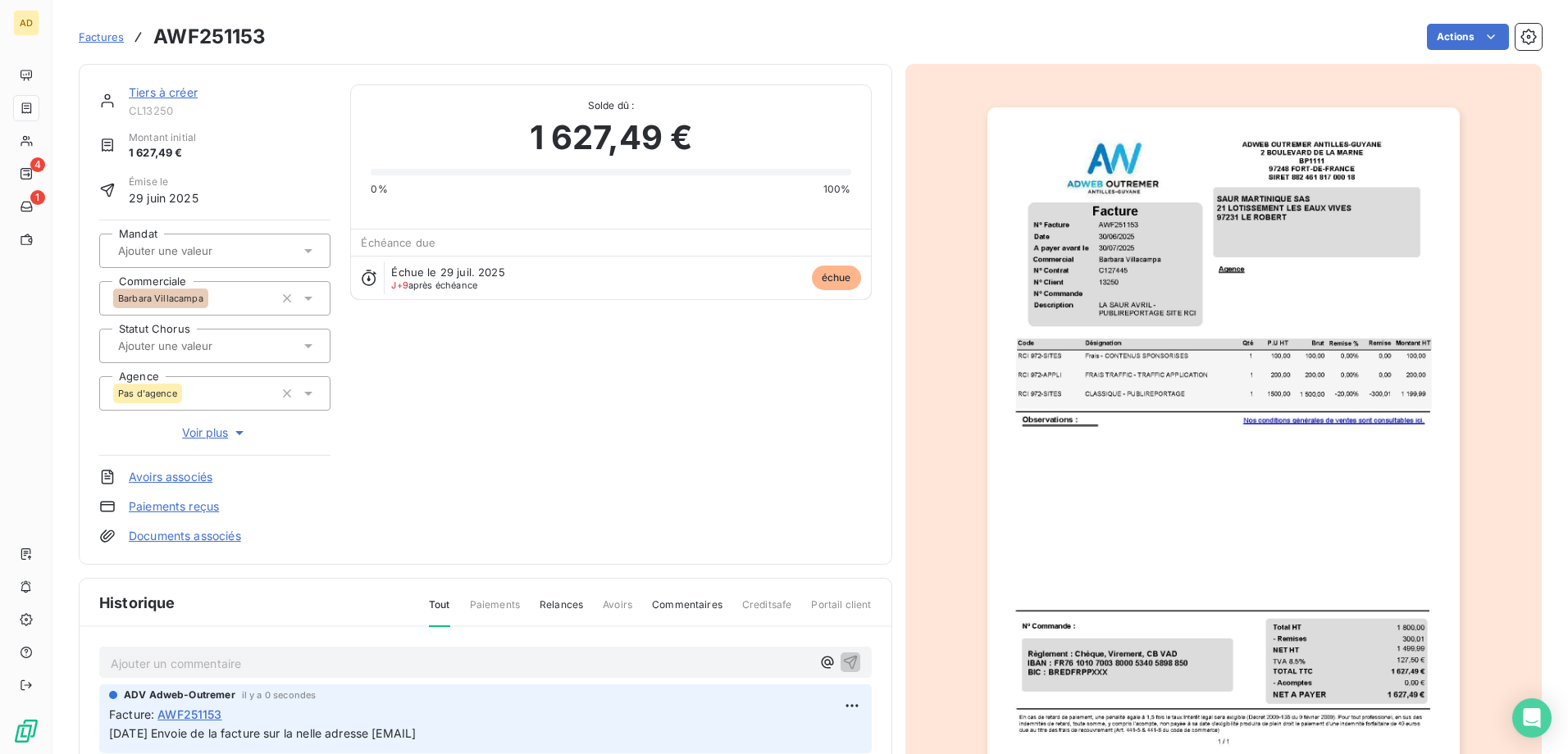click on "Tiers à créer" at bounding box center [163, 92] 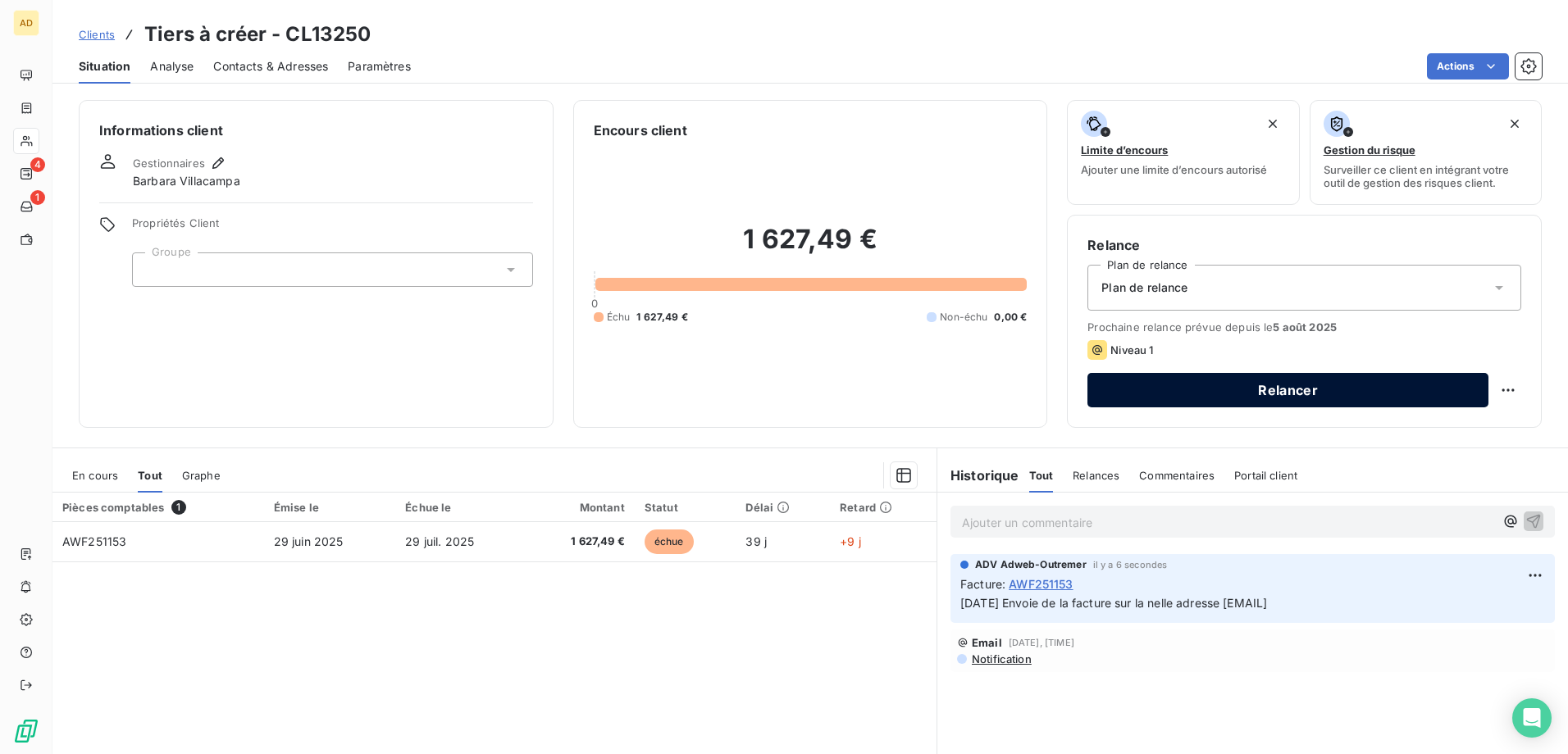 click on "Relancer" at bounding box center [1288, 390] 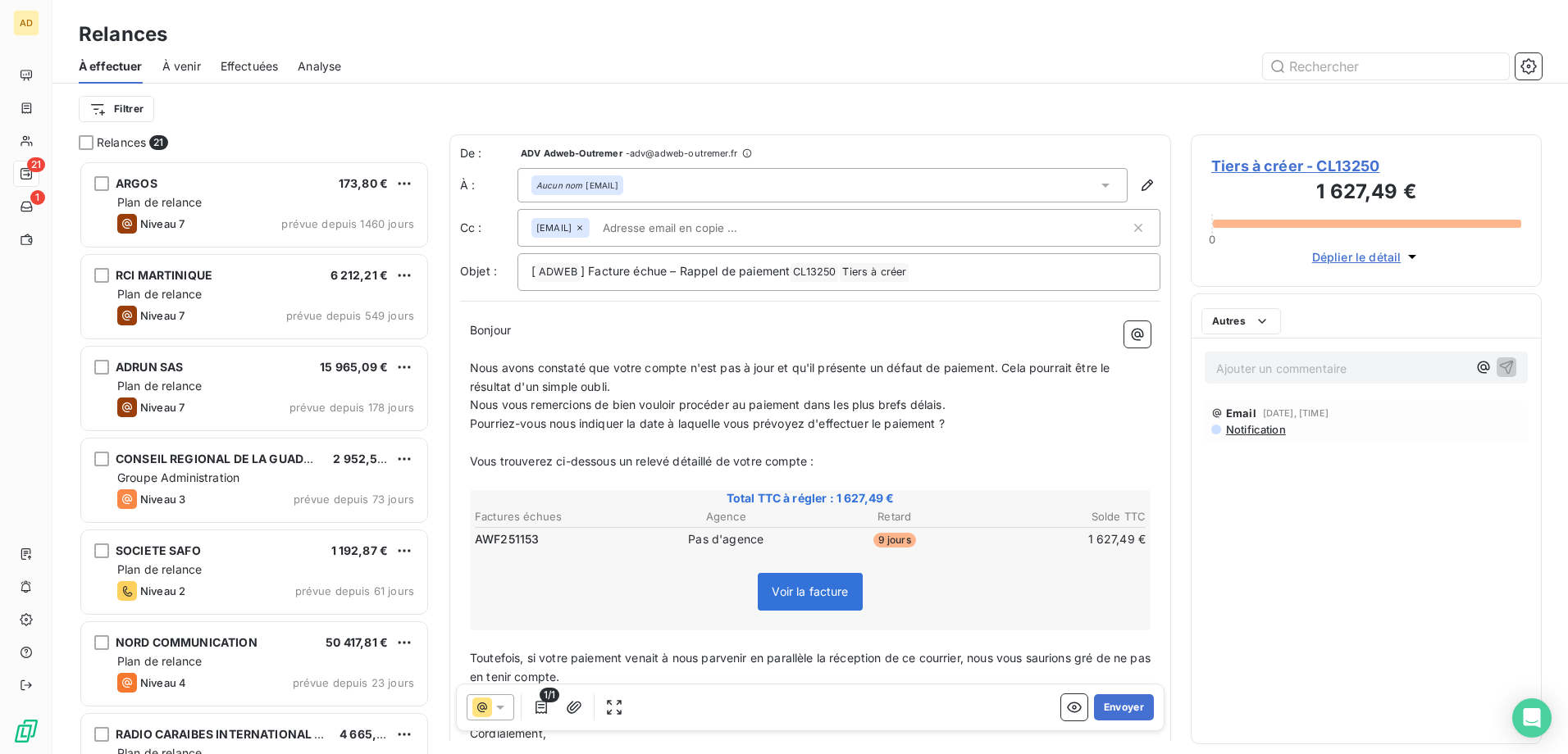 scroll, scrollTop: 13, scrollLeft: 13, axis: both 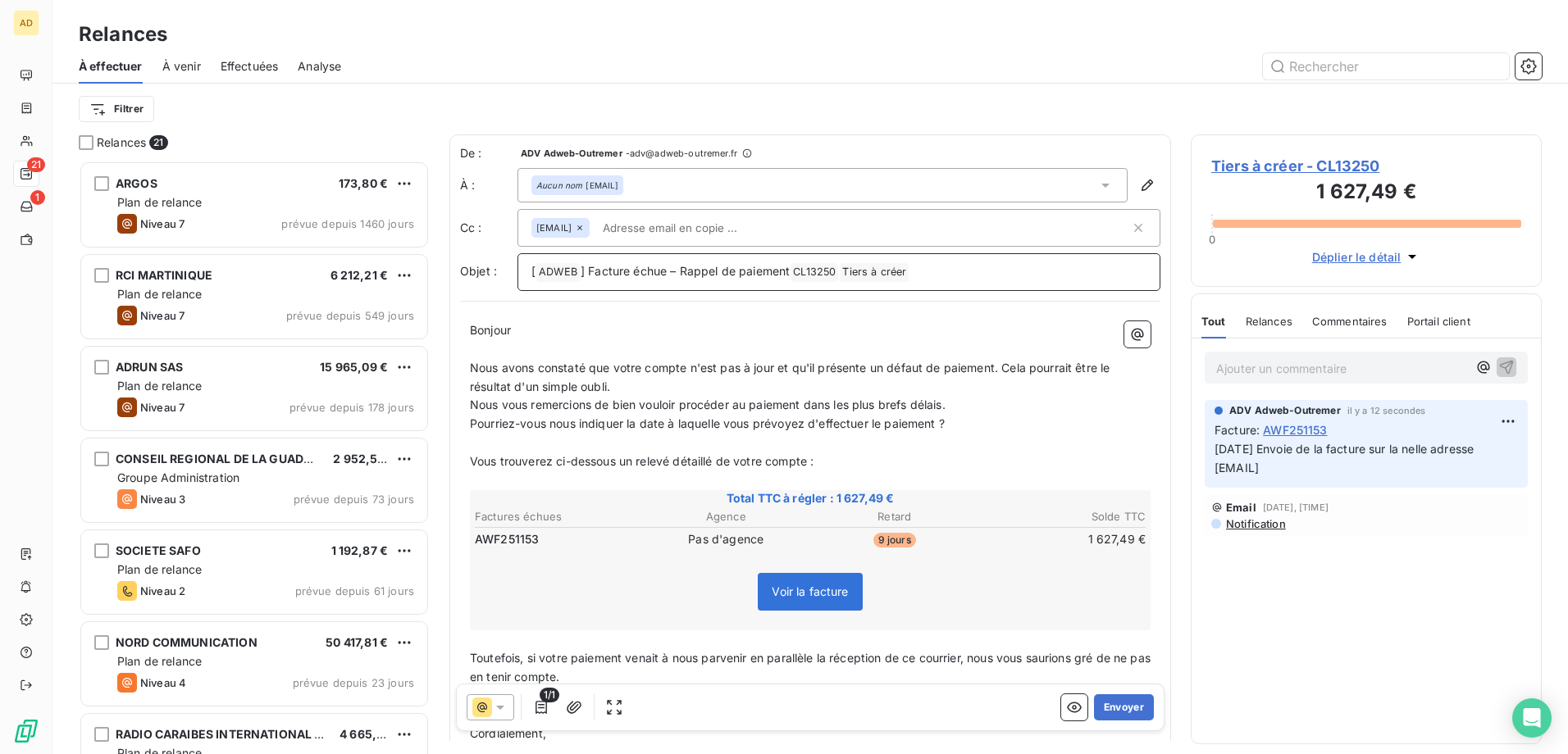click on "[ ADWEB ﻿ ] Facture échue – Rappel de paiement CL13250 ﻿ ﻿ Tiers à créer ﻿ ﻿" at bounding box center [839, 272] 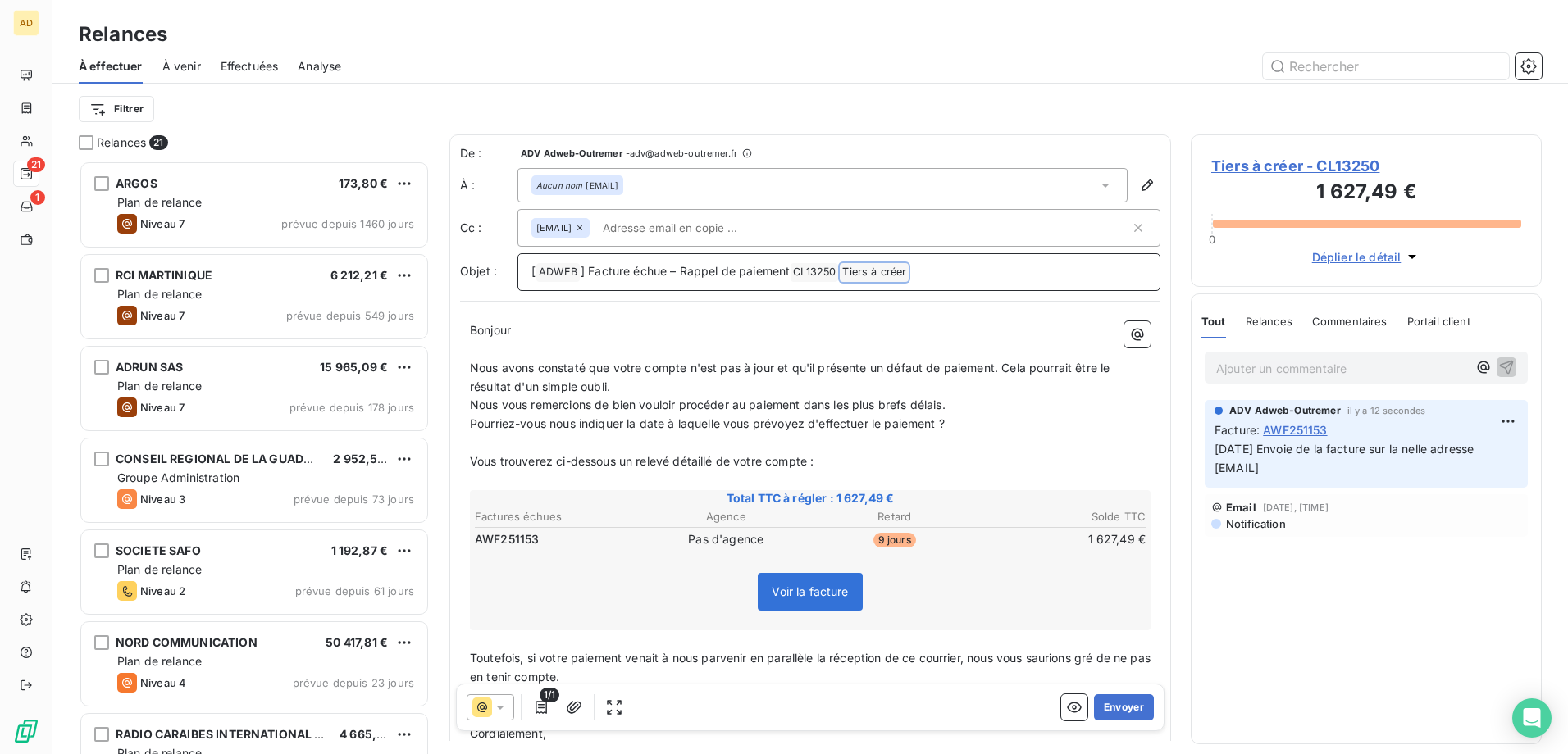 drag, startPoint x: 928, startPoint y: 266, endPoint x: 866, endPoint y: 266, distance: 62 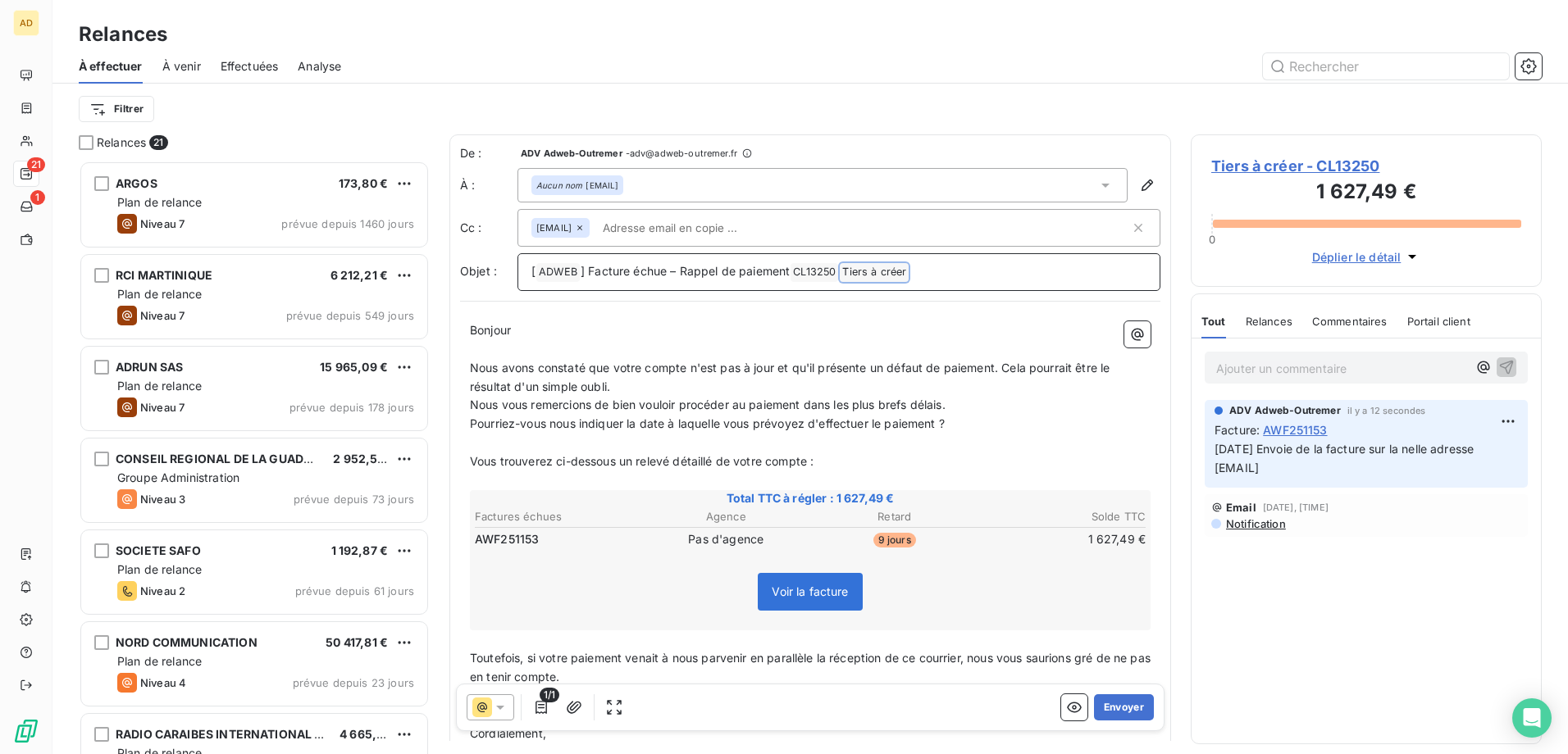 click on "[ ADWEB ﻿ ] Facture échue – Rappel de paiement CL13250 ﻿ ﻿ Tiers à créer ﻿ ﻿" at bounding box center [839, 272] 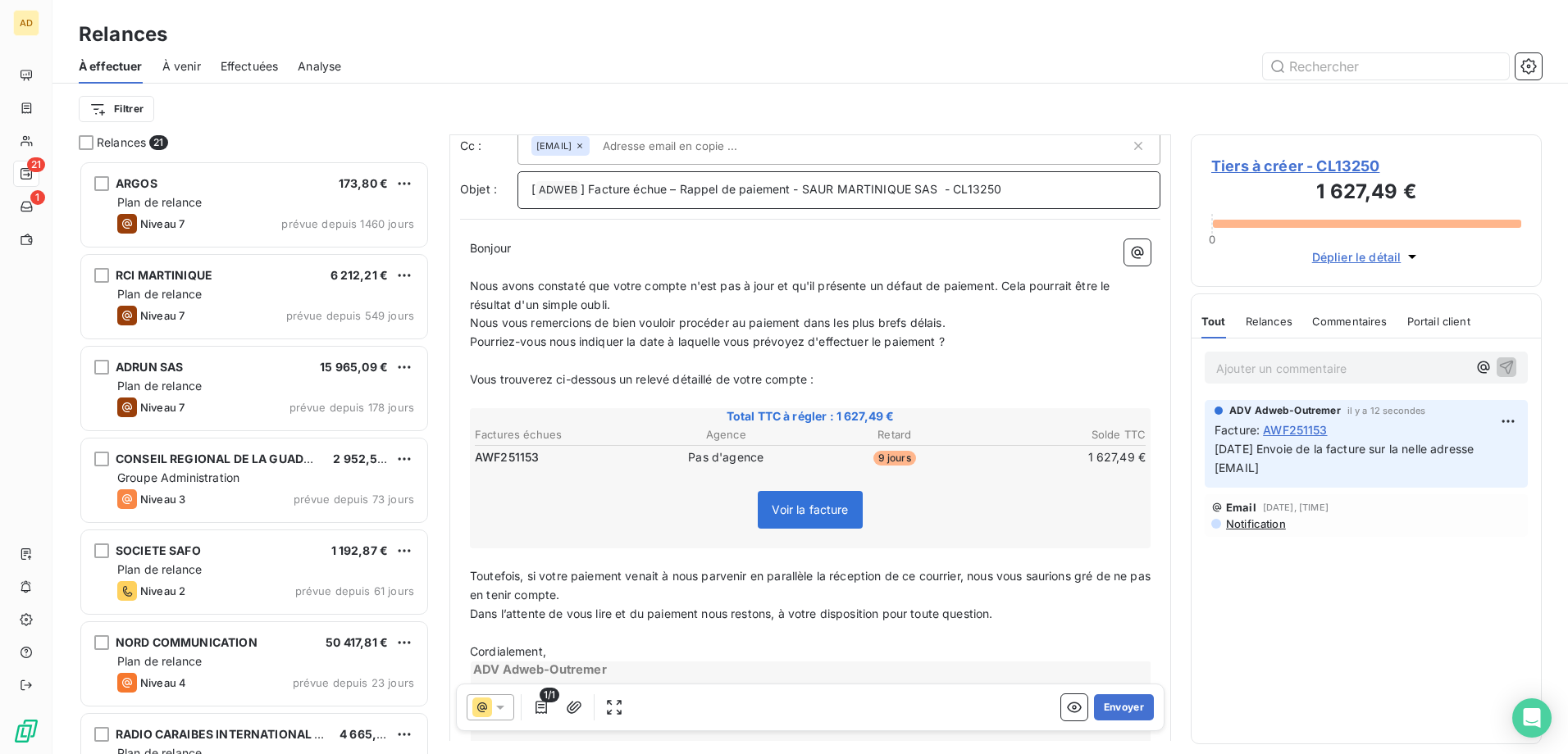 scroll, scrollTop: 0, scrollLeft: 0, axis: both 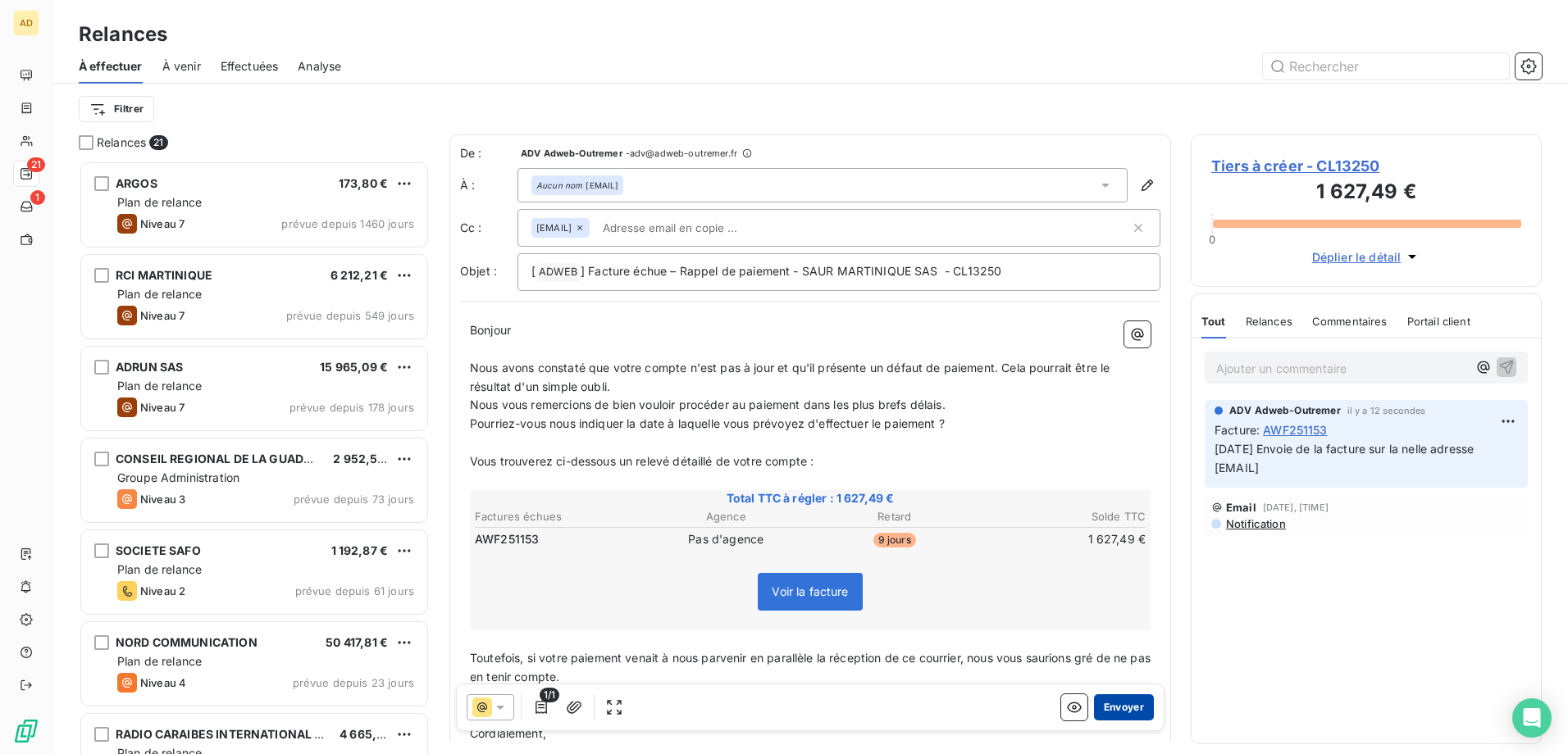 click on "Envoyer" at bounding box center (1124, 707) 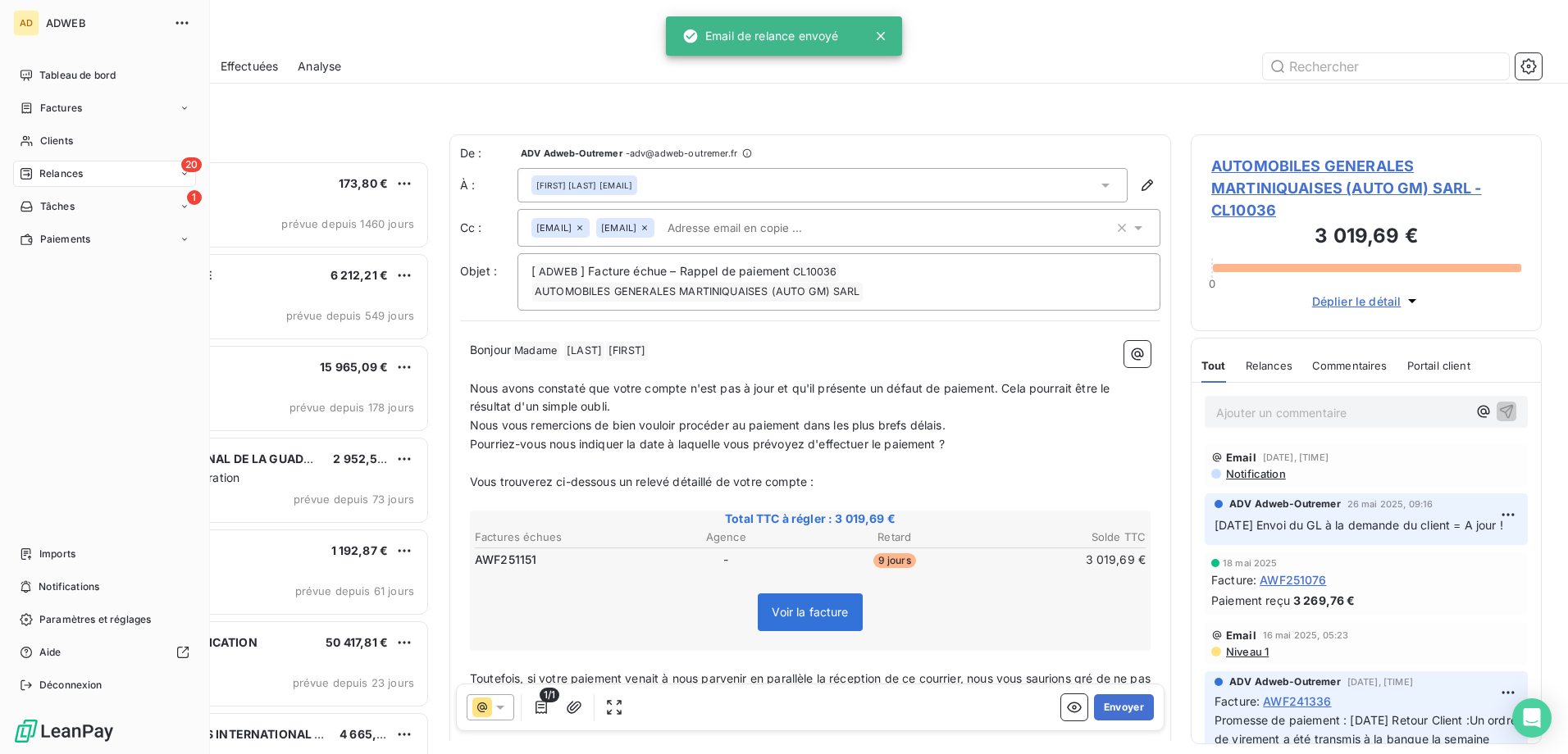 click on "Relances" at bounding box center (61, 174) 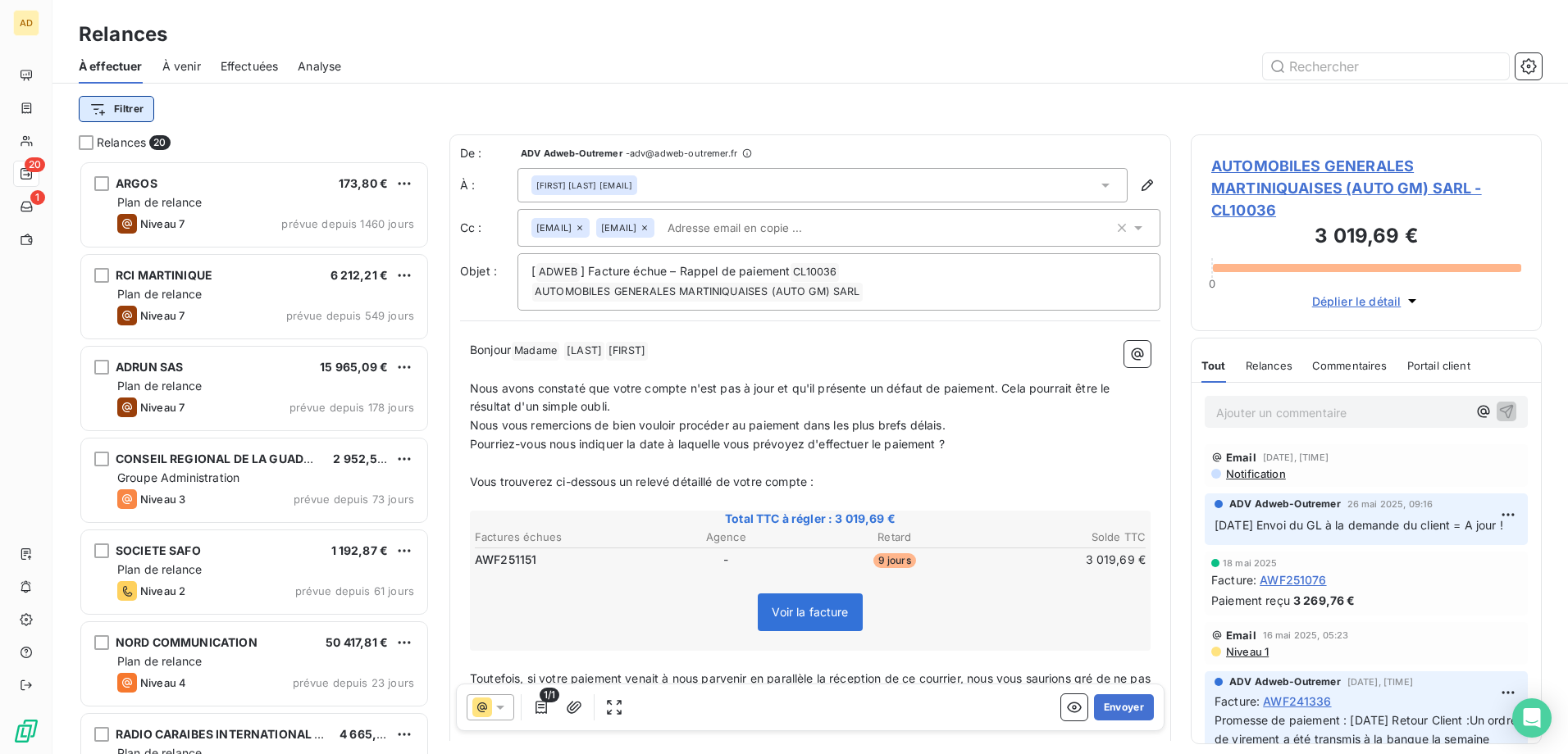click on "AD 20 1 Relances À effectuer À venir Effectuées Analyse Filtrer Relances 20 ARGOS  173,80 € Plan de relance Niveau 7 prévue depuis 1460 jours RCI MARTINIQUE 6 212,21 € Plan de relance Niveau 7 prévue depuis 549 jours ADRUN SAS 15 965,09 € Plan de relance Niveau 7 prévue depuis 178 jours CONSEIL REGIONAL DE LA GUADELOUPE 2 952,50 € Groupe Administration Niveau 3 prévue depuis 73 jours SOCIETE SAFO 1 192,87 € Plan de relance Niveau 2 prévue depuis 61 jours NORD COMMUNICATION 50 417,81 € Plan de relance Niveau 4 prévue depuis 23 jours RADIO CARAIBES INTERNATIONAL MARTINIQUE 4 665,50 € Plan de relance Niveau 4 prévue depuis 23 jours RADIO CARAIBES INTERNATIONAL GUADELOUPE SAS 2 170,00 € Plan de relance Niveau 4 prévue depuis 23 jours OFFICE DE TOURISME INTERCOMMUNAL DE LA RIVIERA DU LEVANT 4 717,96 € Groupe Administration Niveau 3 prévue depuis 21 jours ALC BLUE MARINE 1 029,56 € Plan de relance Niveau 7 prévue depuis 16 jours 7 552,34 € -" at bounding box center [784, 377] 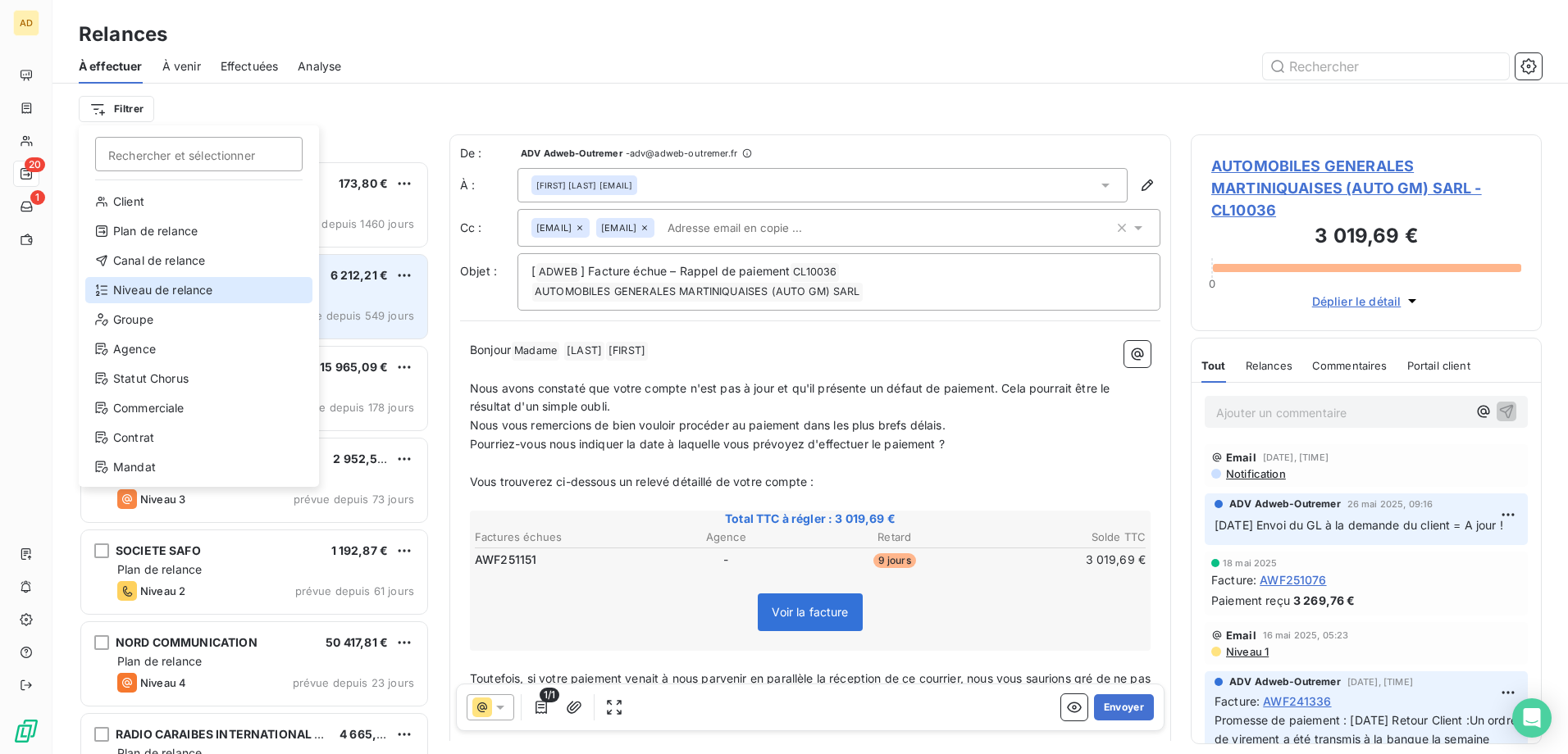 click on "Niveau de relance" at bounding box center (198, 290) 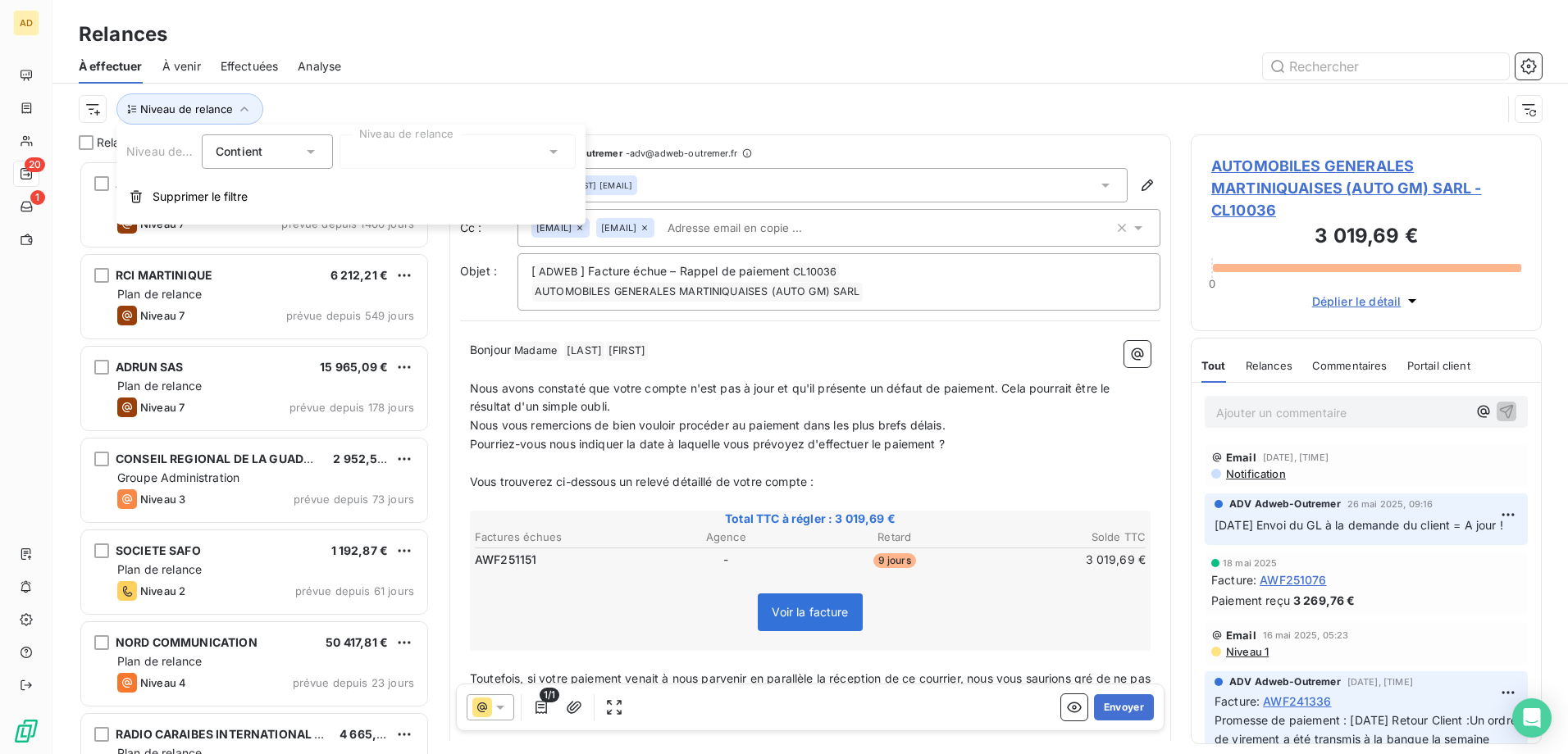 click 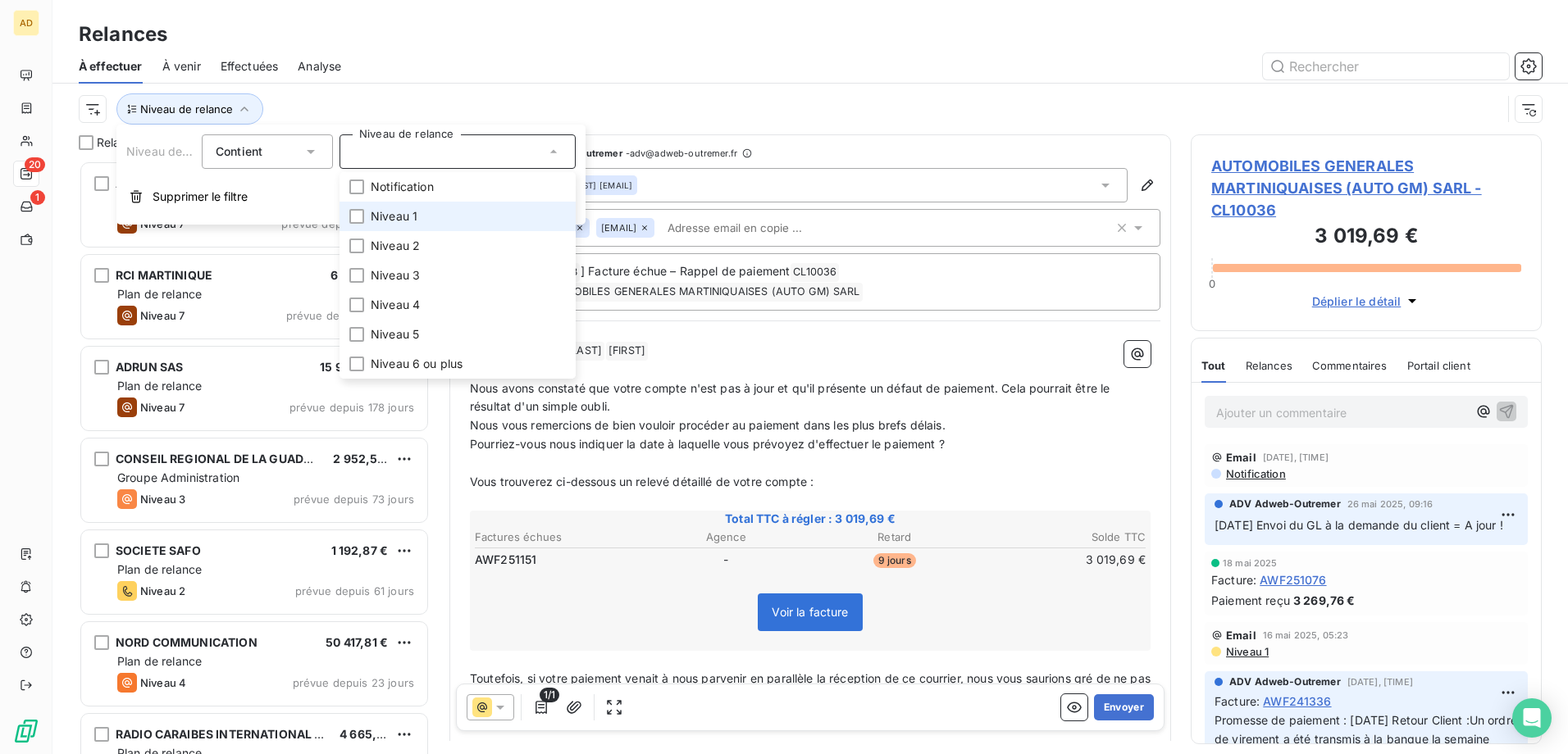 click on "Niveau 1" at bounding box center (458, 216) 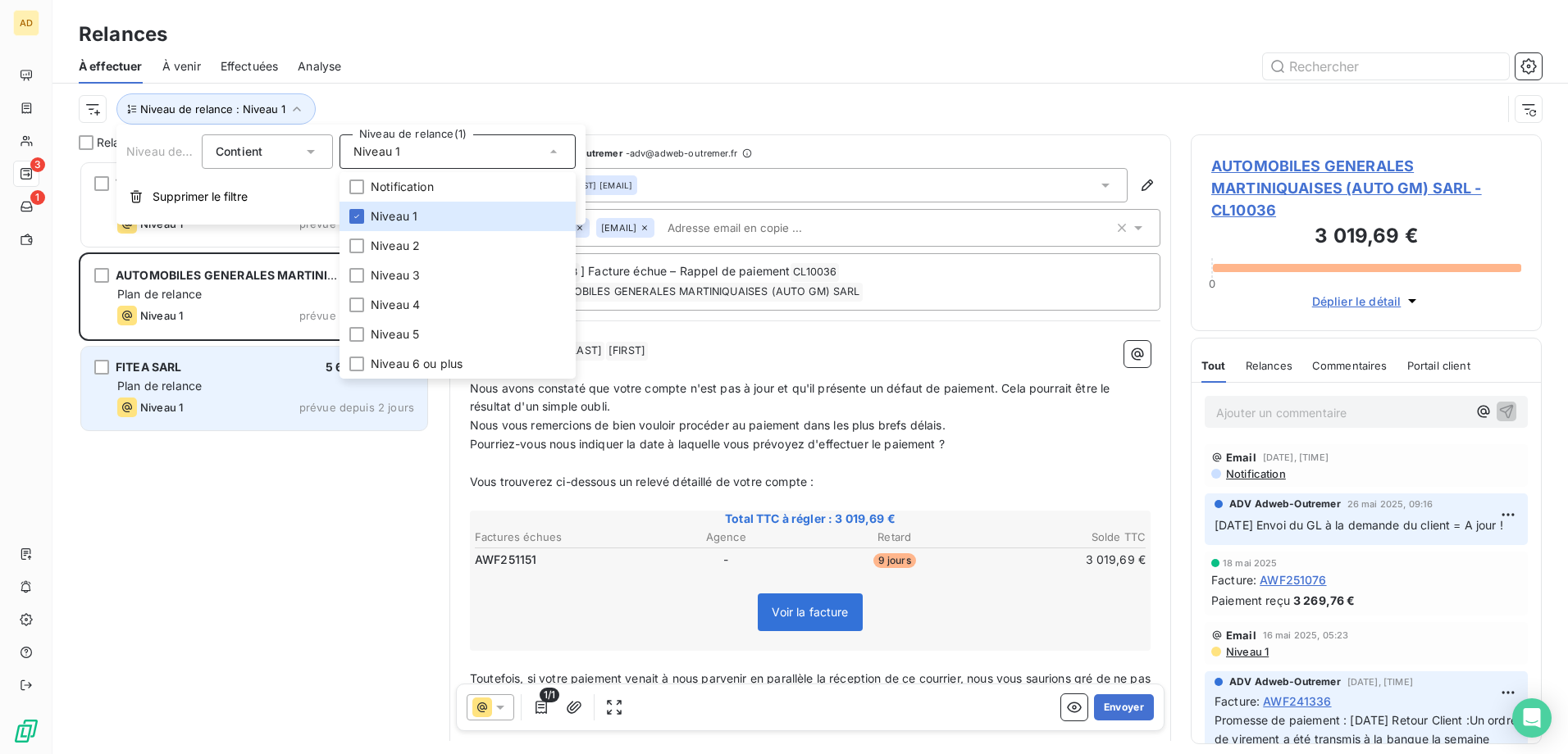 click on "FITEA SARL 5 650,25 € Plan de relance Niveau 1 prévue depuis 2 jours" at bounding box center (254, 388) 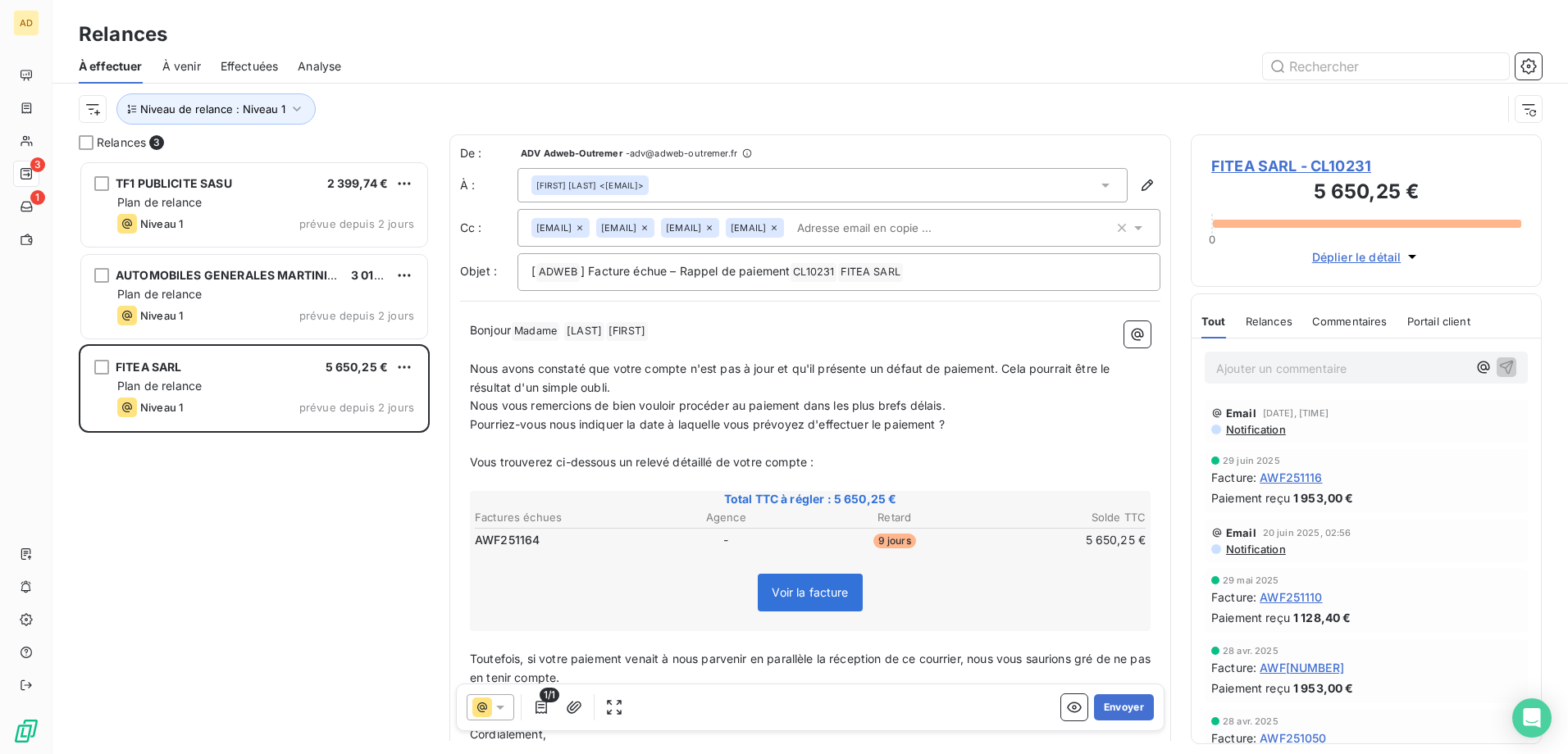 click 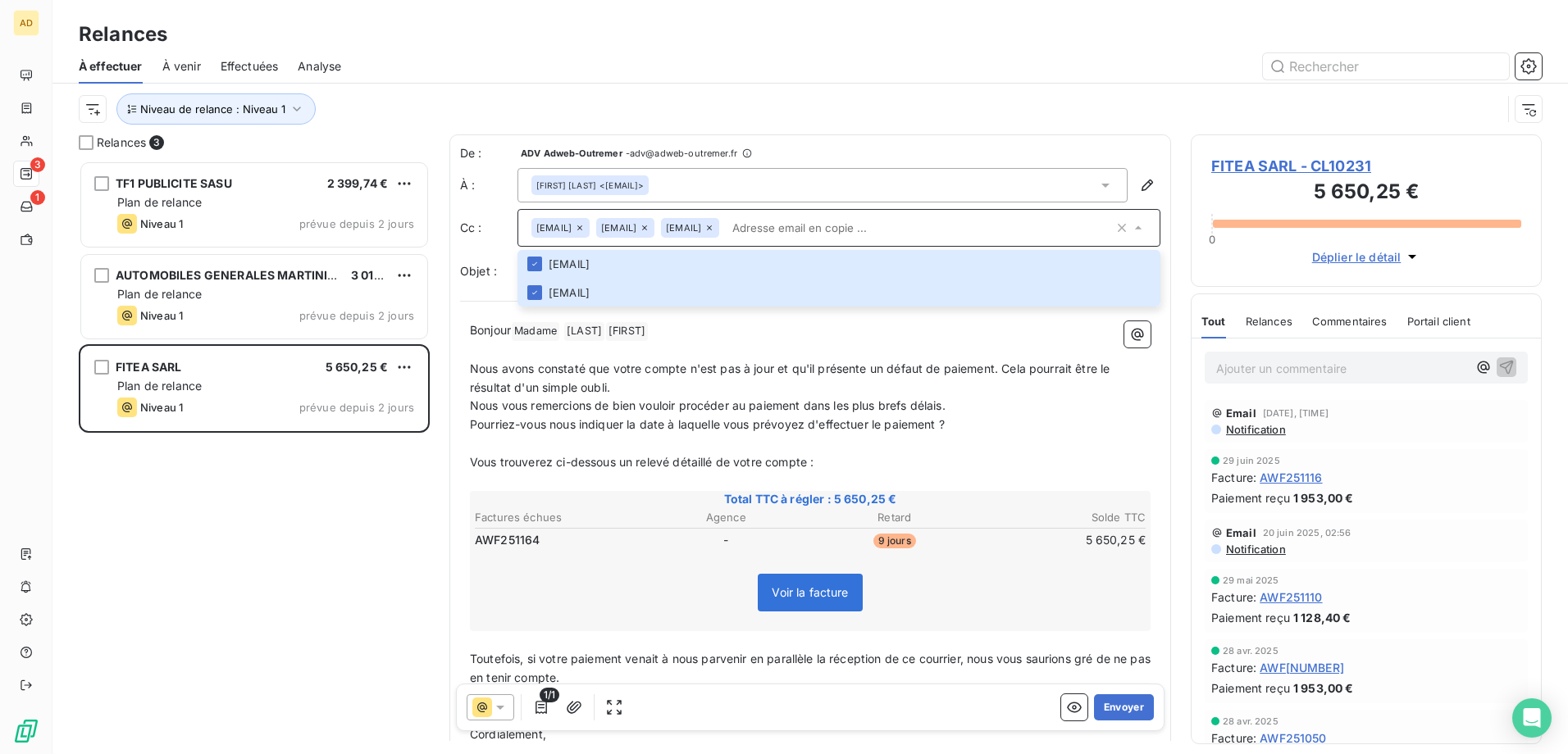 click on "TF1 PUBLICITE SASU 2 399,74 € Plan de relance Niveau 1 prévue depuis 2 jours AUTOMOBILES GENERALES MARTINIQUAISES (AUTO GM) SARL 3 019,69 € Plan de relance Niveau 1 prévue depuis 2 jours FITEA SARL 5 650,25 € Plan de relance Niveau 1 prévue depuis 2 jours" at bounding box center [254, 457] 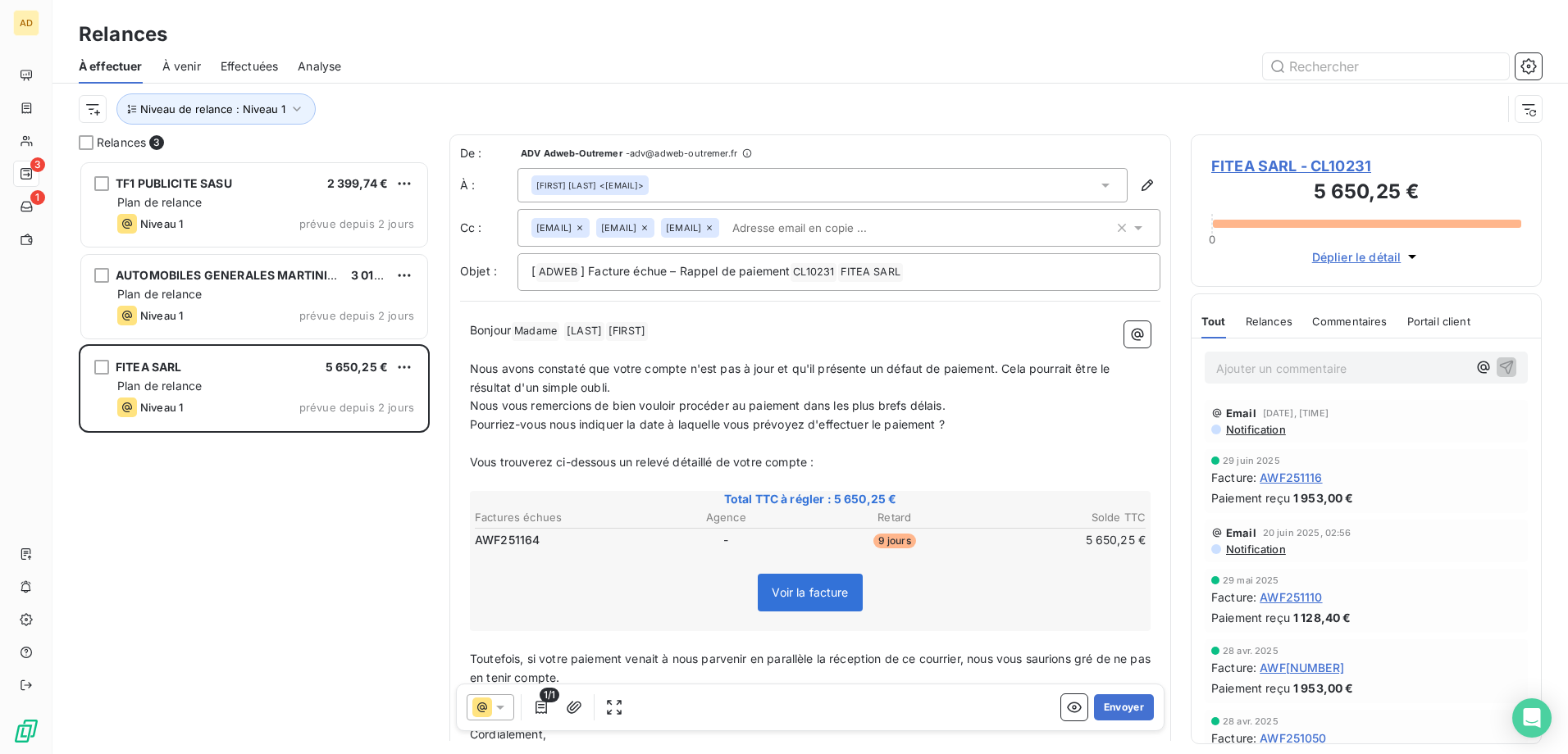 click on "Notification" at bounding box center [1255, 429] 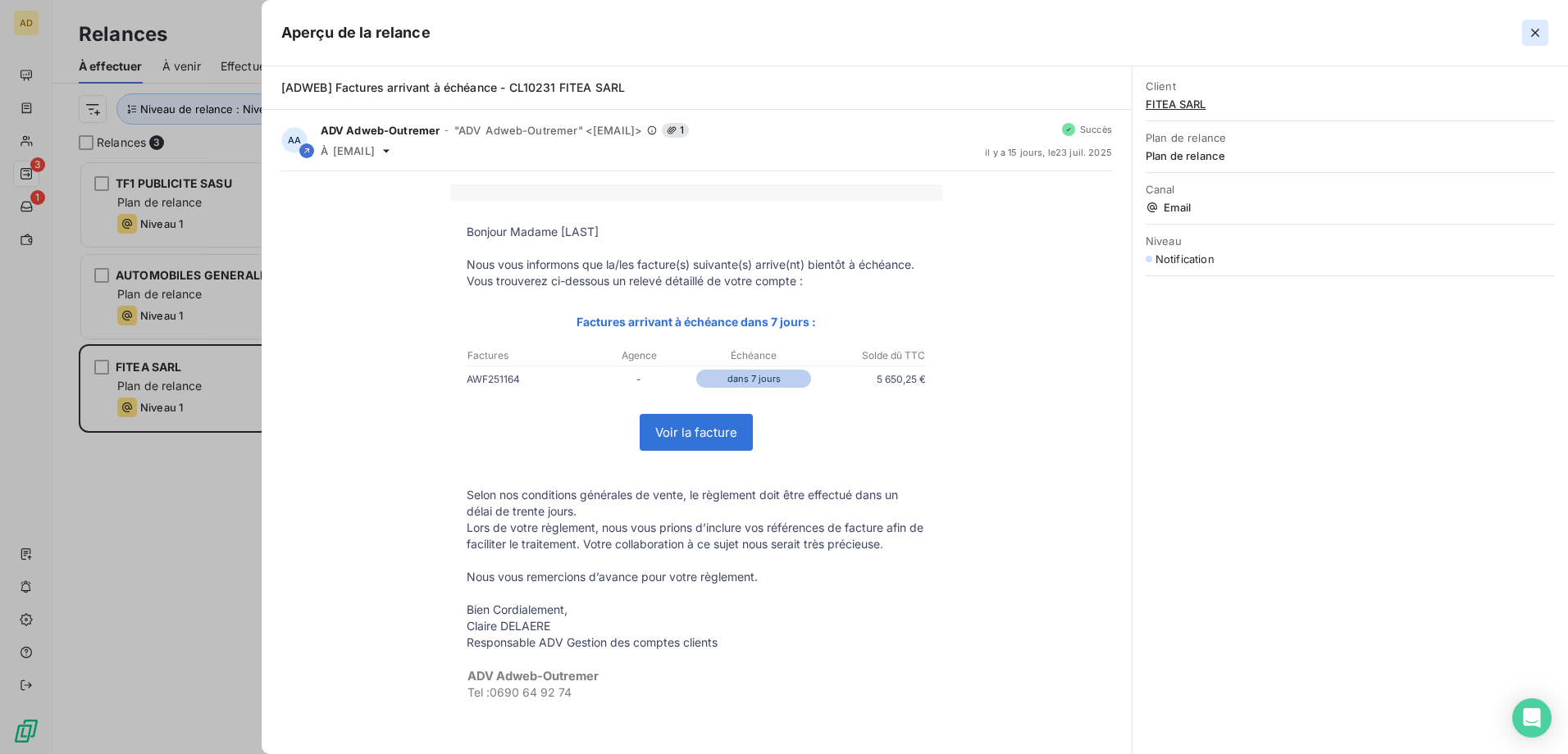 click 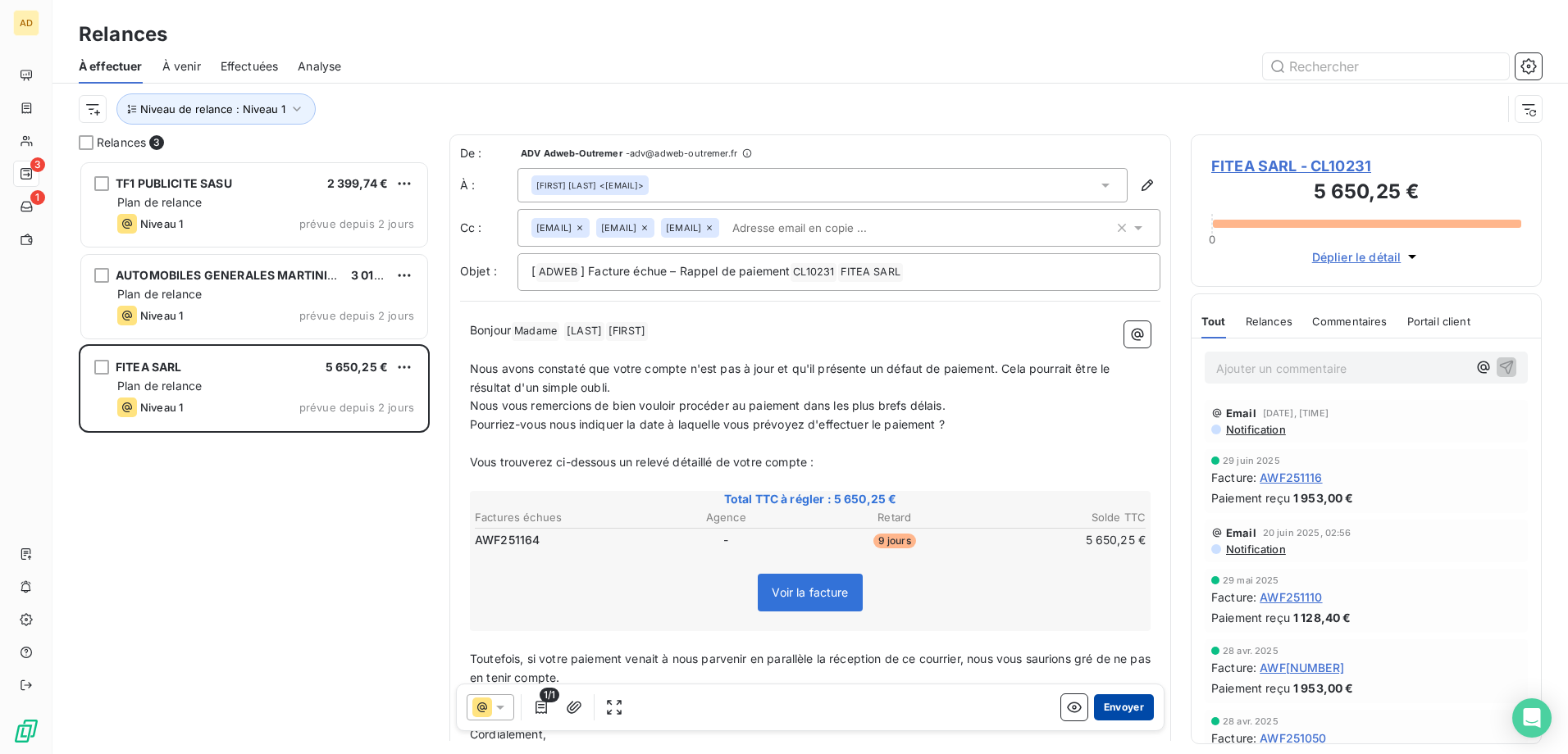 click on "Envoyer" at bounding box center [1124, 707] 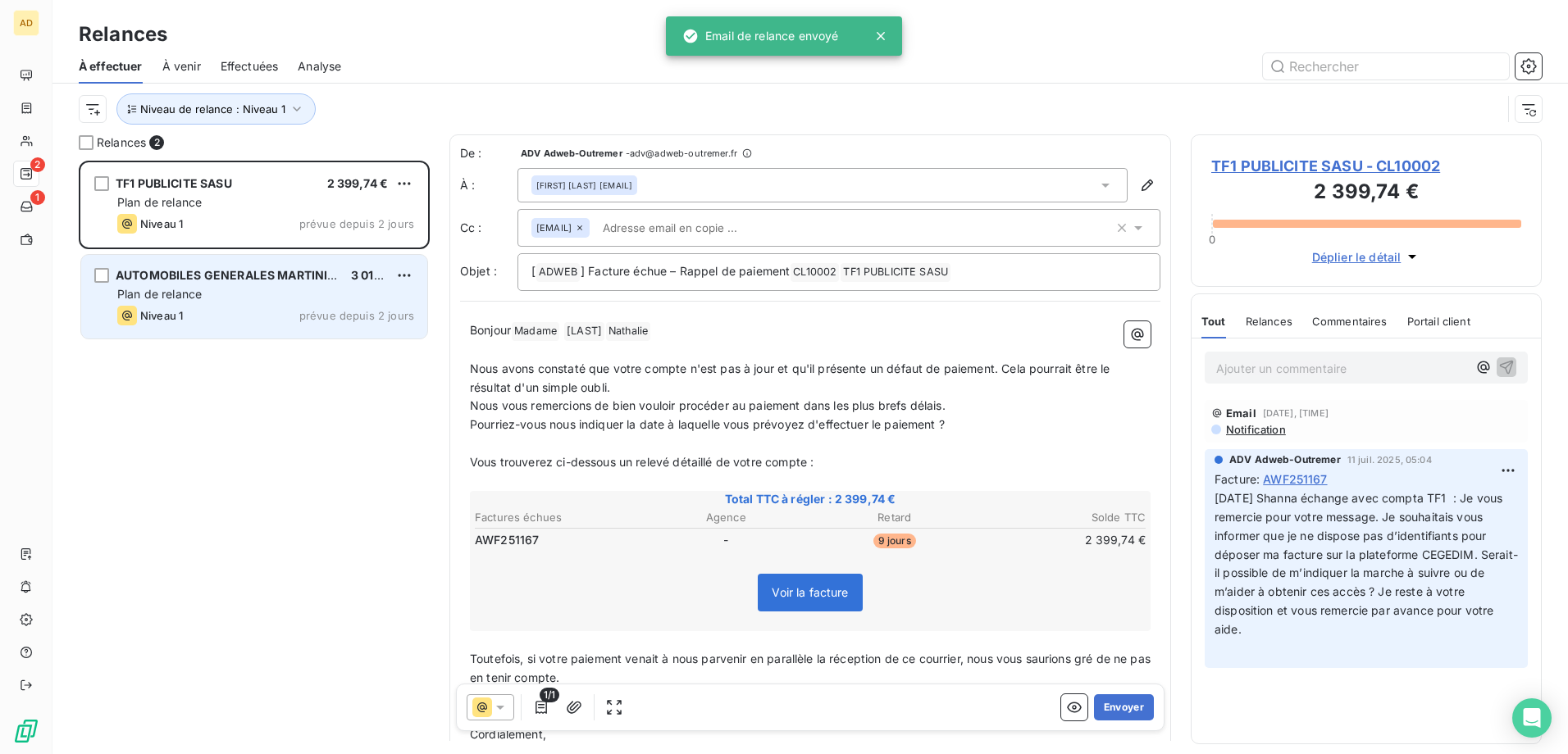 click on "AUTOMOBILES GENERALES MARTINIQUAISES (AUTO GM) SARL" at bounding box center (297, 275) 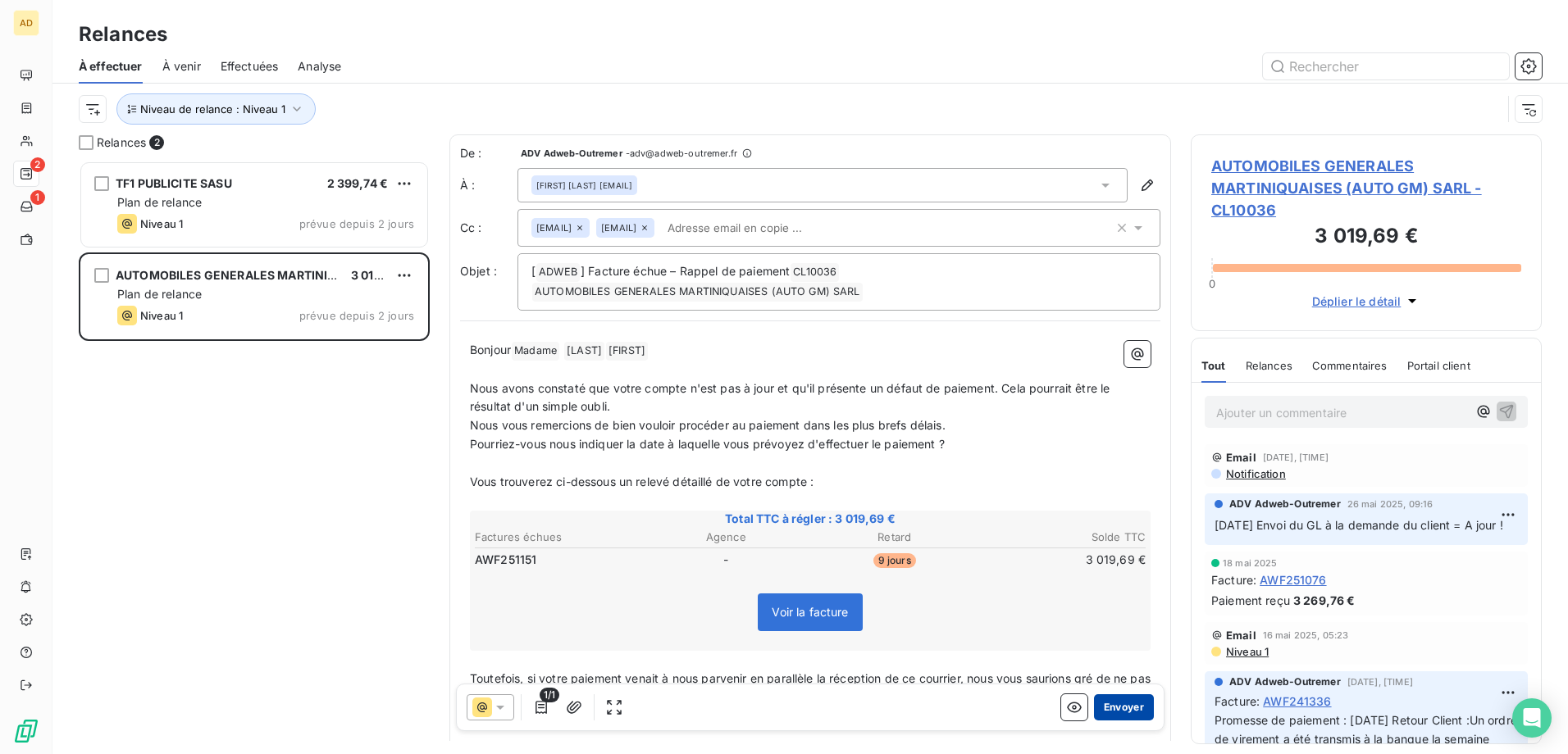 click on "Envoyer" at bounding box center (1124, 707) 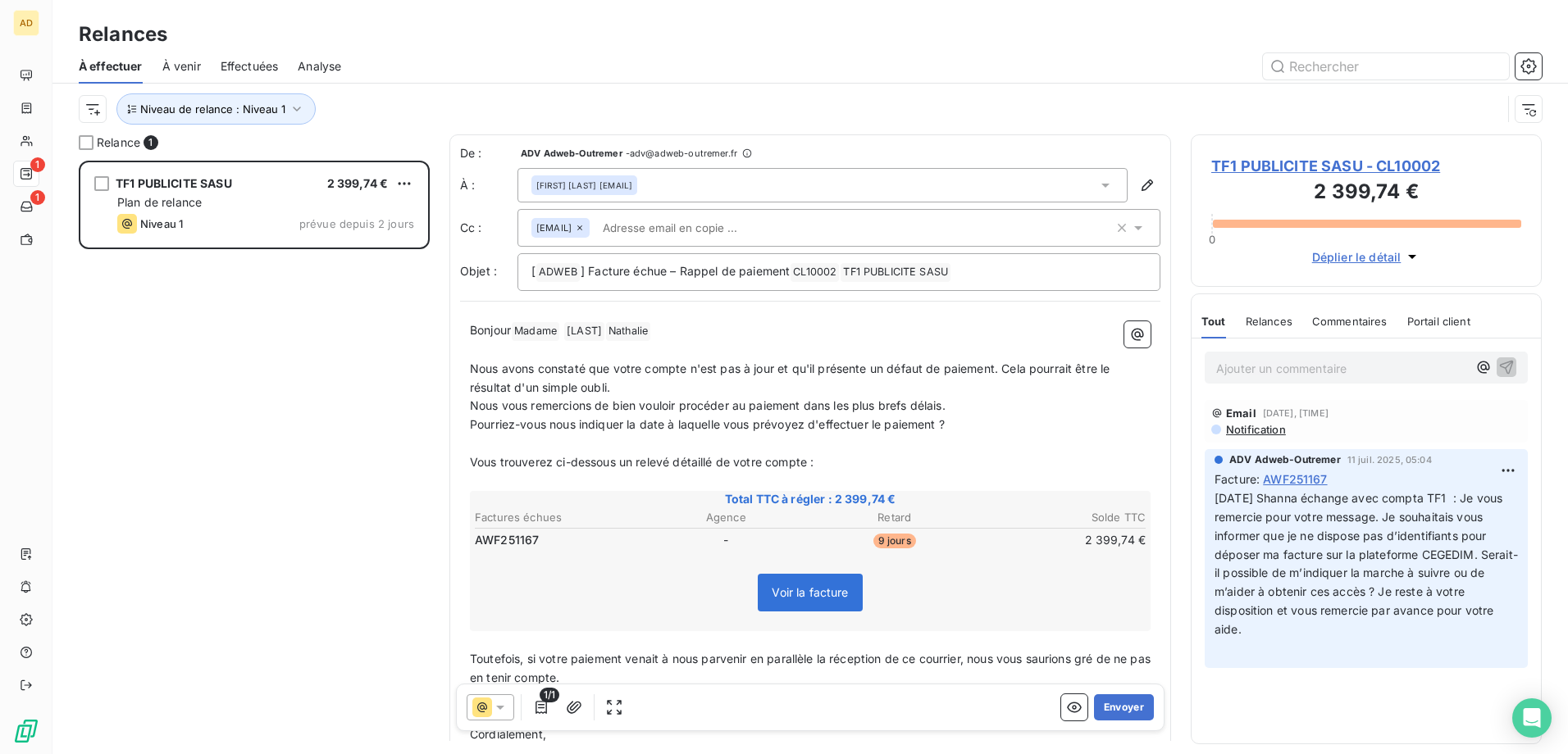 click at bounding box center (691, 228) 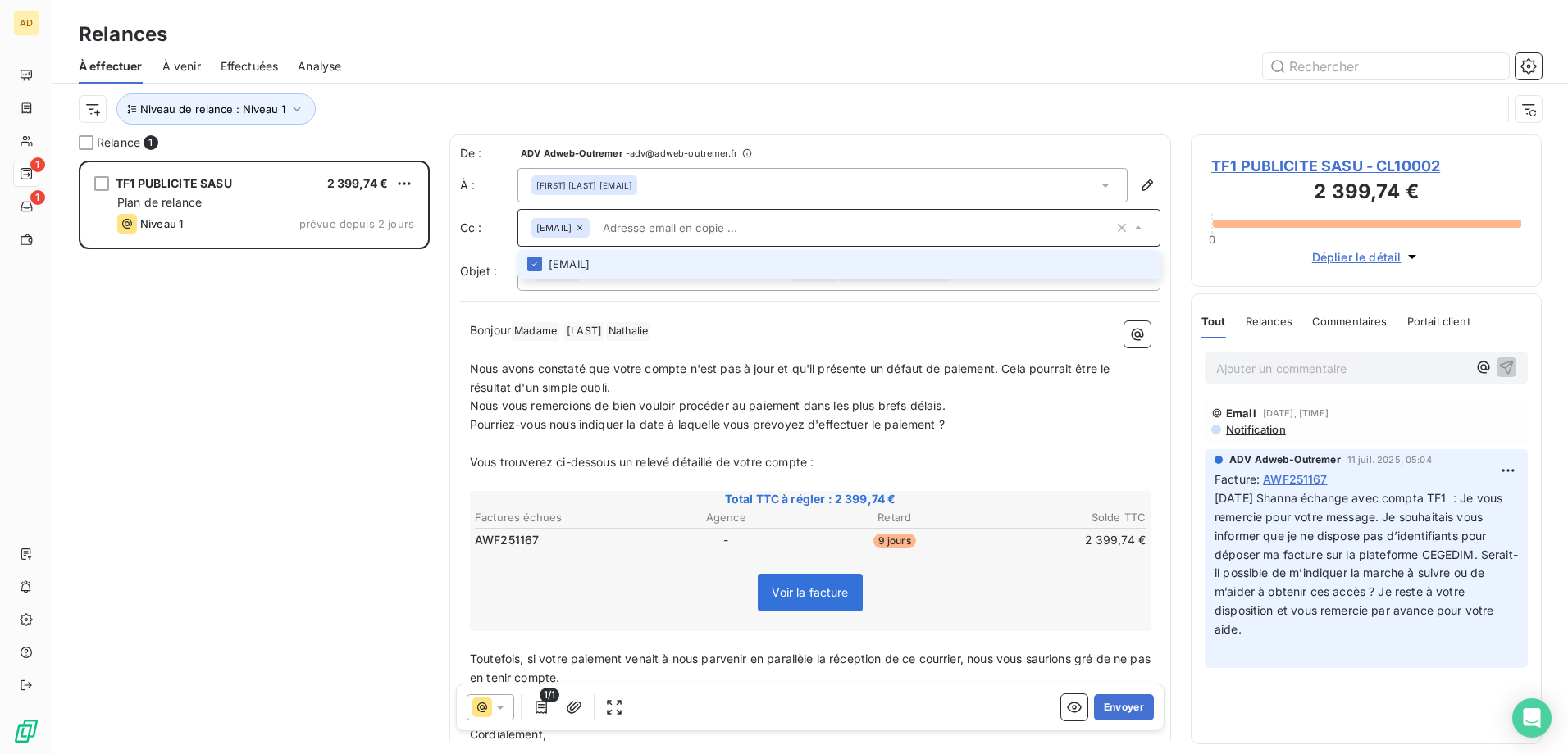 click at bounding box center [855, 228] 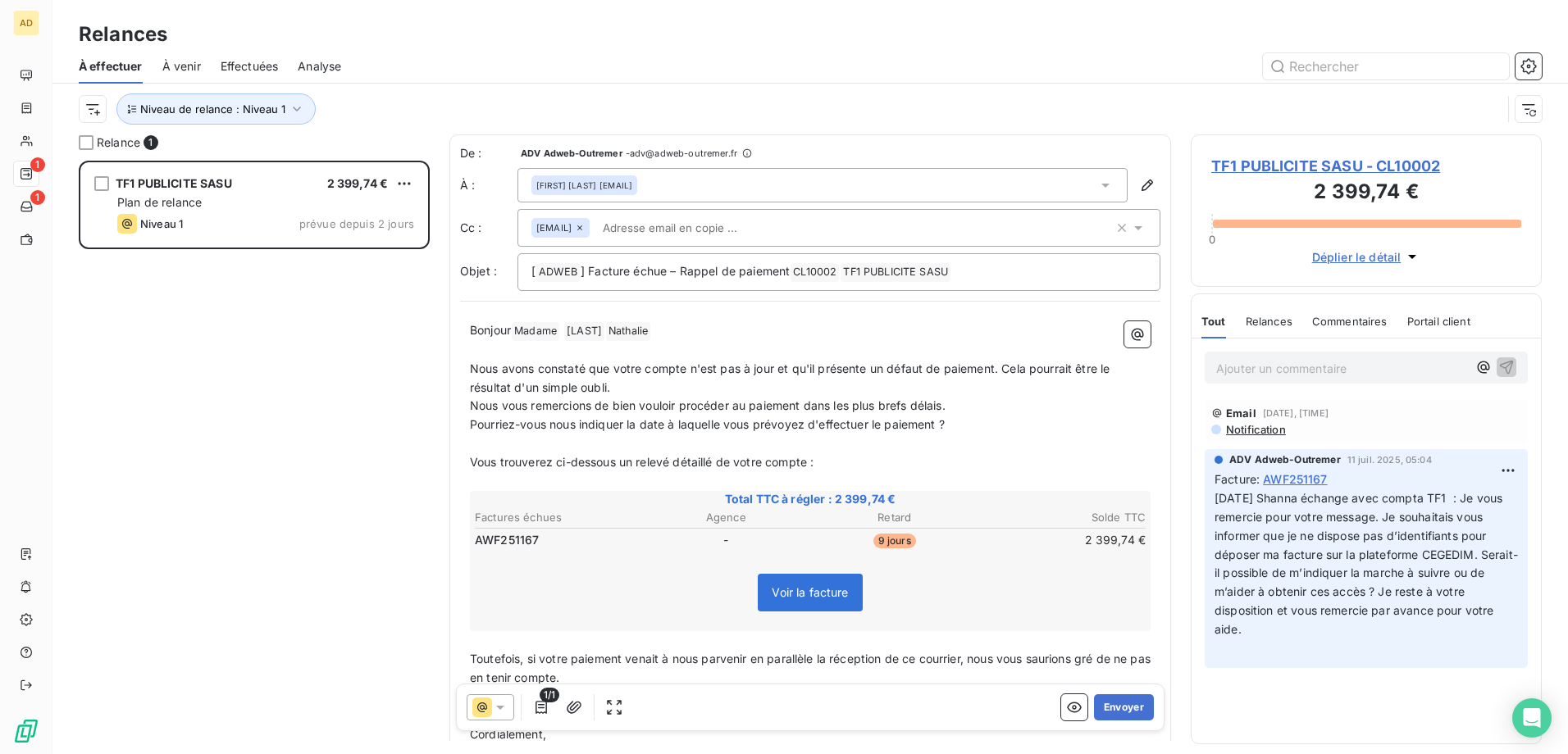 click on "TF1 PUBLICITE SASU - CL10002" at bounding box center (1366, 166) 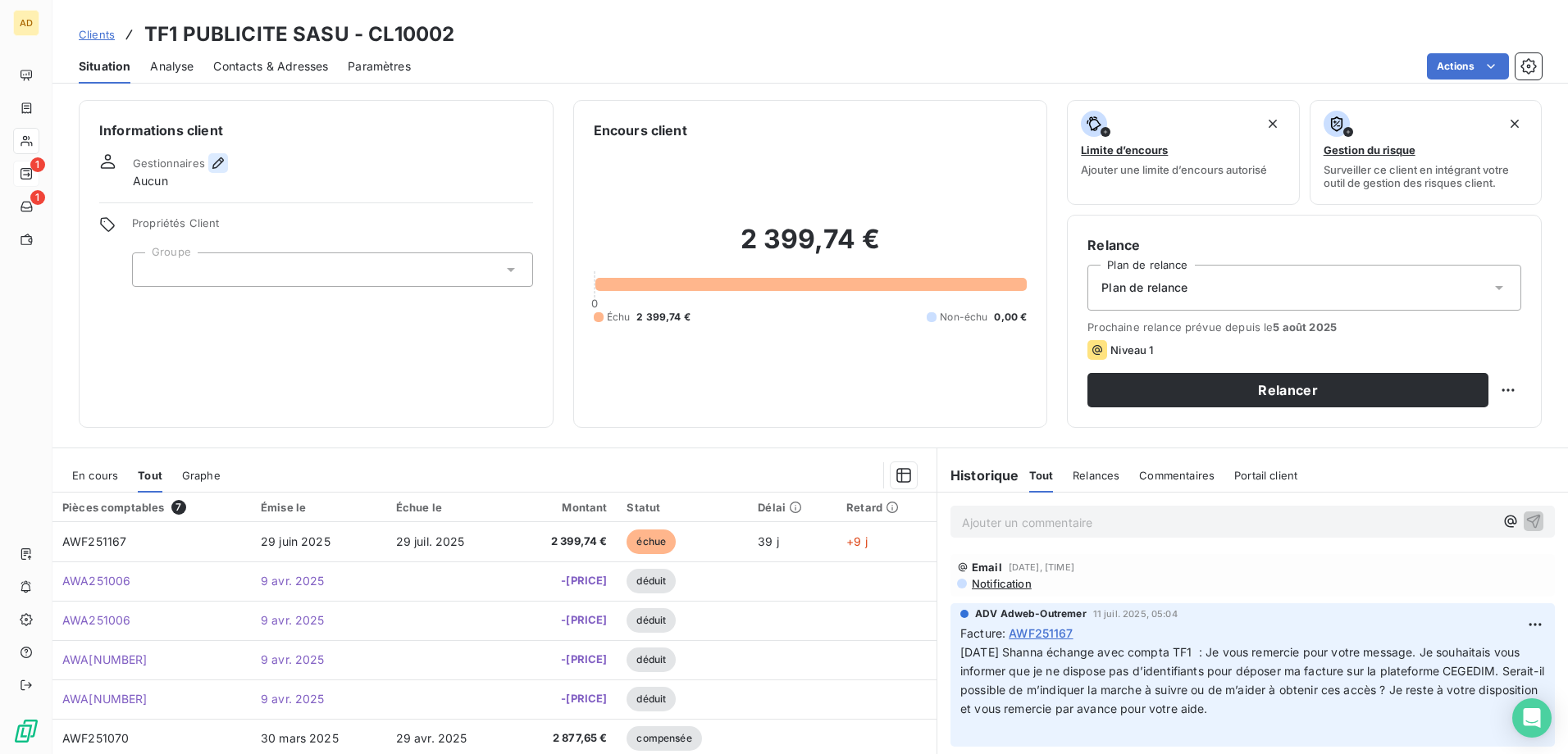 click 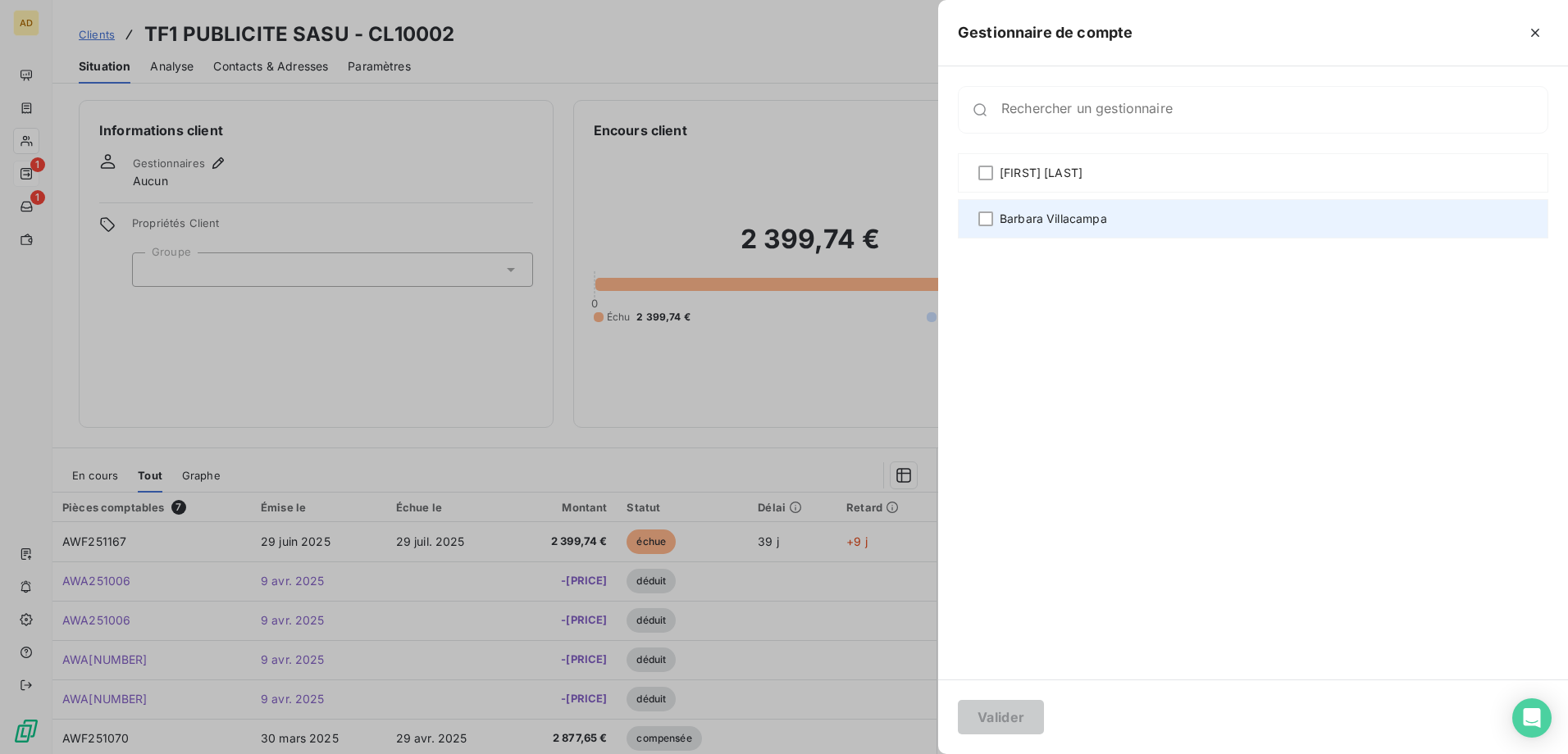 click on "Barbara Villacampa" at bounding box center [1053, 219] 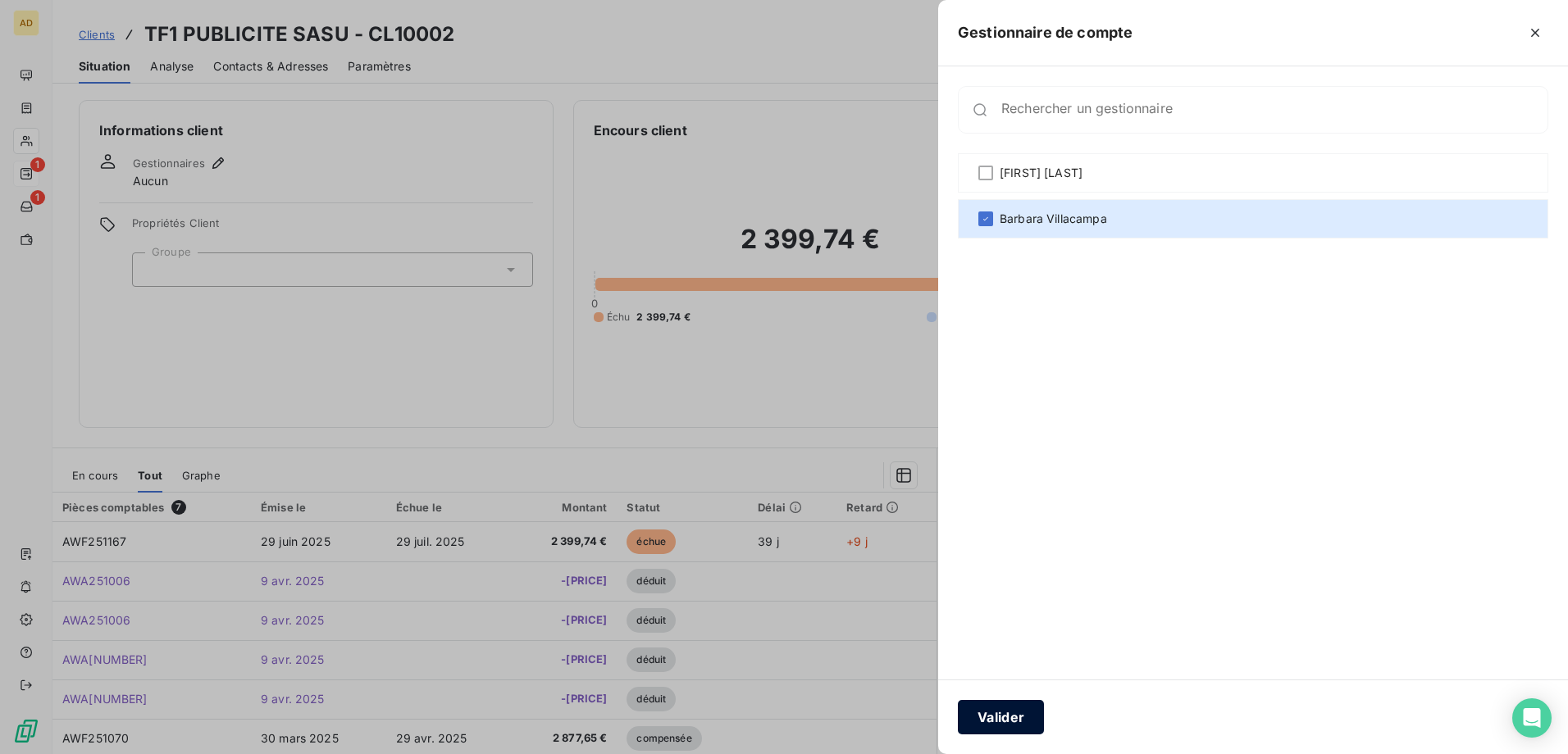 click on "Valider" at bounding box center (1001, 717) 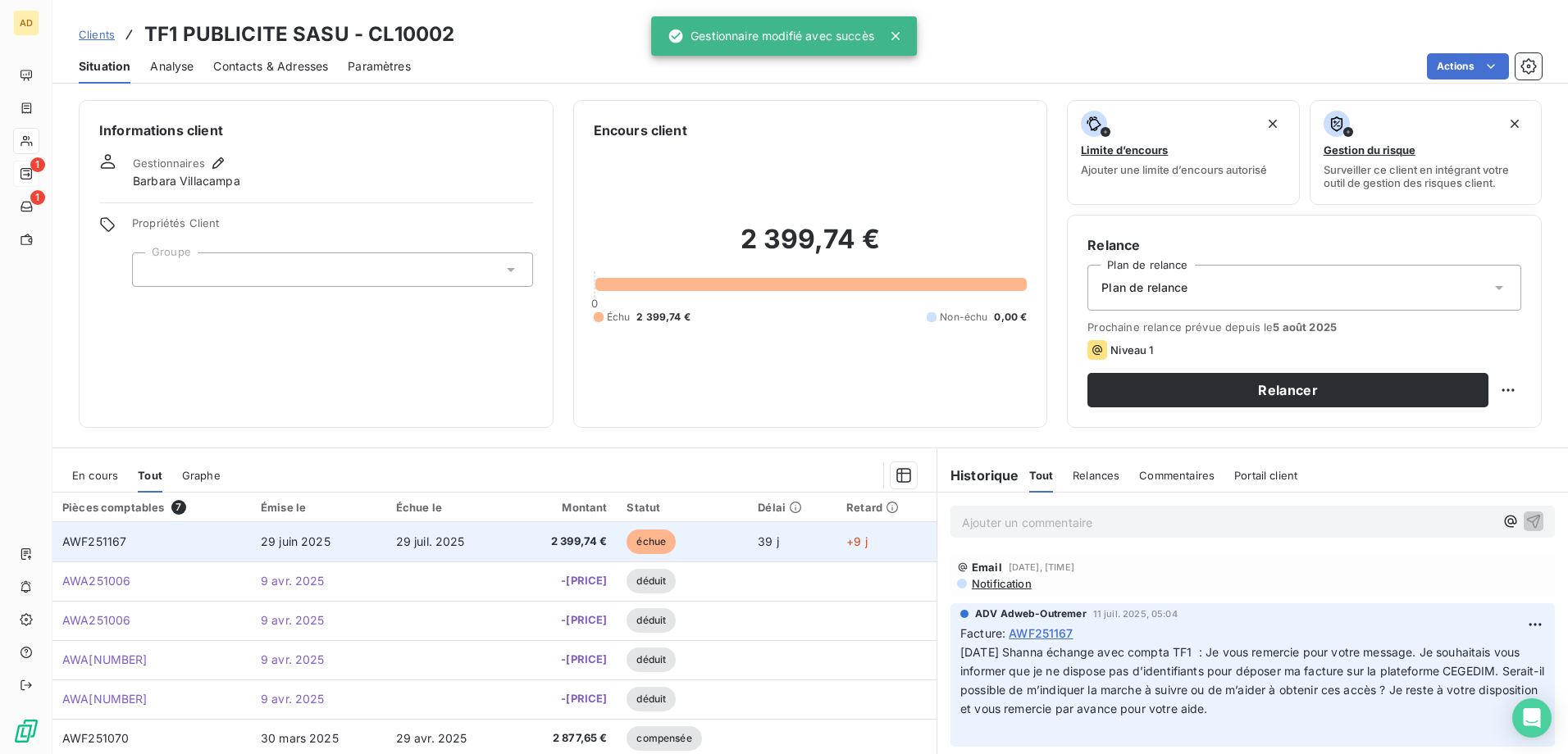 click on "29 juin 2025" at bounding box center [318, 542] 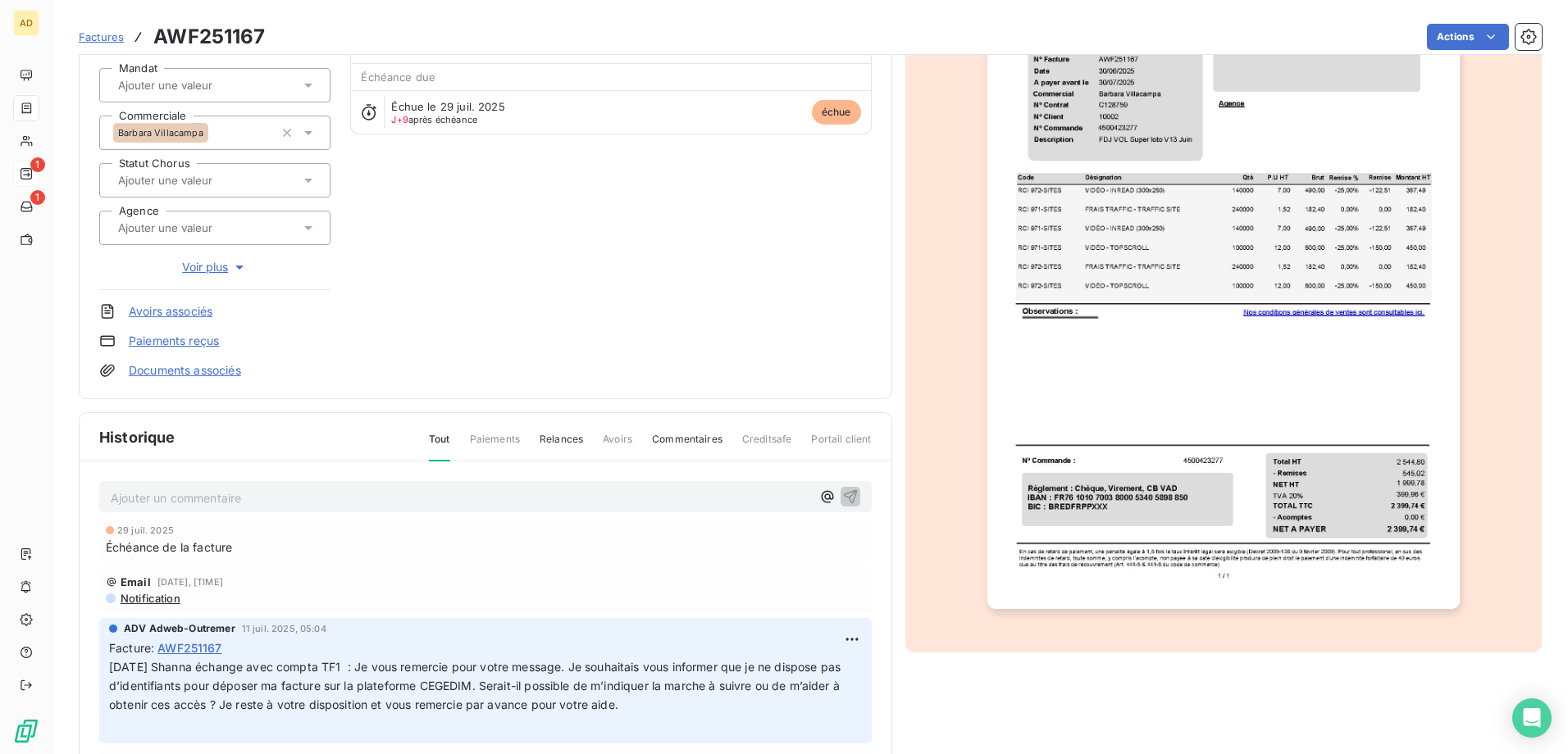 scroll, scrollTop: 2, scrollLeft: 0, axis: vertical 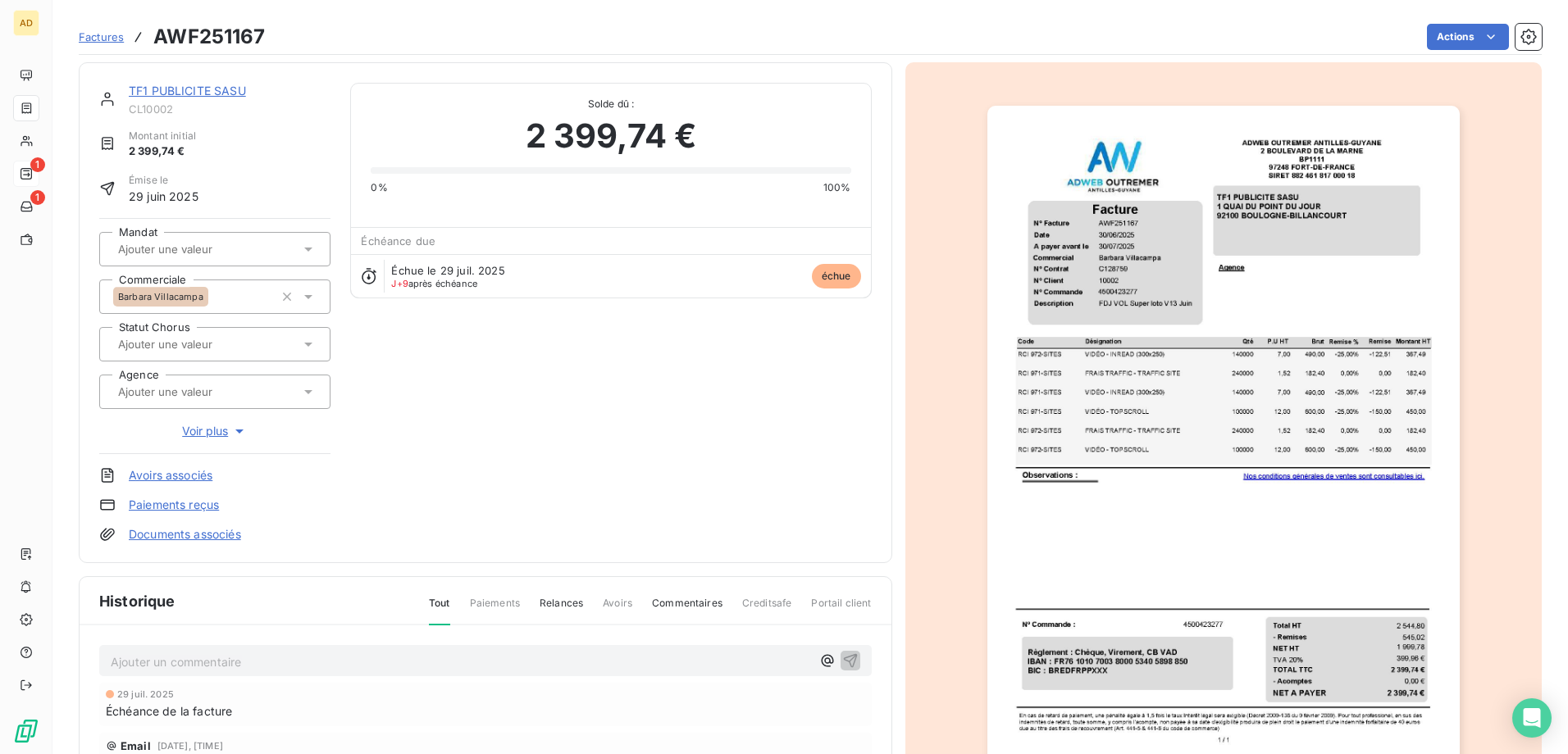 click on "TF1 PUBLICITE SASU" at bounding box center [187, 90] 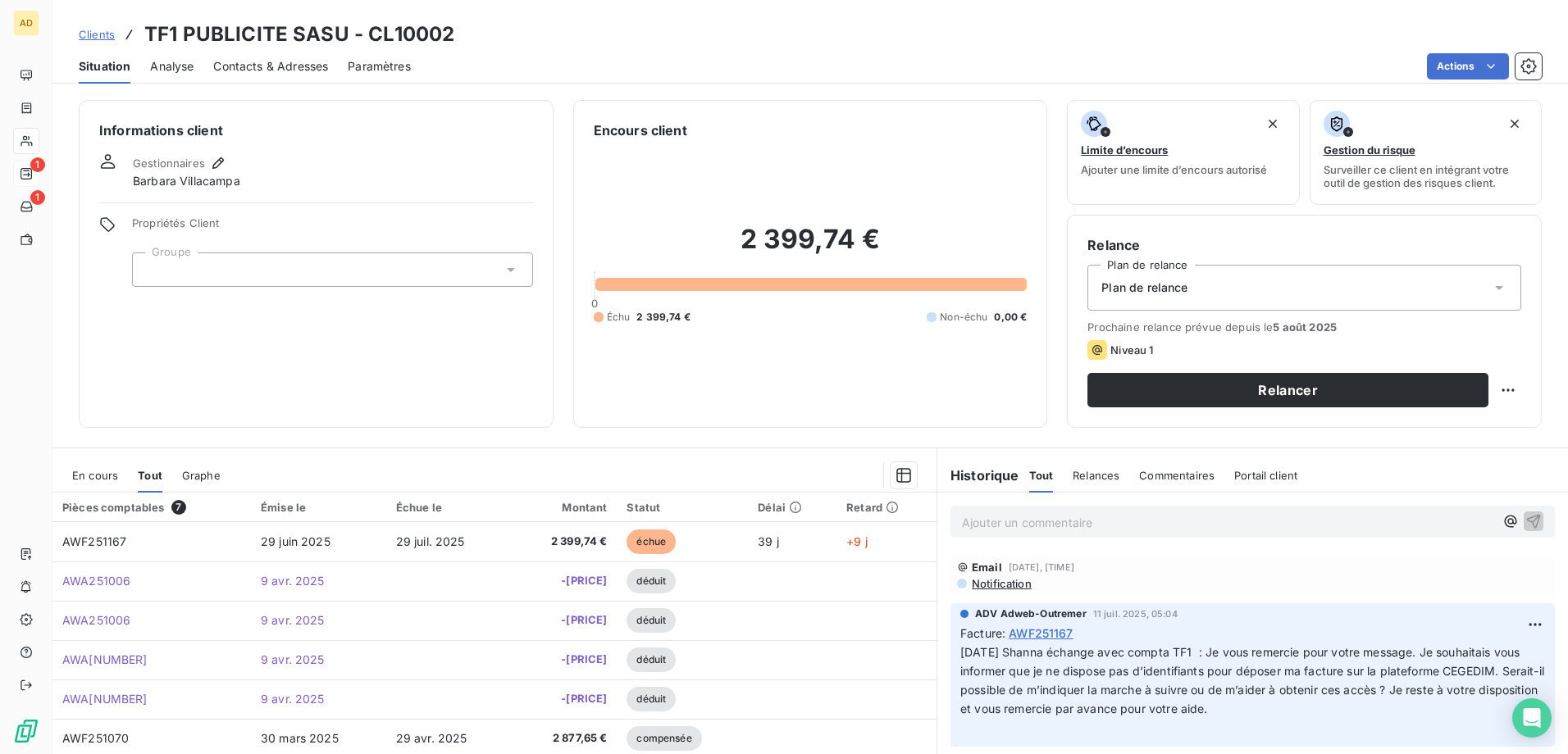 click on "Contacts & Adresses" at bounding box center [271, 66] 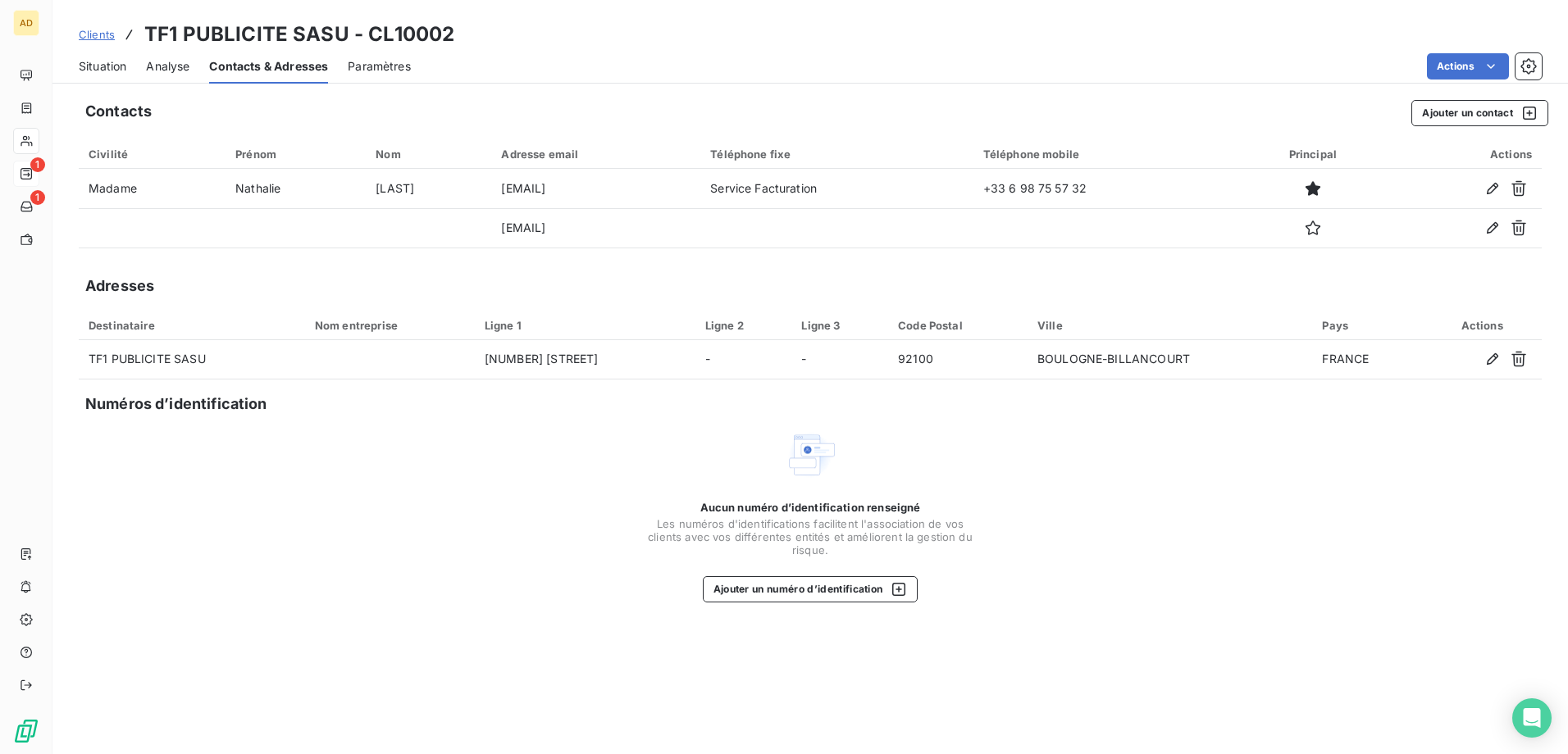 click on "Situation" at bounding box center [103, 66] 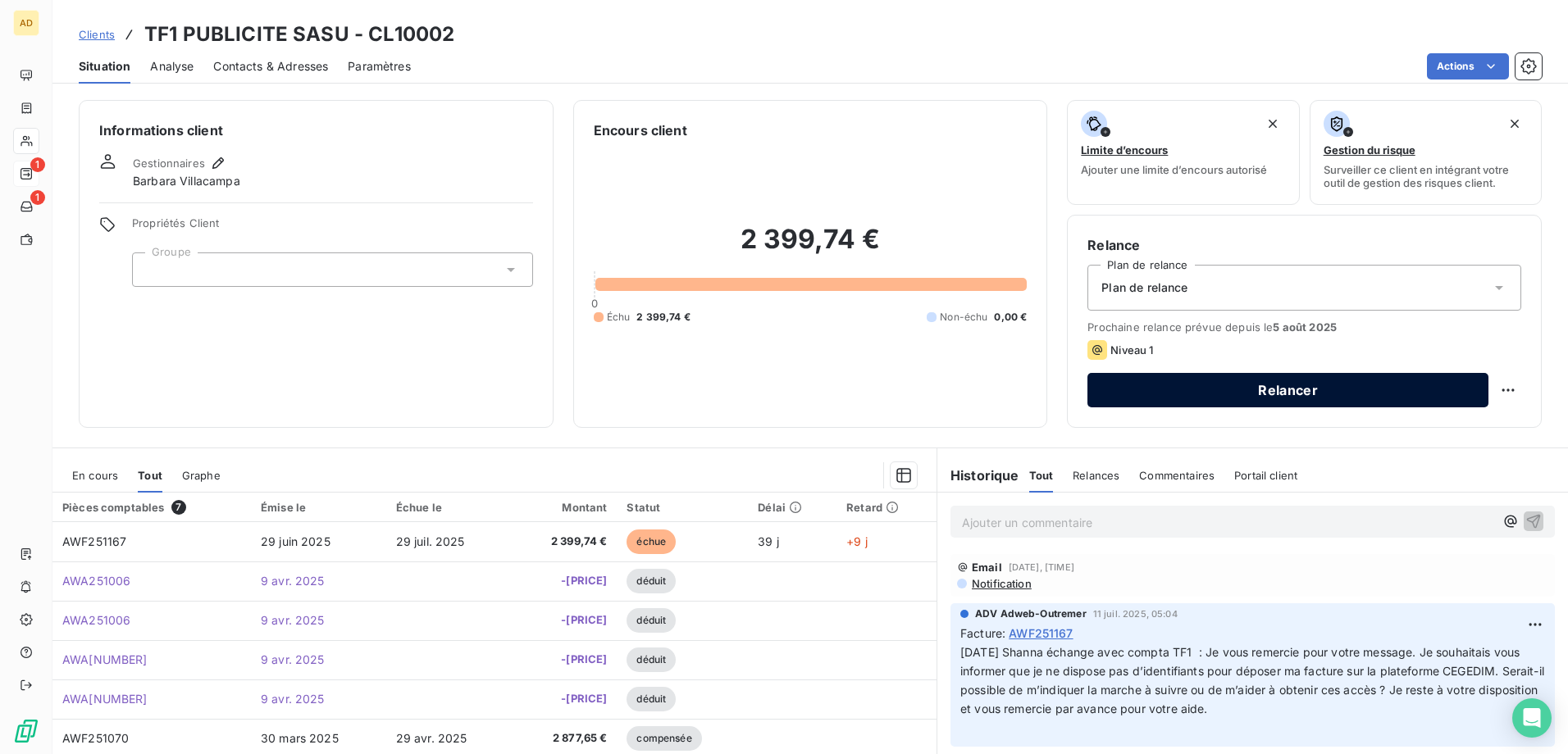 click on "Relancer" at bounding box center (1288, 390) 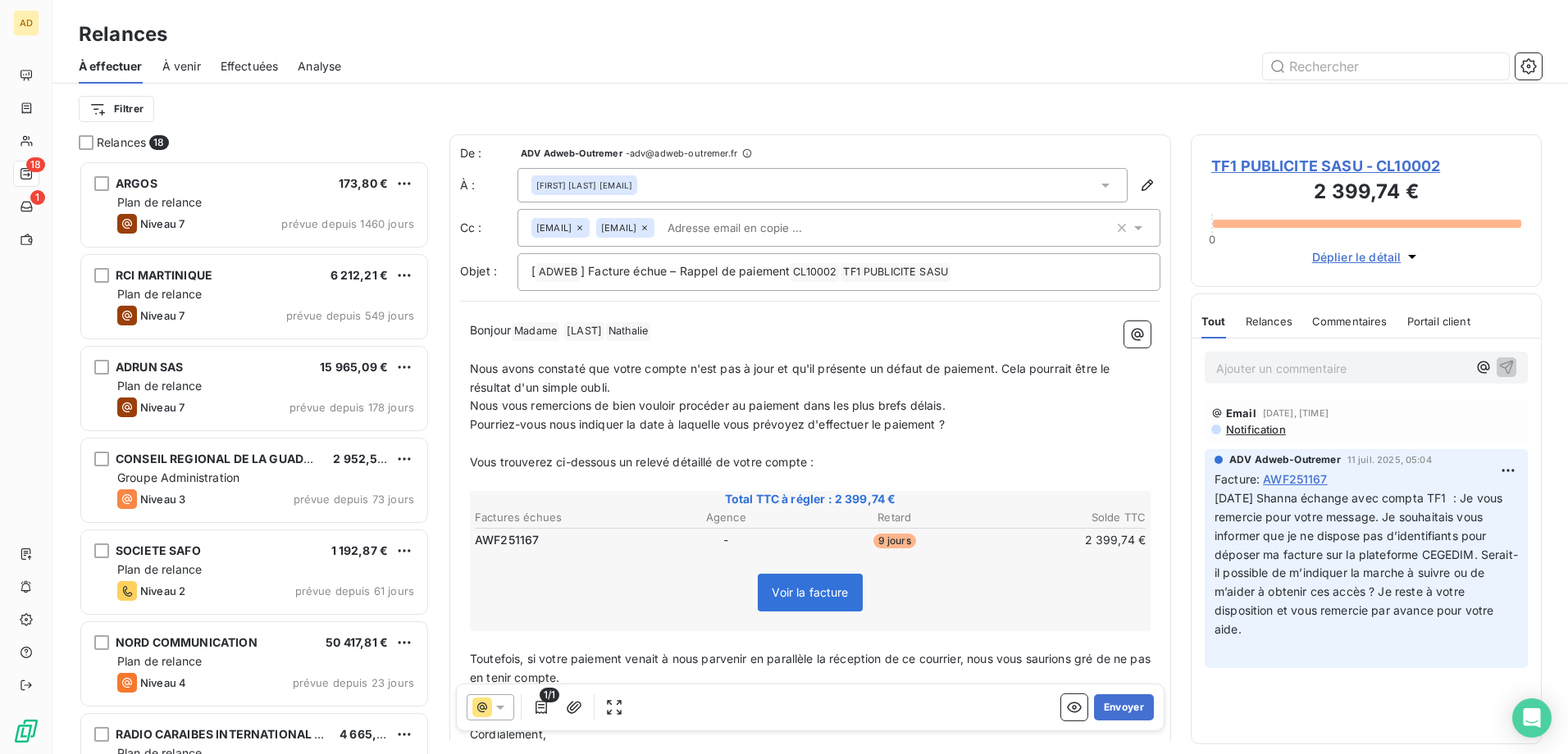 scroll, scrollTop: 13, scrollLeft: 13, axis: both 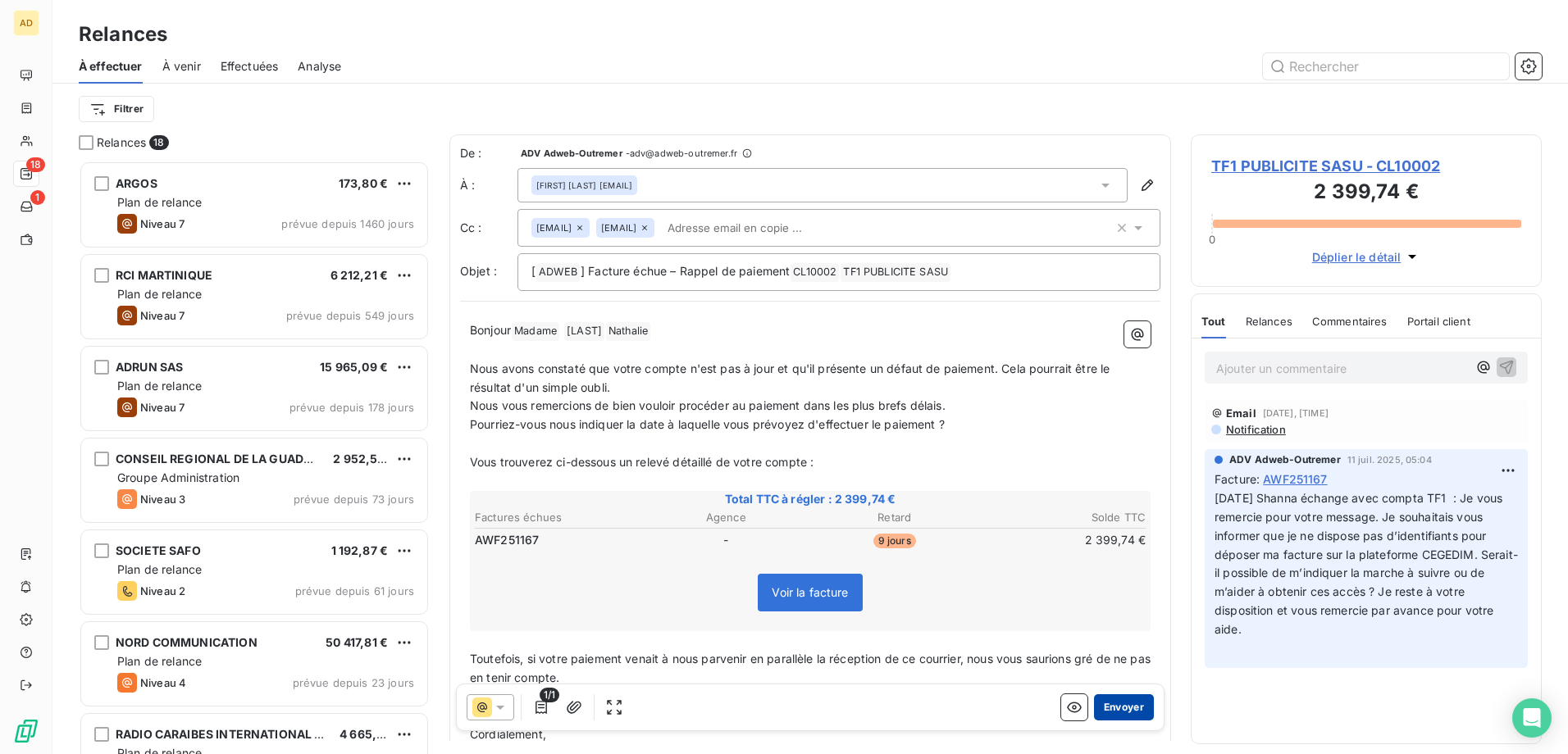 click on "Envoyer" at bounding box center [1124, 707] 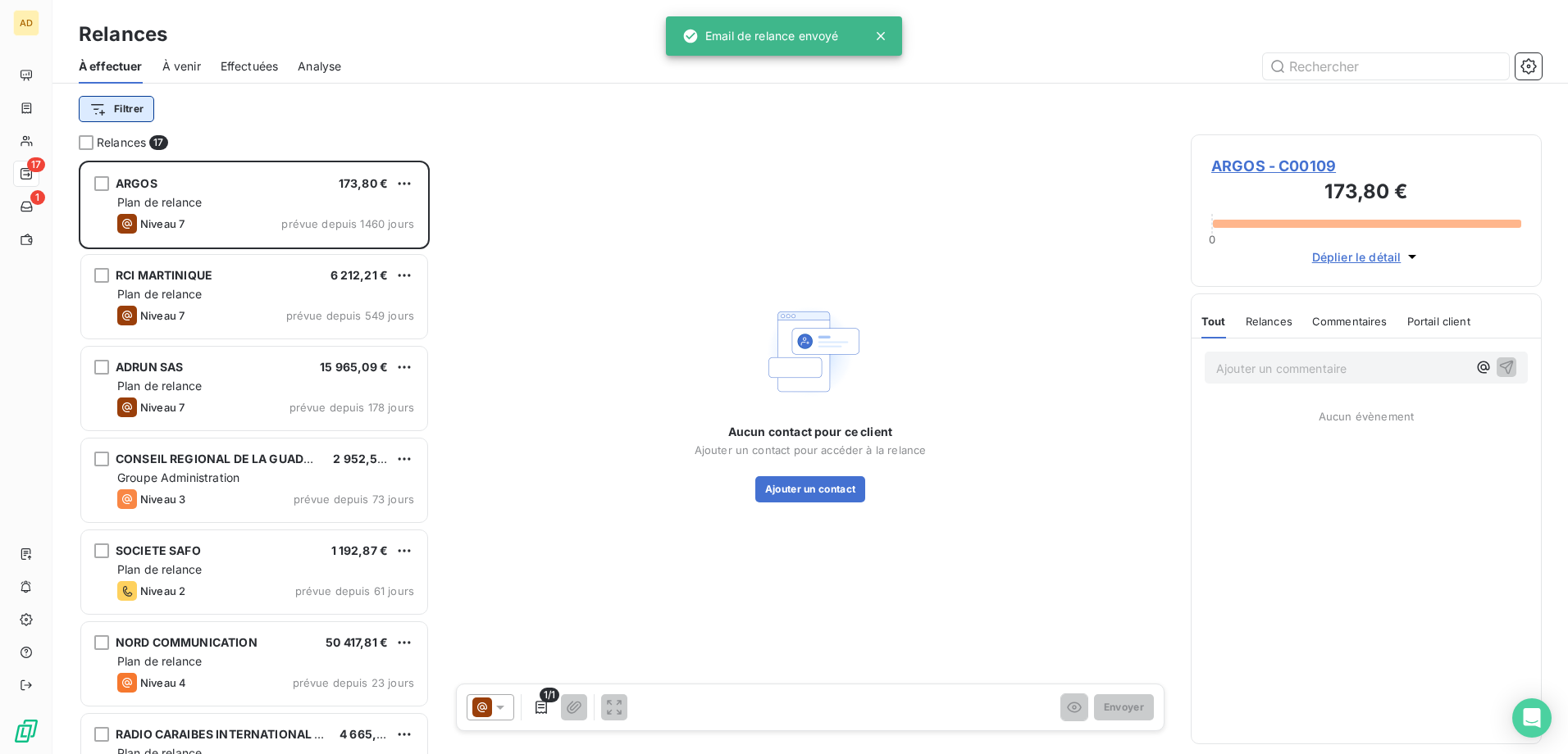 click on "AD 17 1 Relances À effectuer À venir Effectuées Analyse Filtrer Relances 17 ARGOS  173,80 € Plan de relance Niveau 7 prévue depuis 1460 jours RCI MARTINIQUE 6 212,21 € Plan de relance Niveau 7 prévue depuis 549 jours ADRUN SAS 15 965,09 € Plan de relance Niveau 7 prévue depuis 178 jours CONSEIL REGIONAL DE LA GUADELOUPE 2 952,50 € Groupe Administration Niveau 3 prévue depuis 73 jours SOCIETE SAFO 1 192,87 € Plan de relance Niveau 2 prévue depuis 61 jours NORD COMMUNICATION 50 417,81 € Plan de relance Niveau 4 prévue depuis 23 jours RADIO CARAIBES INTERNATIONAL MARTINIQUE 4 665,50 € Plan de relance Niveau 4 prévue depuis 23 jours RADIO CARAIBES INTERNATIONAL GUADELOUPE SAS 2 170,00 € Plan de relance Niveau 4 prévue depuis 23 jours OFFICE DE TOURISME INTERCOMMUNAL DE LA RIVIERA DU LEVANT 4 717,96 € Groupe Administration Niveau 3 prévue depuis 21 jours ALC BLUE MARINE 1 029,56 € Plan de relance Niveau 7 prévue depuis 16 jours 7 552,34 € 1/1" at bounding box center [784, 377] 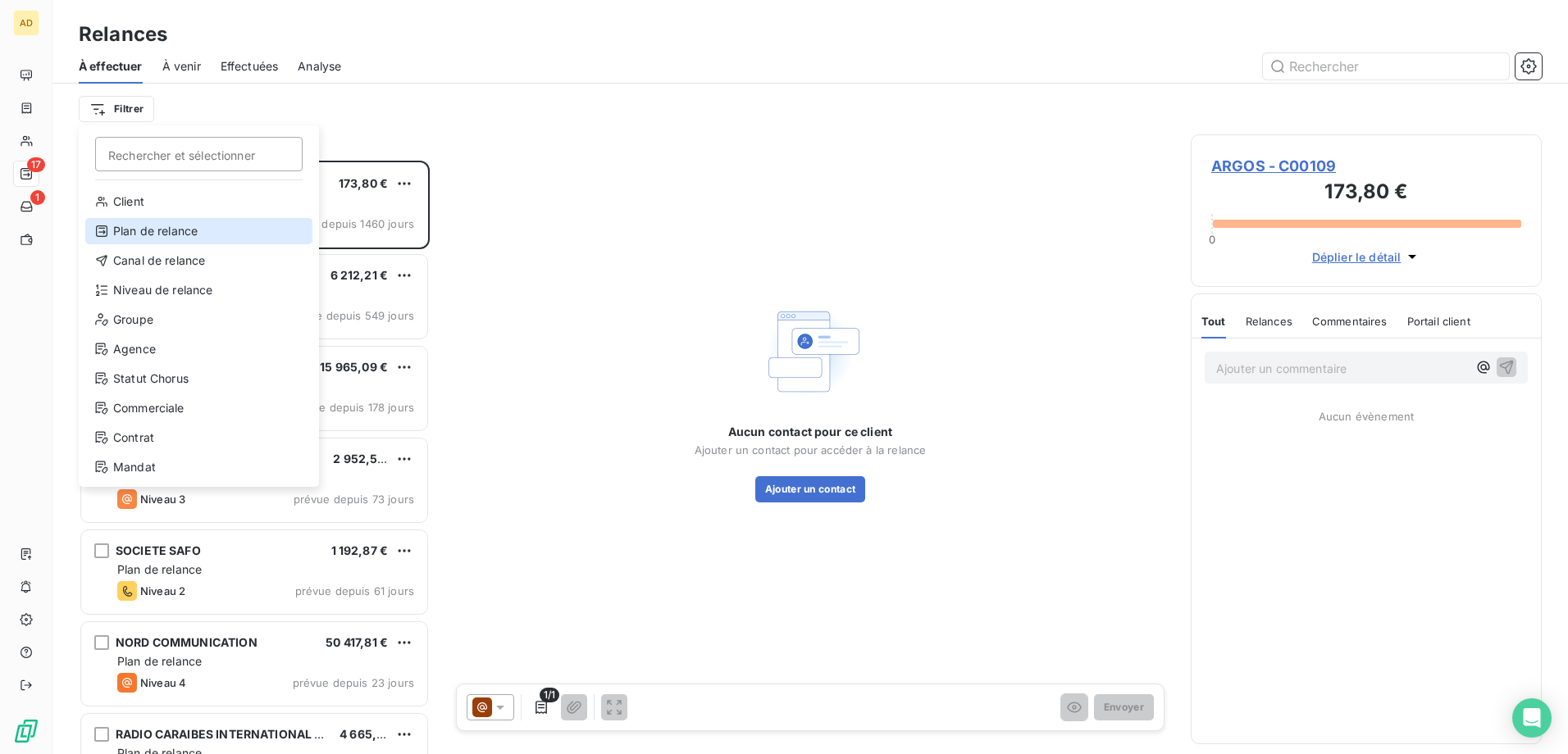 click on "Plan de relance" at bounding box center (198, 231) 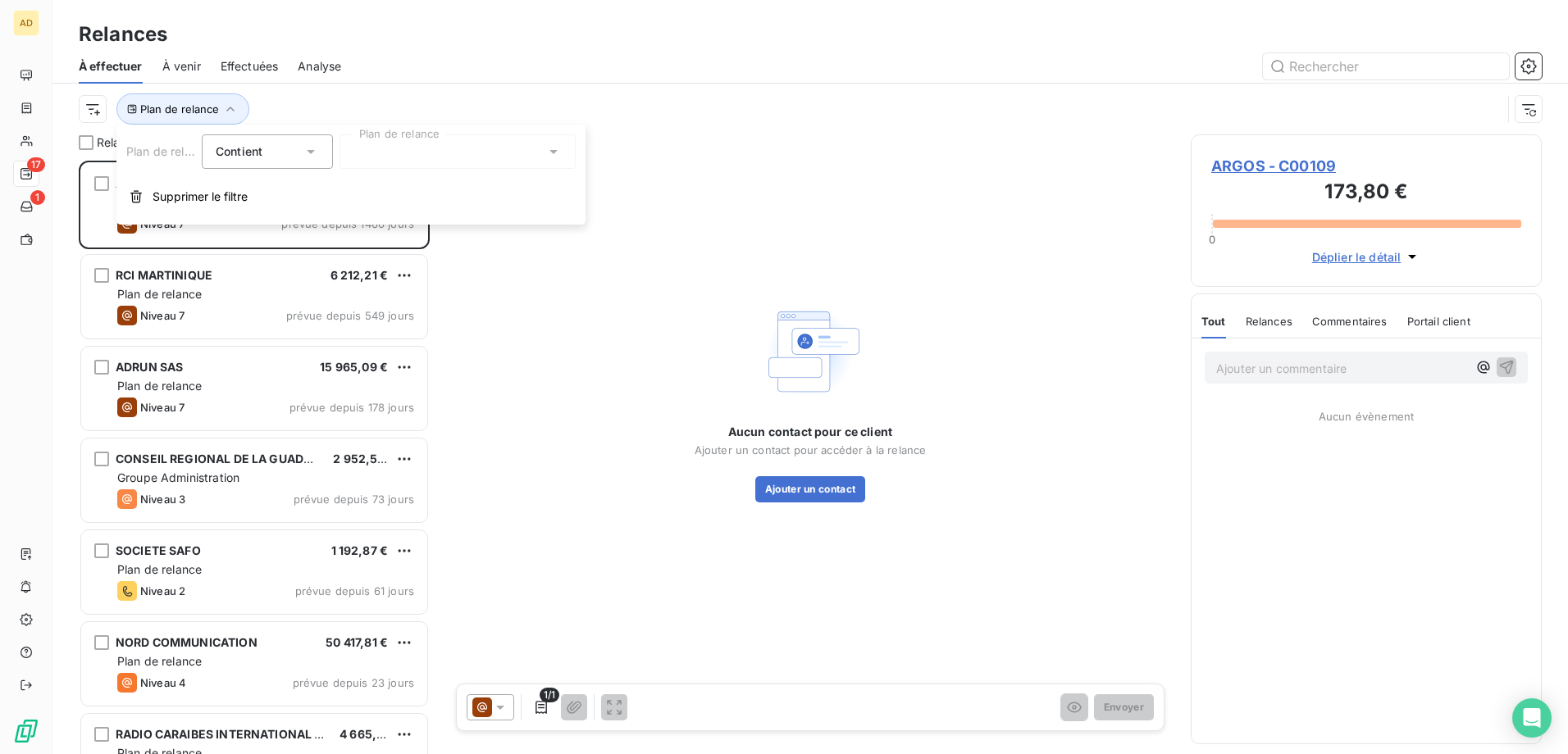 click at bounding box center (458, 152) 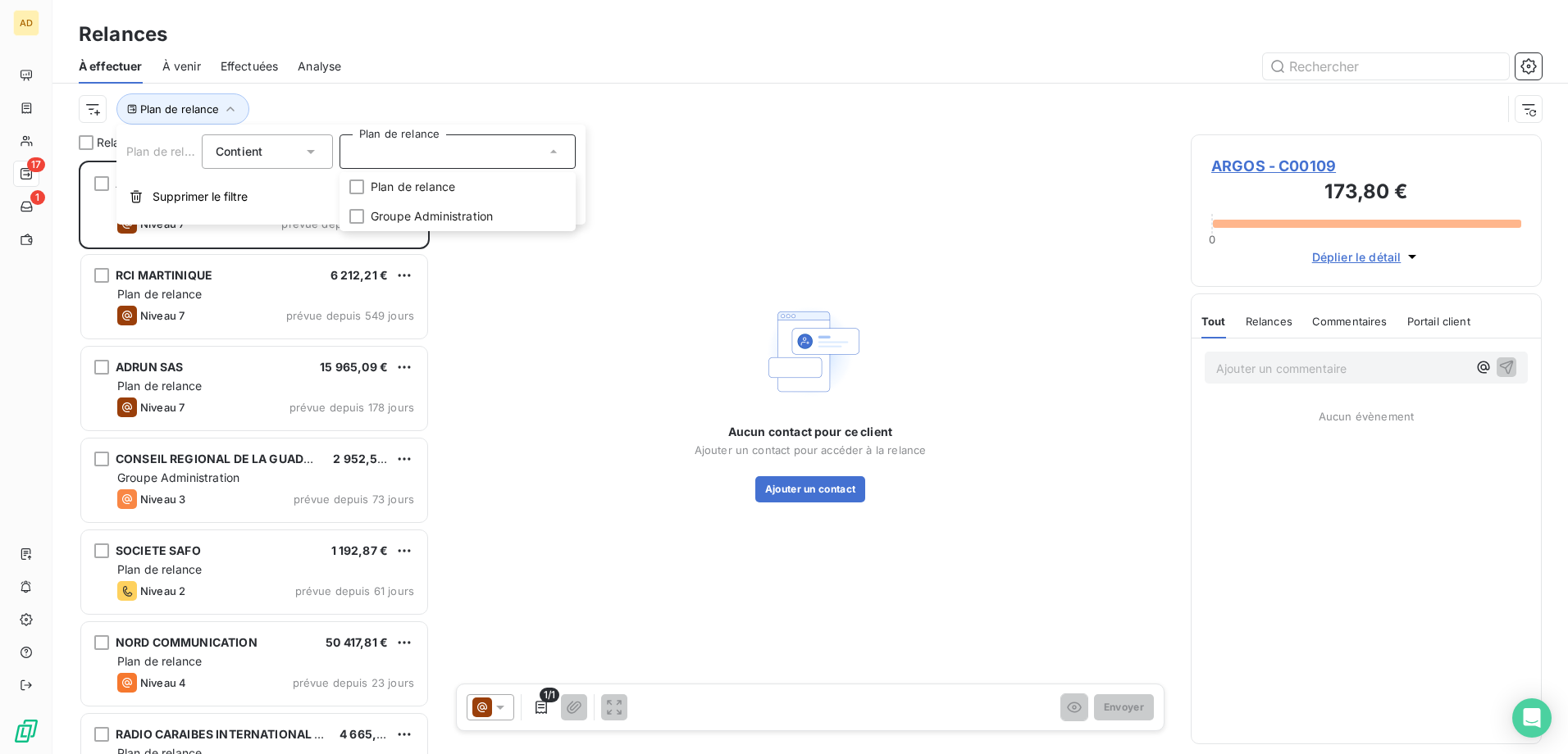 click on "Plan de relance" at bounding box center [790, 109] 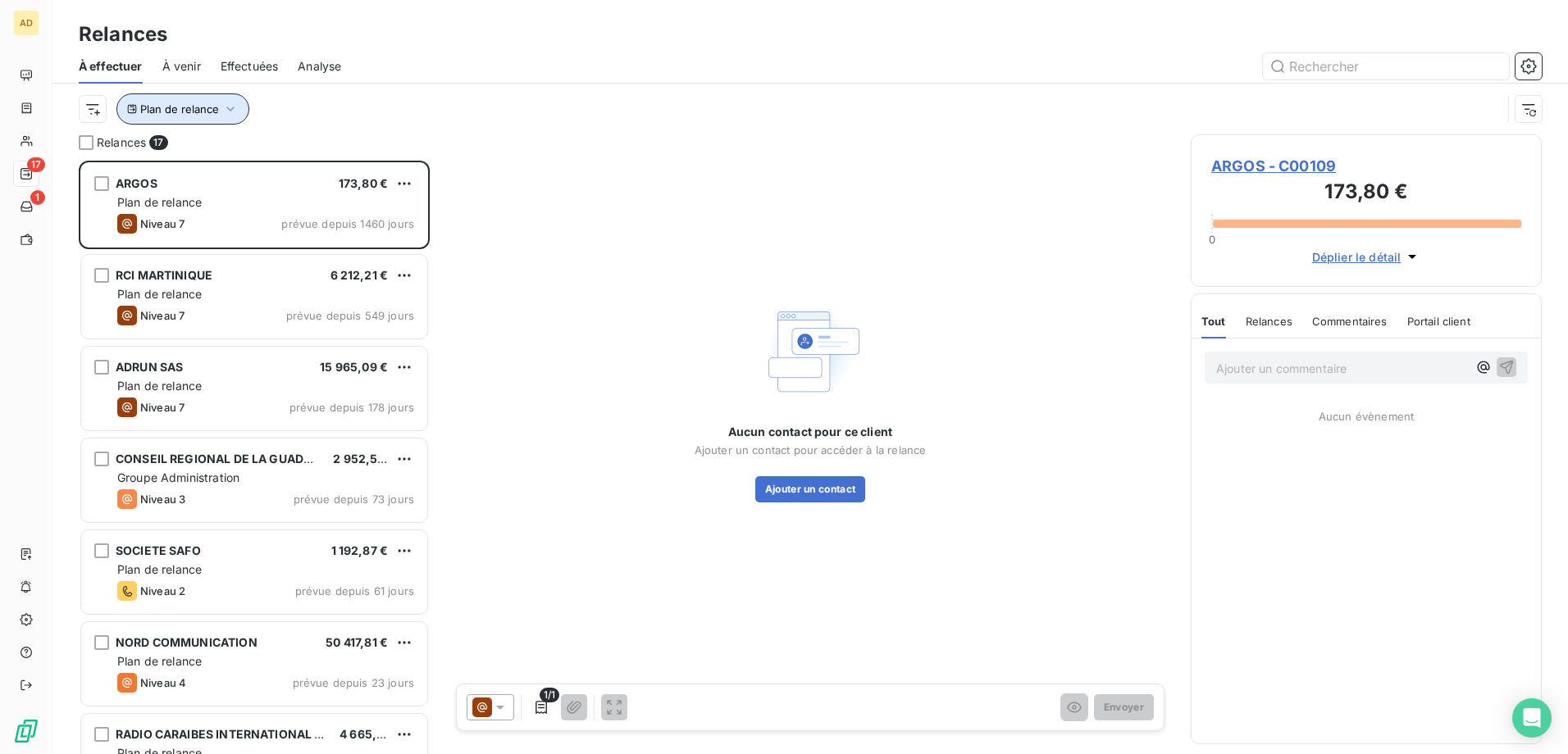 click 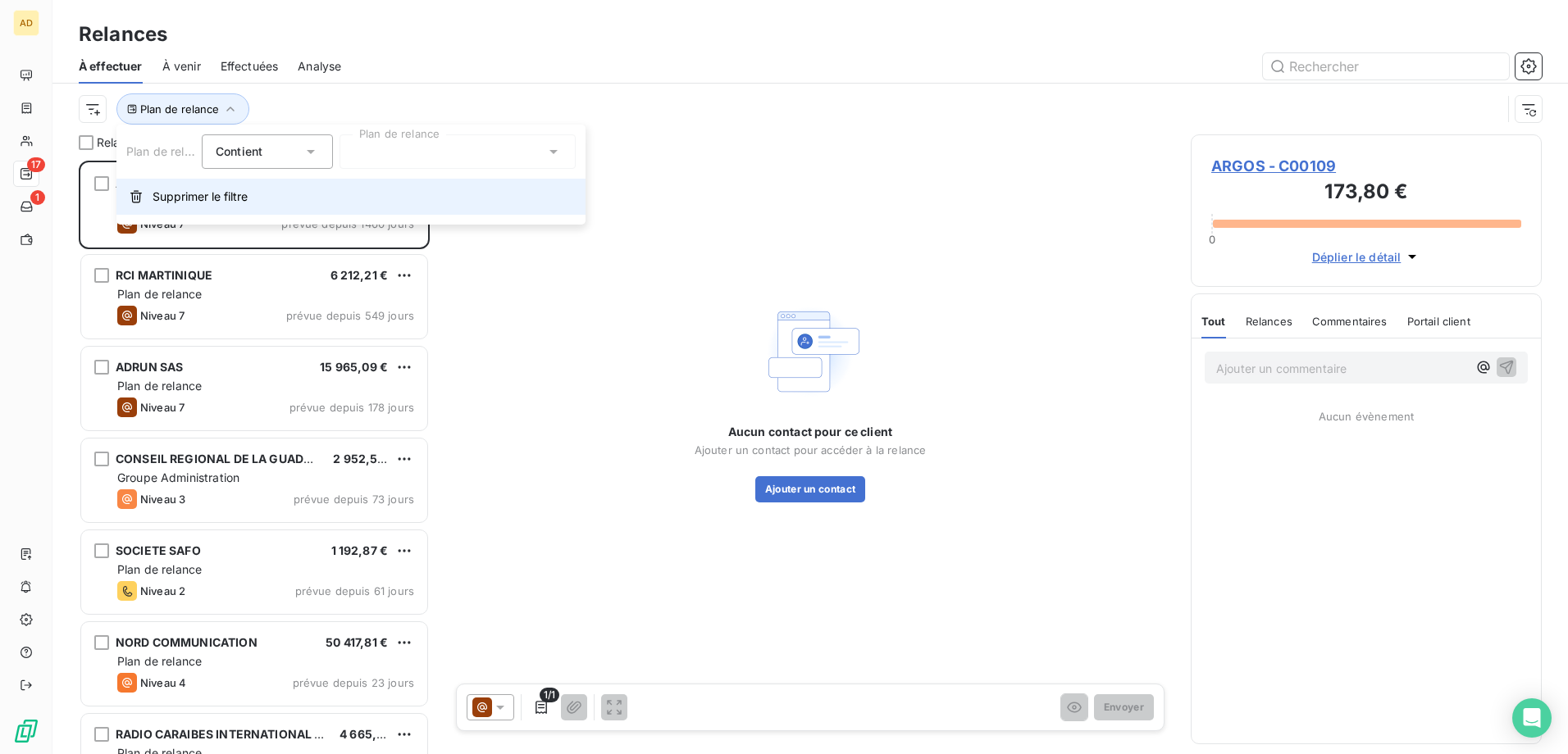 click on "Supprimer le filtre" at bounding box center [200, 197] 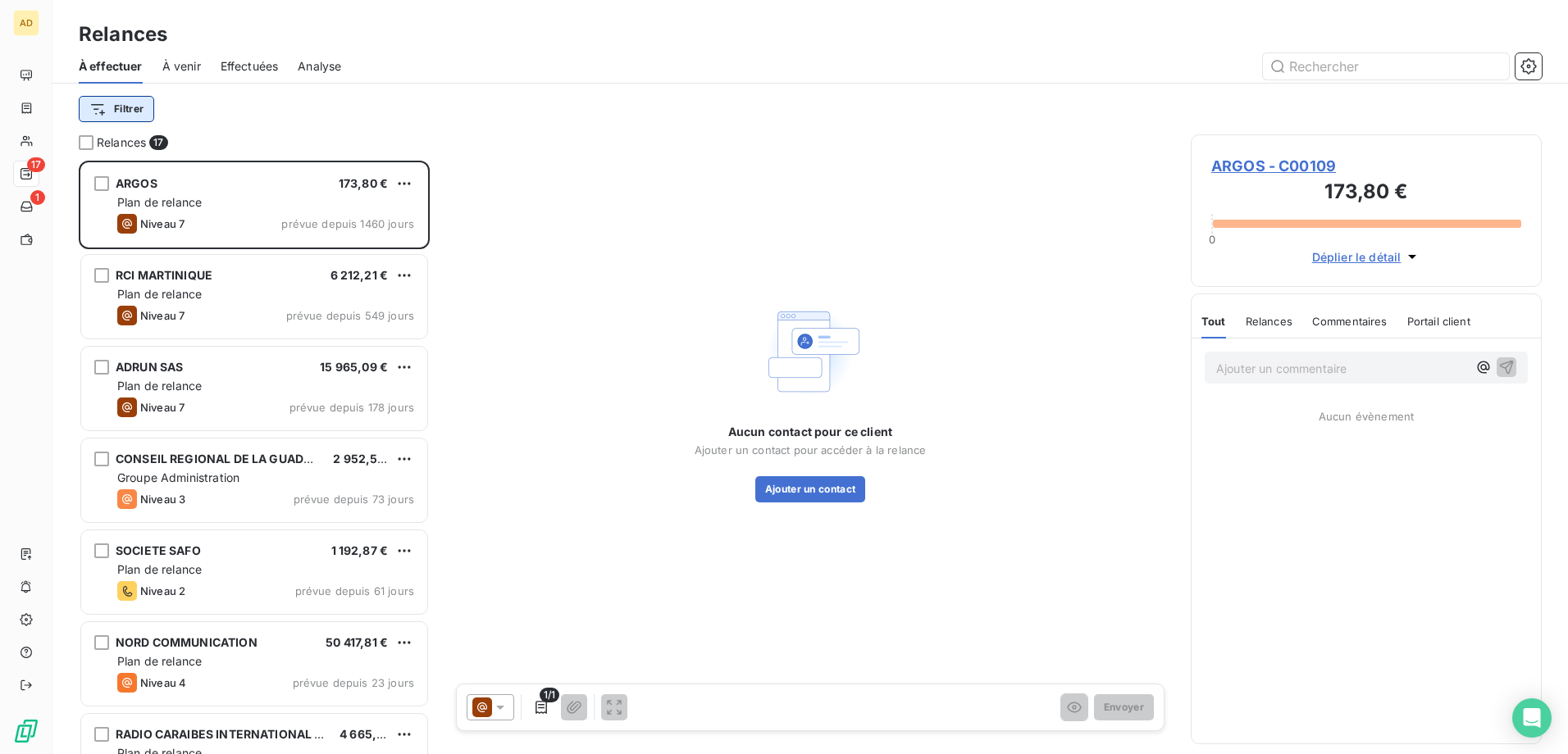 click on "AD 17 1 Relances À effectuer À venir Effectuées Analyse Filtrer Relances 17 ARGOS  173,80 € Plan de relance Niveau 7 prévue depuis 1460 jours RCI MARTINIQUE 6 212,21 € Plan de relance Niveau 7 prévue depuis 549 jours ADRUN SAS 15 965,09 € Plan de relance Niveau 7 prévue depuis 178 jours CONSEIL REGIONAL DE LA GUADELOUPE 2 952,50 € Groupe Administration Niveau 3 prévue depuis 73 jours SOCIETE SAFO 1 192,87 € Plan de relance Niveau 2 prévue depuis 61 jours NORD COMMUNICATION 50 417,81 € Plan de relance Niveau 4 prévue depuis 23 jours RADIO CARAIBES INTERNATIONAL MARTINIQUE 4 665,50 € Plan de relance Niveau 4 prévue depuis 23 jours RADIO CARAIBES INTERNATIONAL GUADELOUPE SAS 2 170,00 € Plan de relance Niveau 4 prévue depuis 23 jours OFFICE DE TOURISME INTERCOMMUNAL DE LA RIVIERA DU LEVANT 4 717,96 € Groupe Administration Niveau 3 prévue depuis 21 jours ALC BLUE MARINE 1 029,56 € Plan de relance Niveau 7 prévue depuis 16 jours 7 552,34 € 1/1" at bounding box center (784, 377) 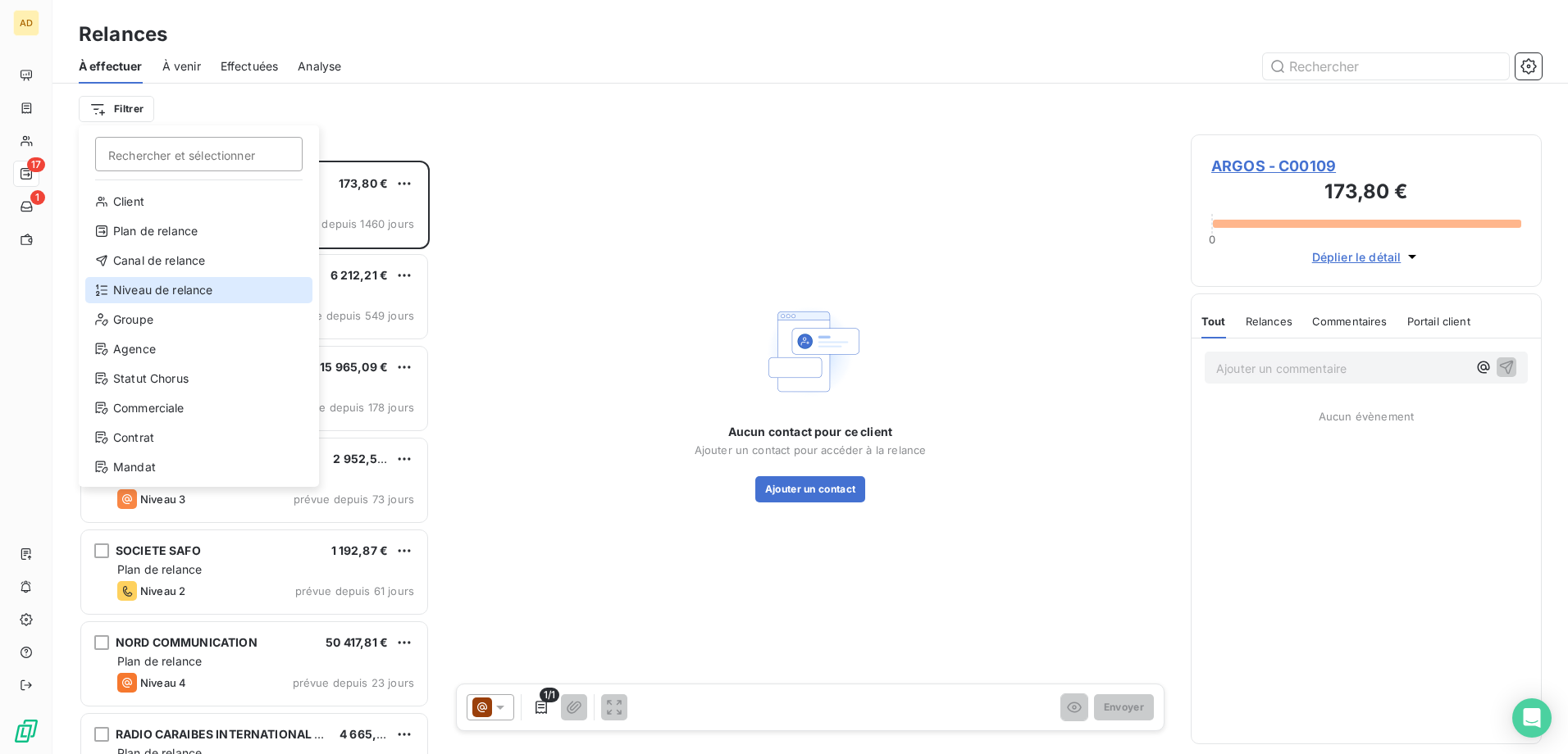 click on "Niveau de relance" at bounding box center [198, 290] 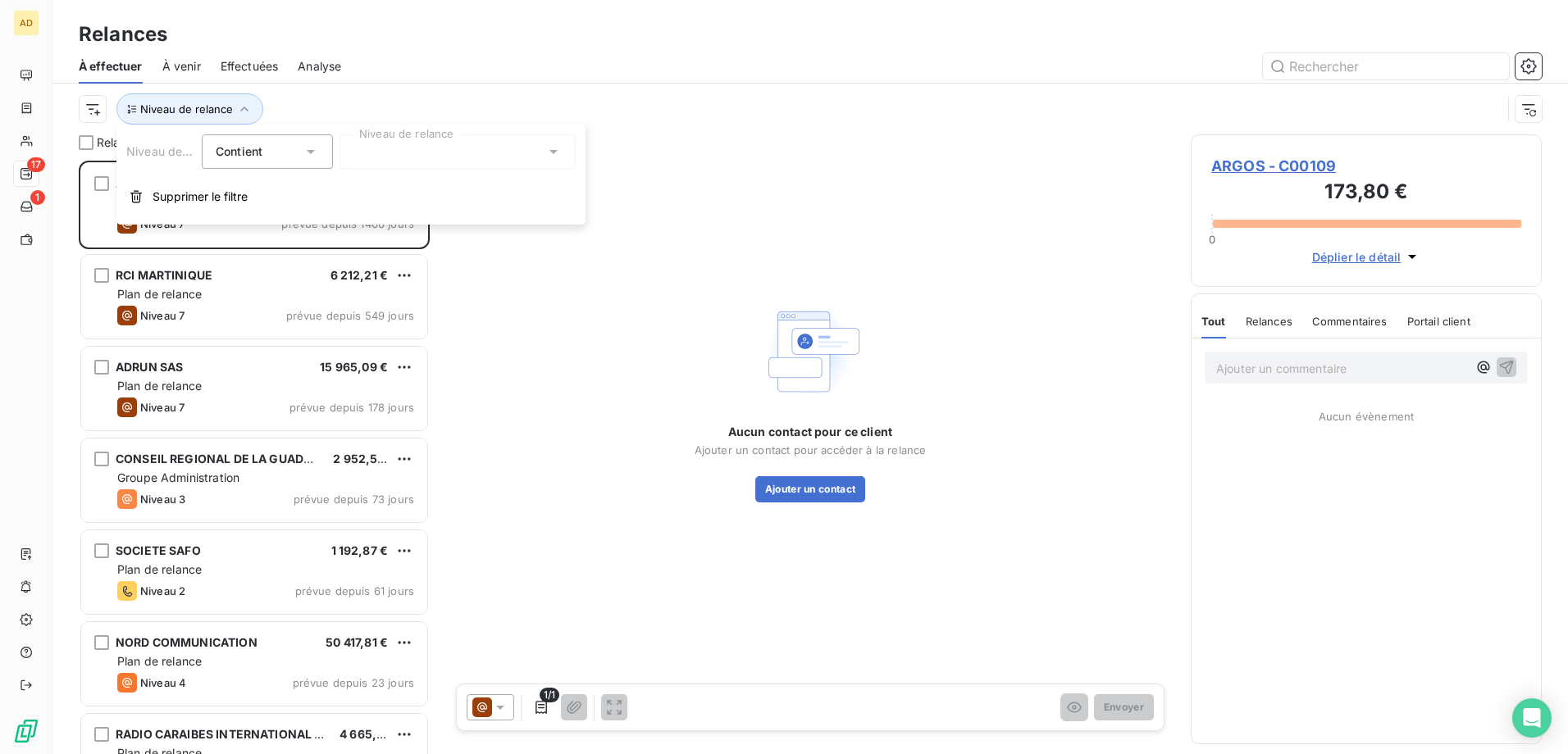 click at bounding box center [458, 152] 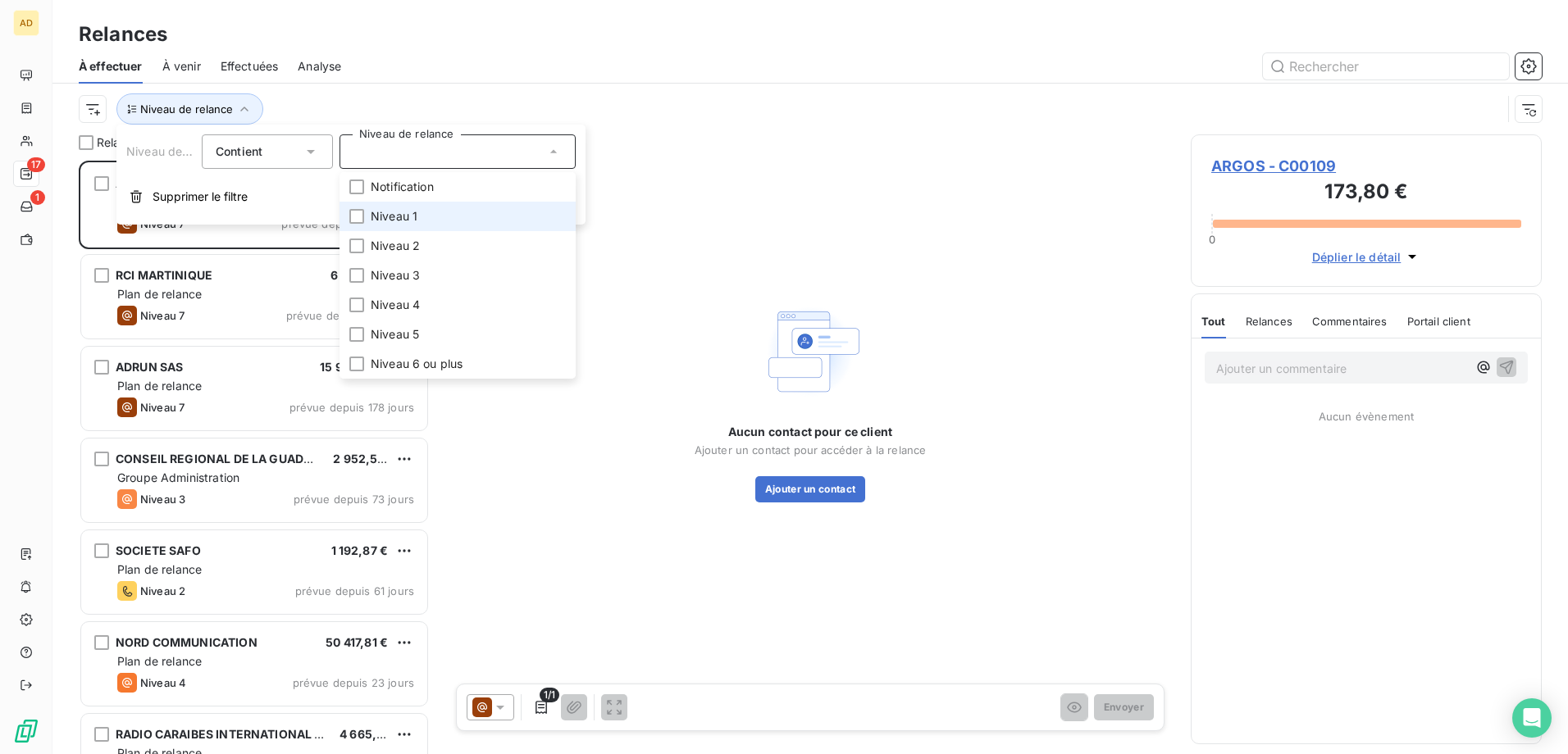 click on "Niveau 1" at bounding box center (458, 216) 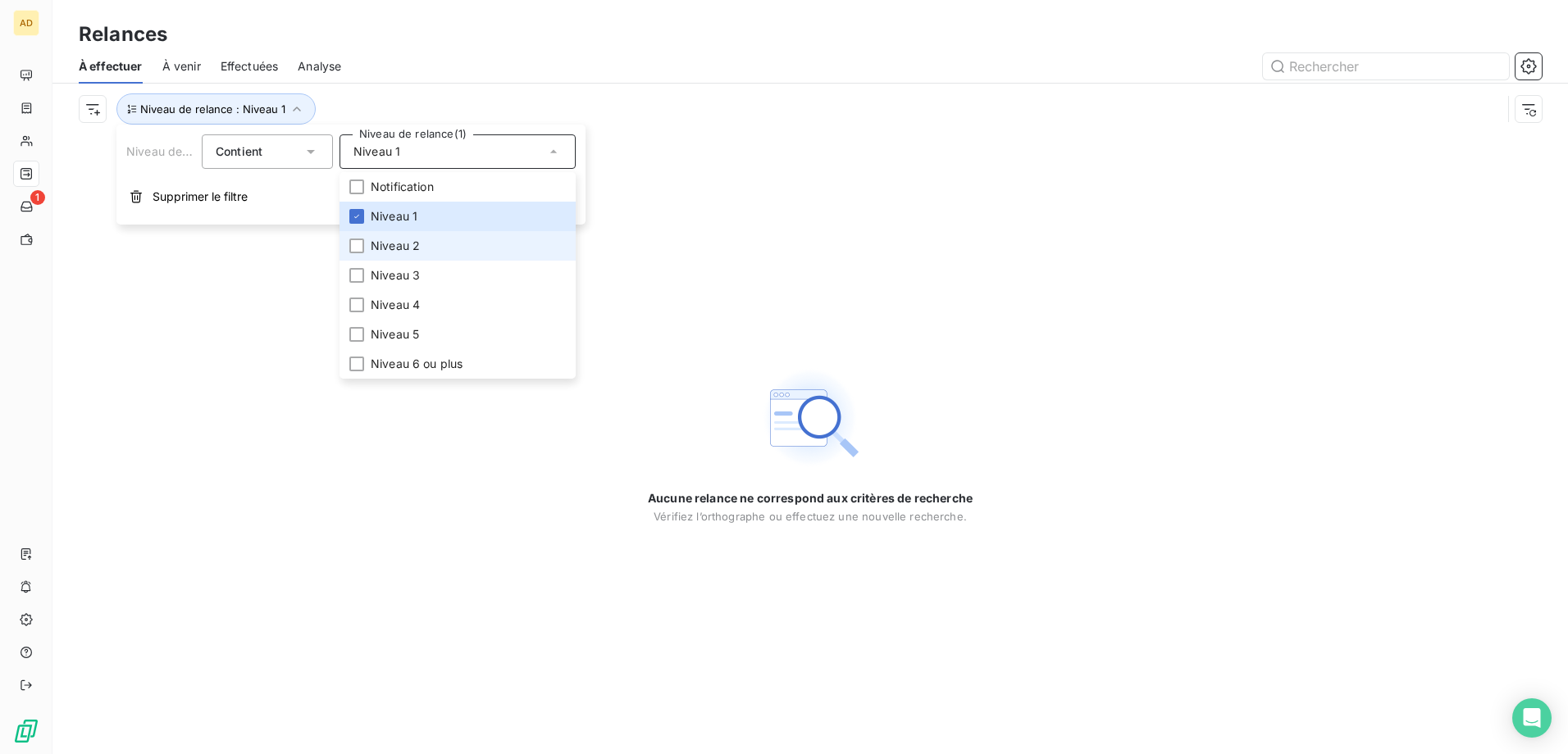 click on "Niveau 2" at bounding box center (458, 246) 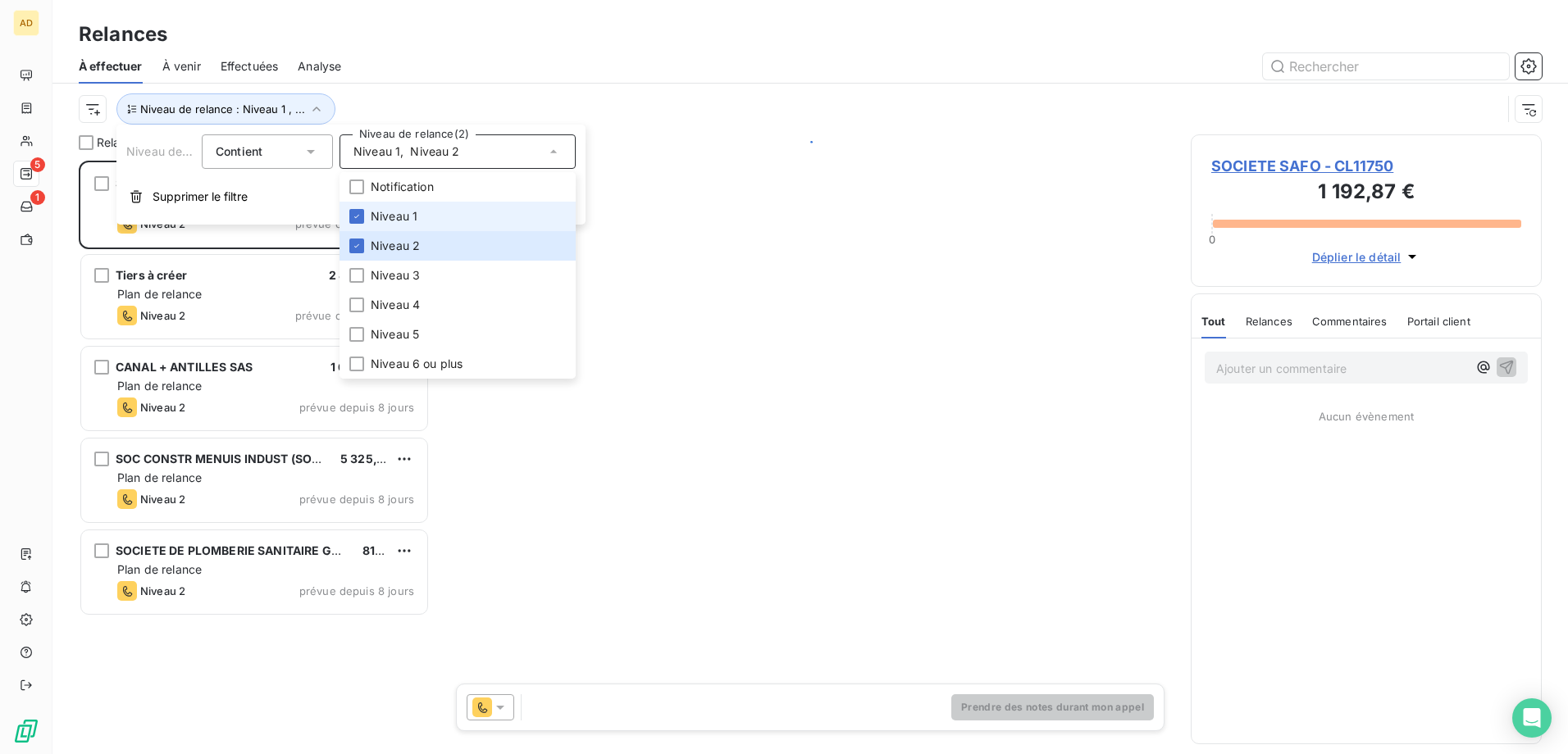 scroll, scrollTop: 13, scrollLeft: 13, axis: both 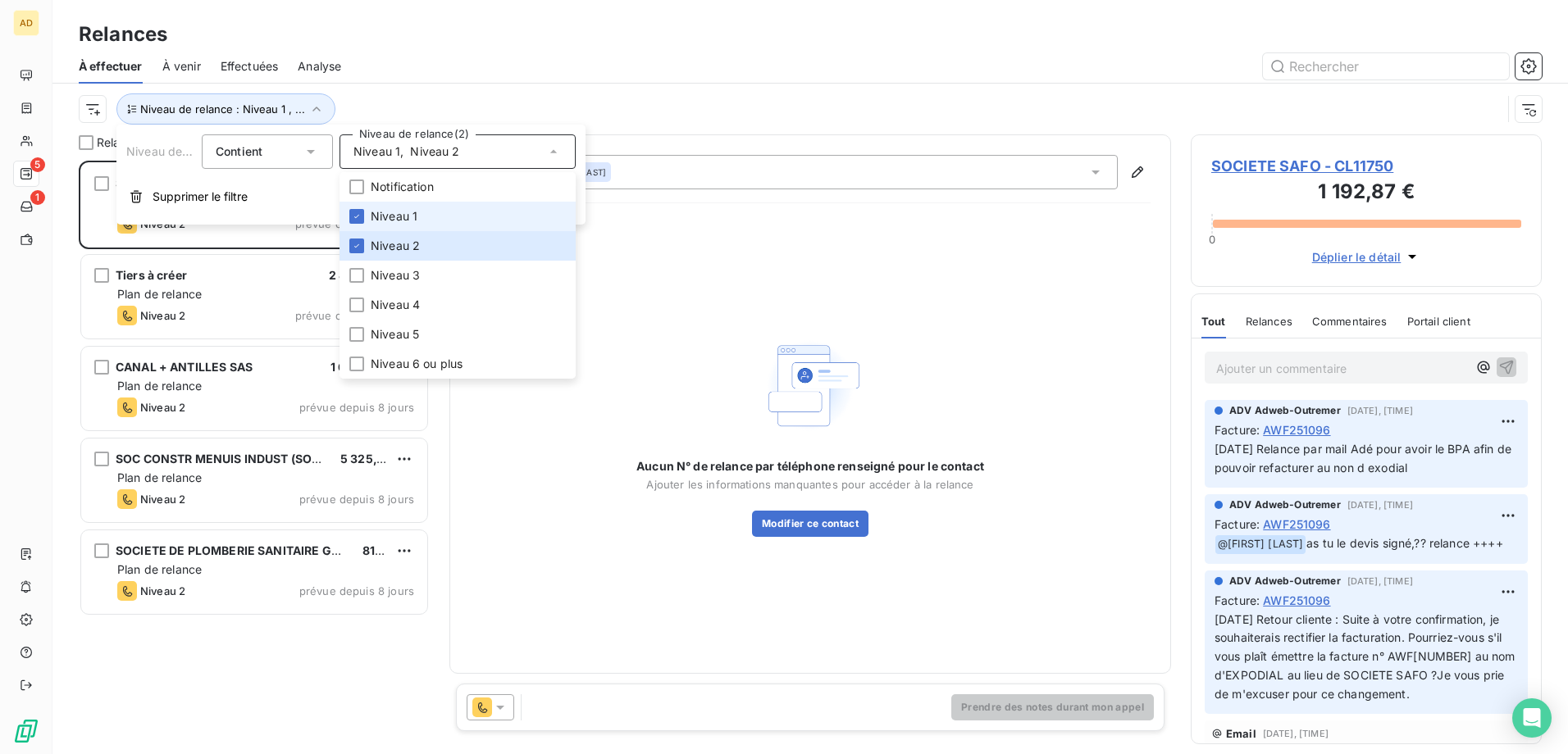 click on "Niveau 1" at bounding box center (458, 216) 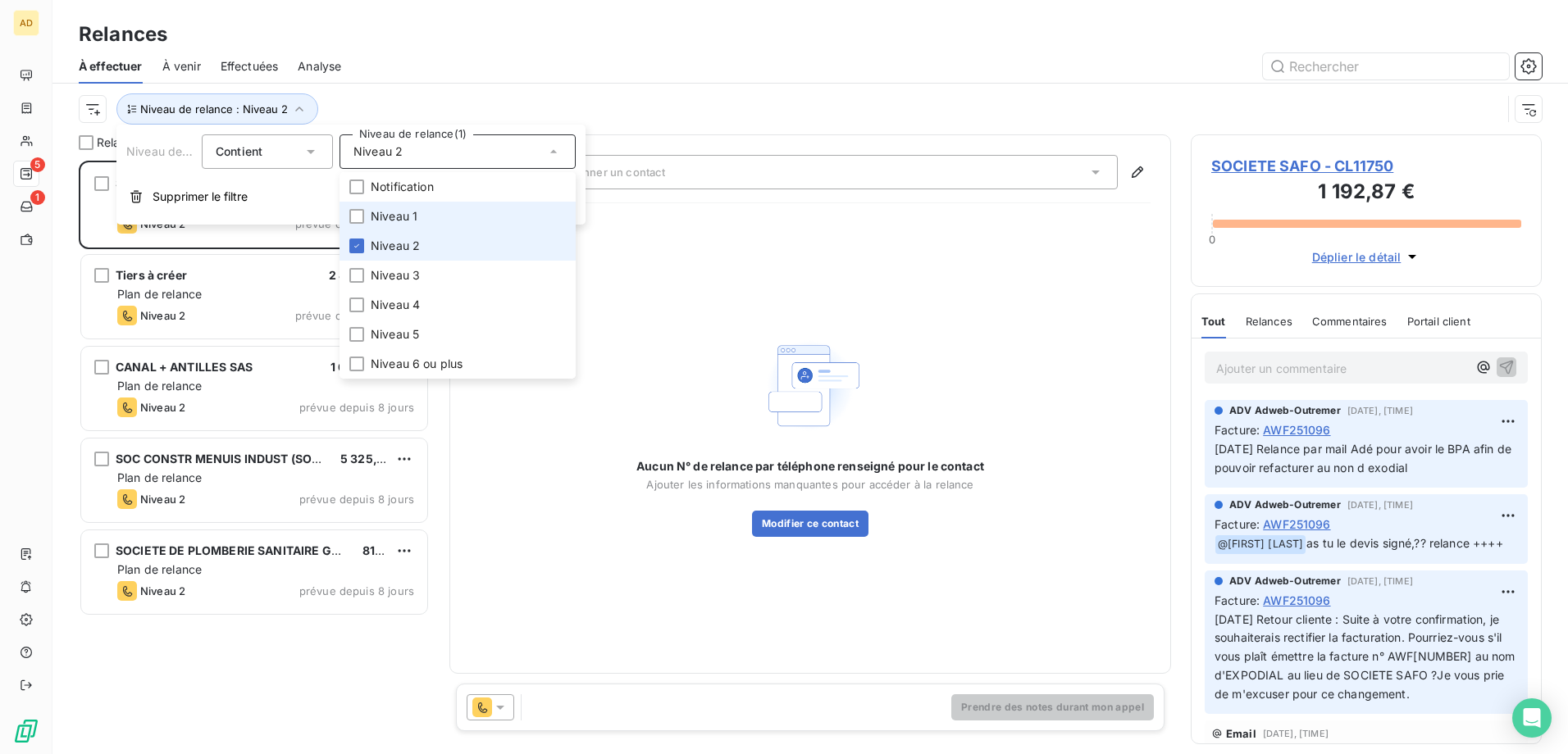scroll, scrollTop: 13, scrollLeft: 13, axis: both 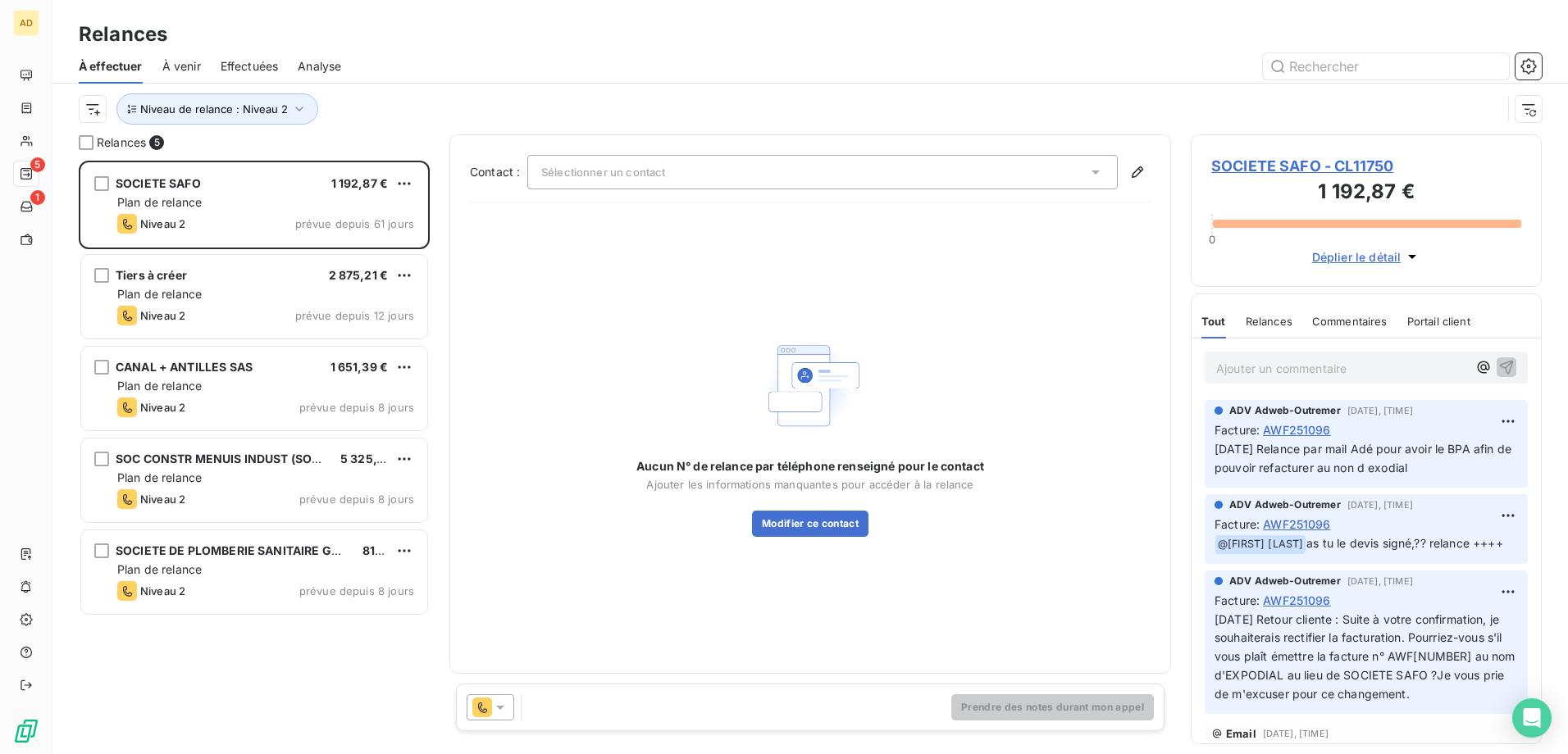 click on "SOCIETE SAFO 1 192,87 € Plan de relance Niveau 2 prévue depuis 61 jours Tiers à créer 2 875,21 € Plan de relance Niveau 2 prévue depuis 12 jours CANAL + ANTILLES SAS 1 651,39 € Plan de relance Niveau 2 prévue depuis 8 jours SOC CONSTR MENUIS INDUST (SOCOMI) SARL 5 325,18 € Plan de relance Niveau 2 prévue depuis 8 jours SOCIete DE PLOMBERIE SANITAIRE GUADELOUPEENNE - SOPSA GUADELOUPE 810,54 € Plan de relance Niveau 2 prévue depuis 8 jours" at bounding box center (254, 457) 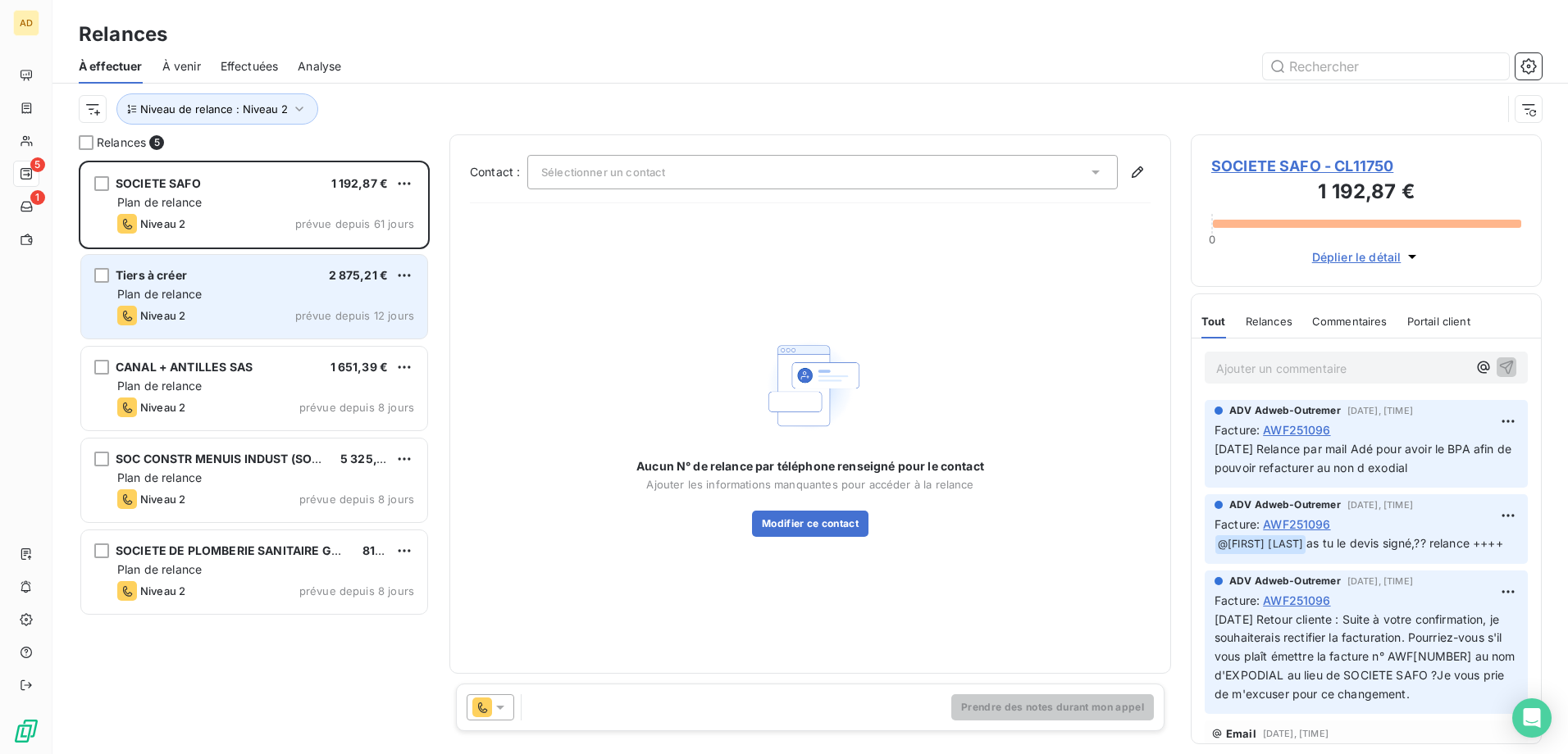 click on "Niveau 2 prévue depuis 12 jours" at bounding box center [266, 316] 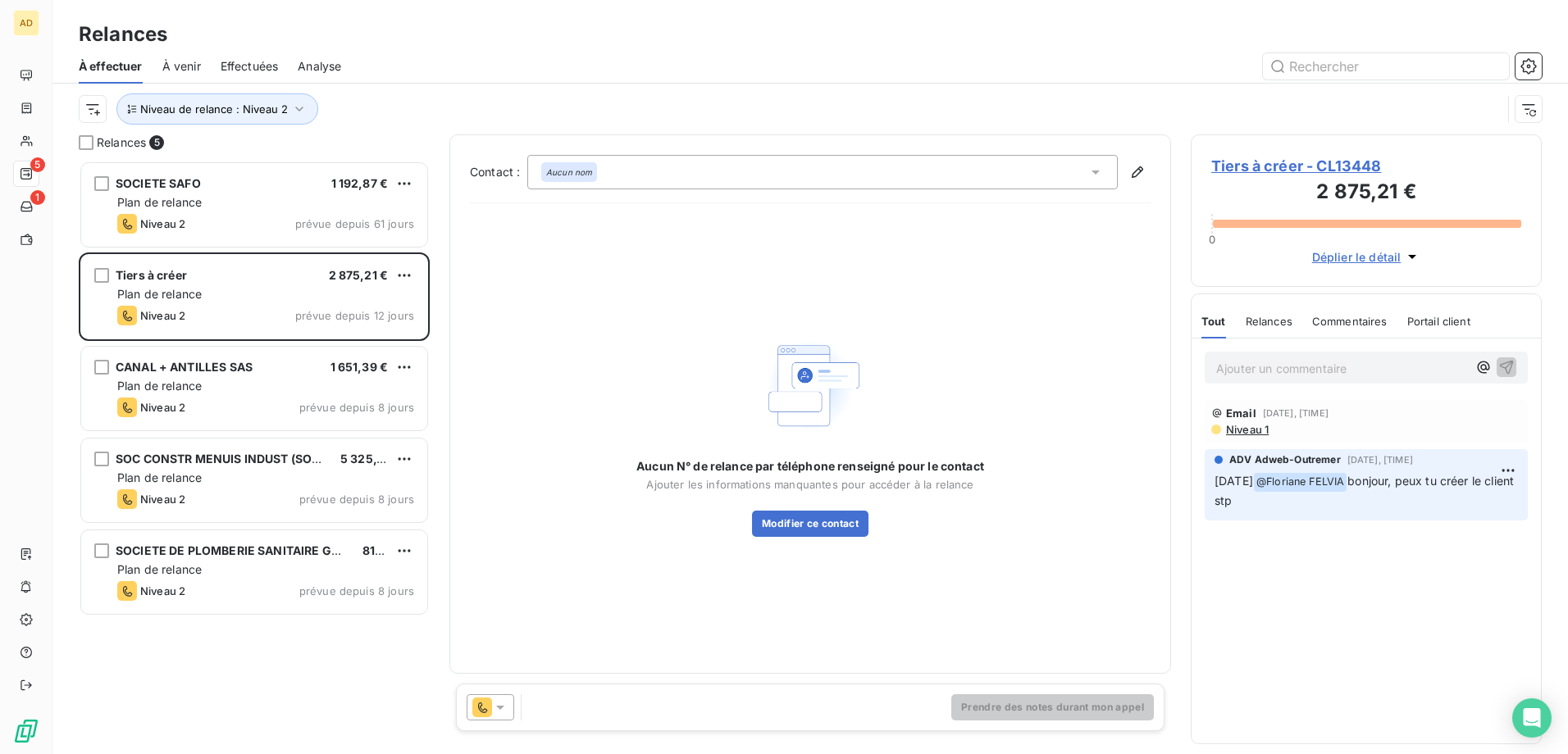 click on "Tiers à créer - CL13448" at bounding box center [1366, 166] 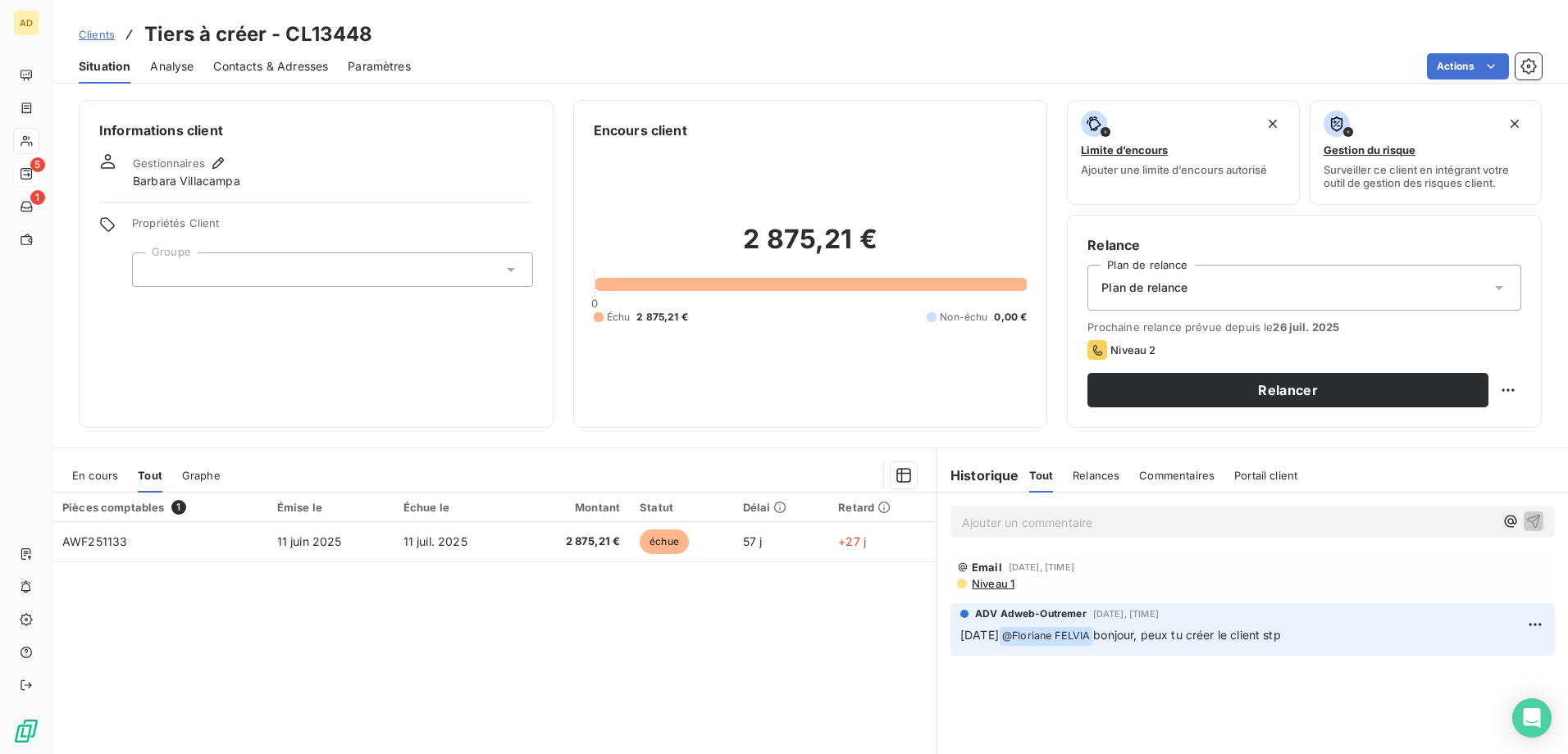 click on "Contacts & Adresses" at bounding box center [271, 66] 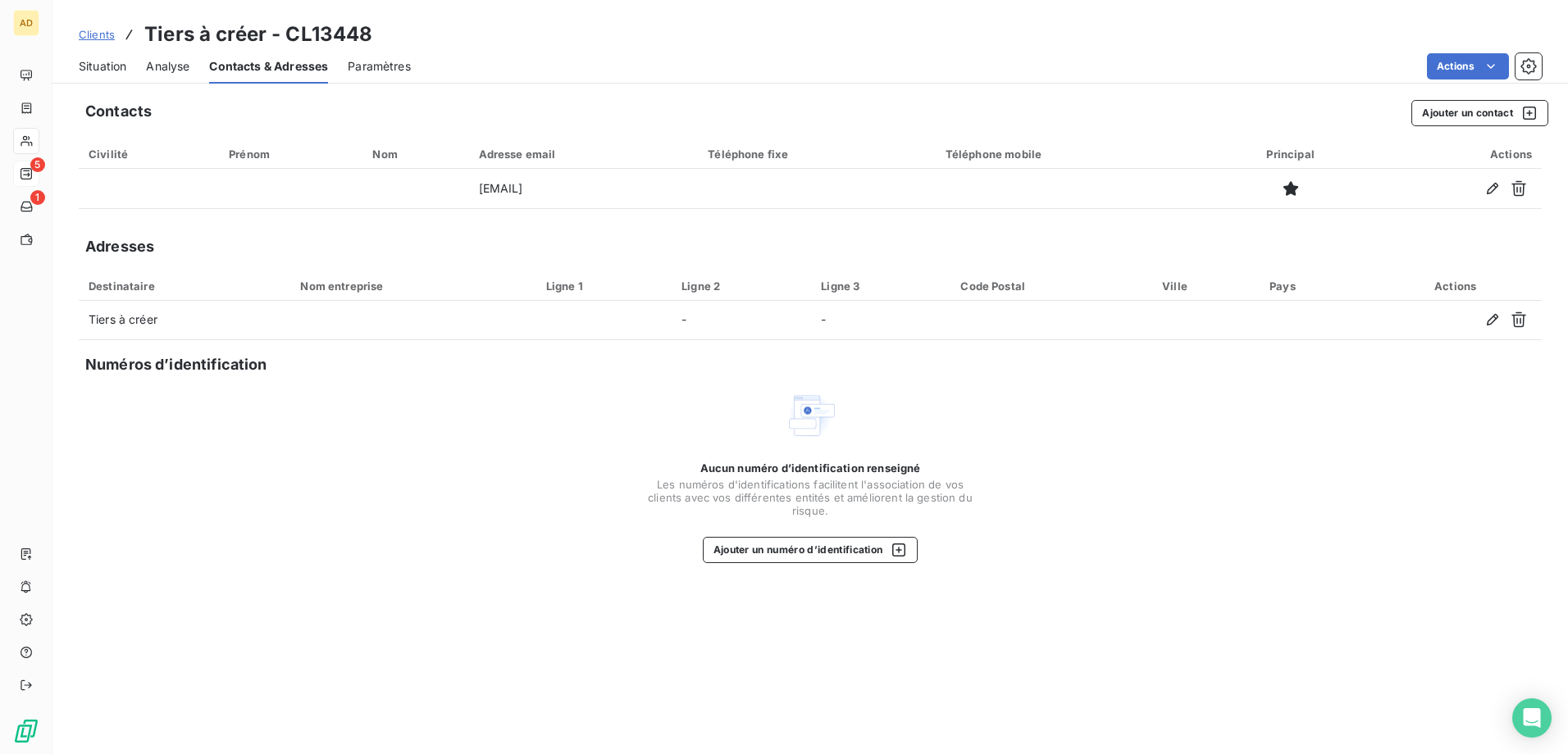 click on "Situation" at bounding box center (103, 66) 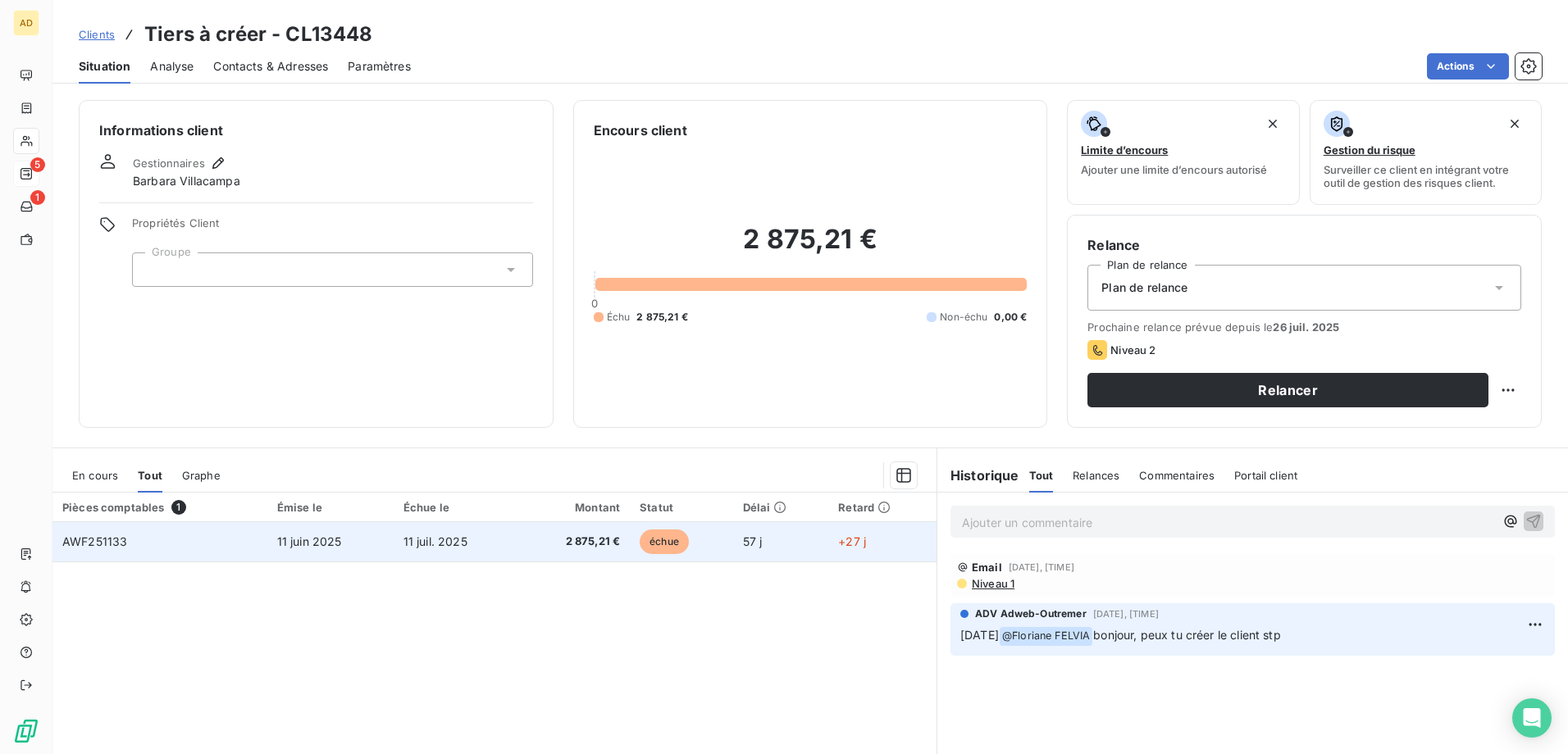 click on "2 875,21 €" at bounding box center (575, 542) 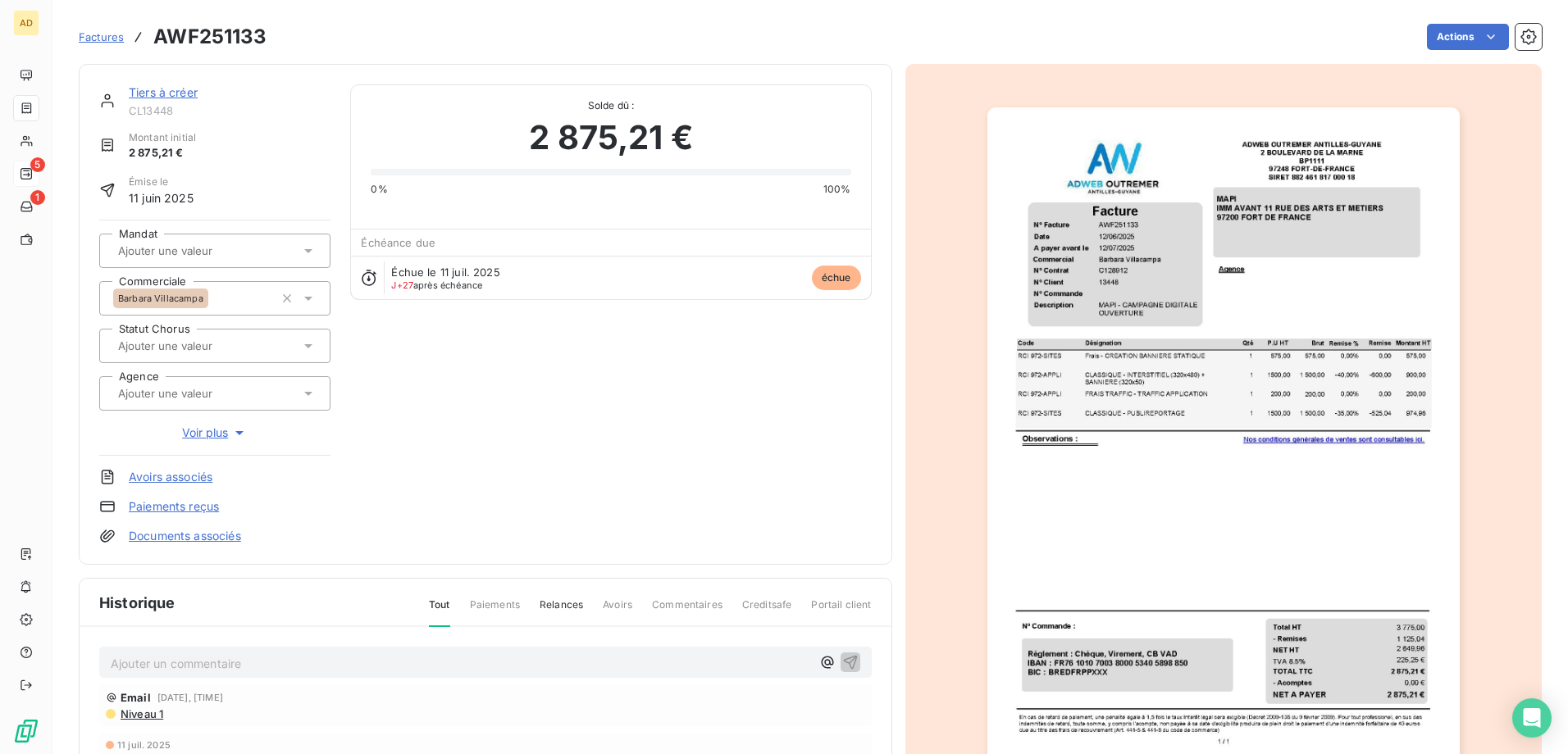 click on "Tiers à créer" at bounding box center (163, 92) 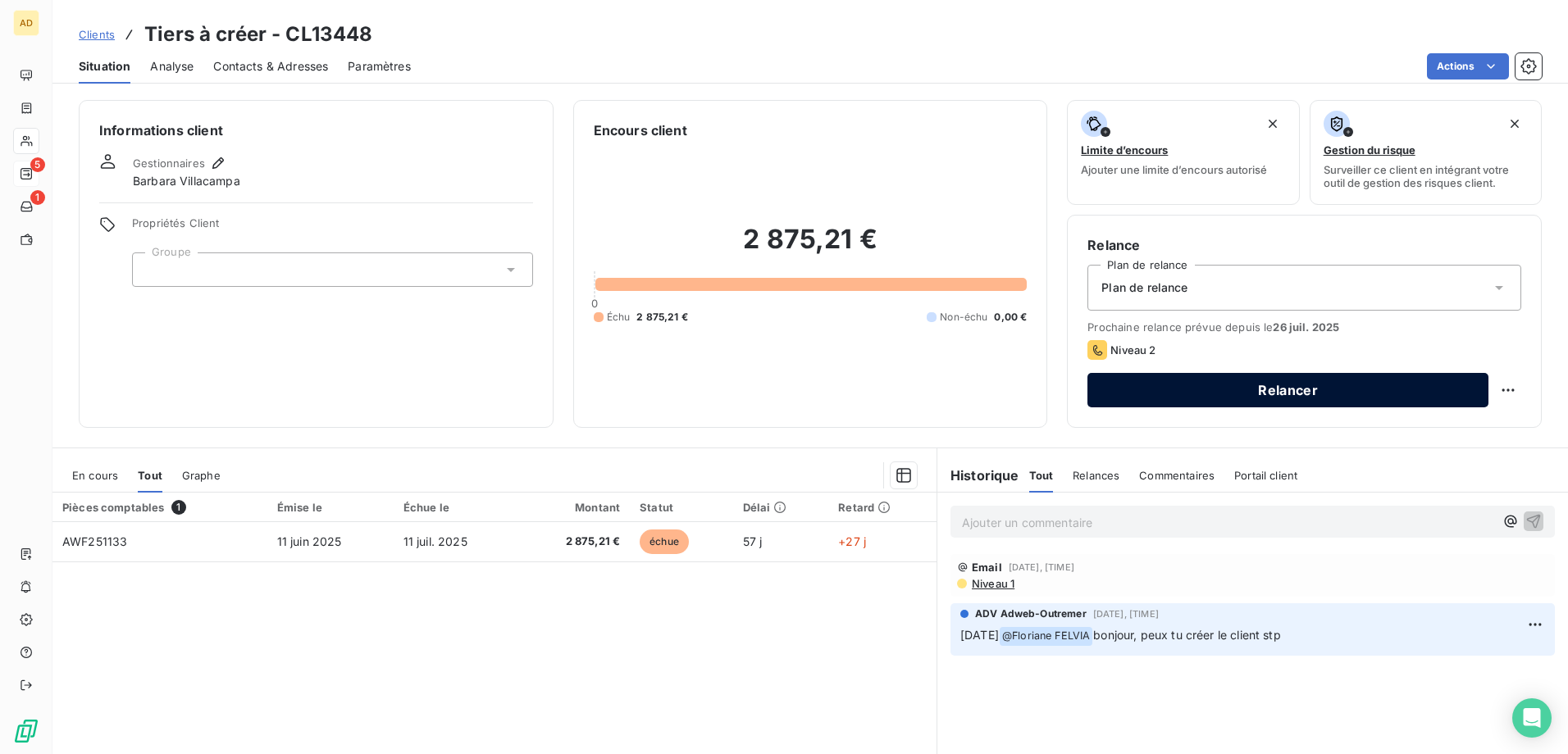 click on "Relancer" at bounding box center (1288, 390) 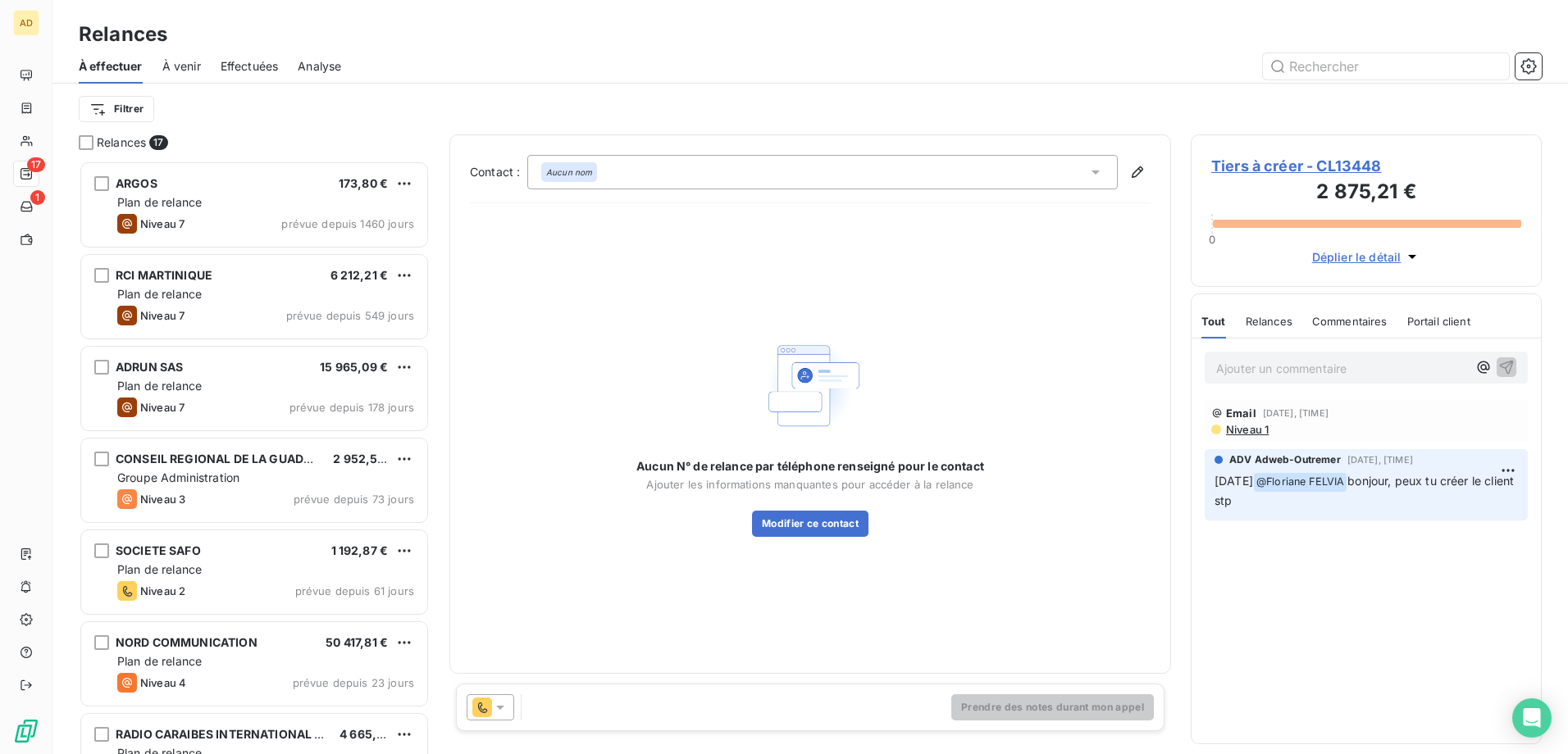scroll, scrollTop: 13, scrollLeft: 13, axis: both 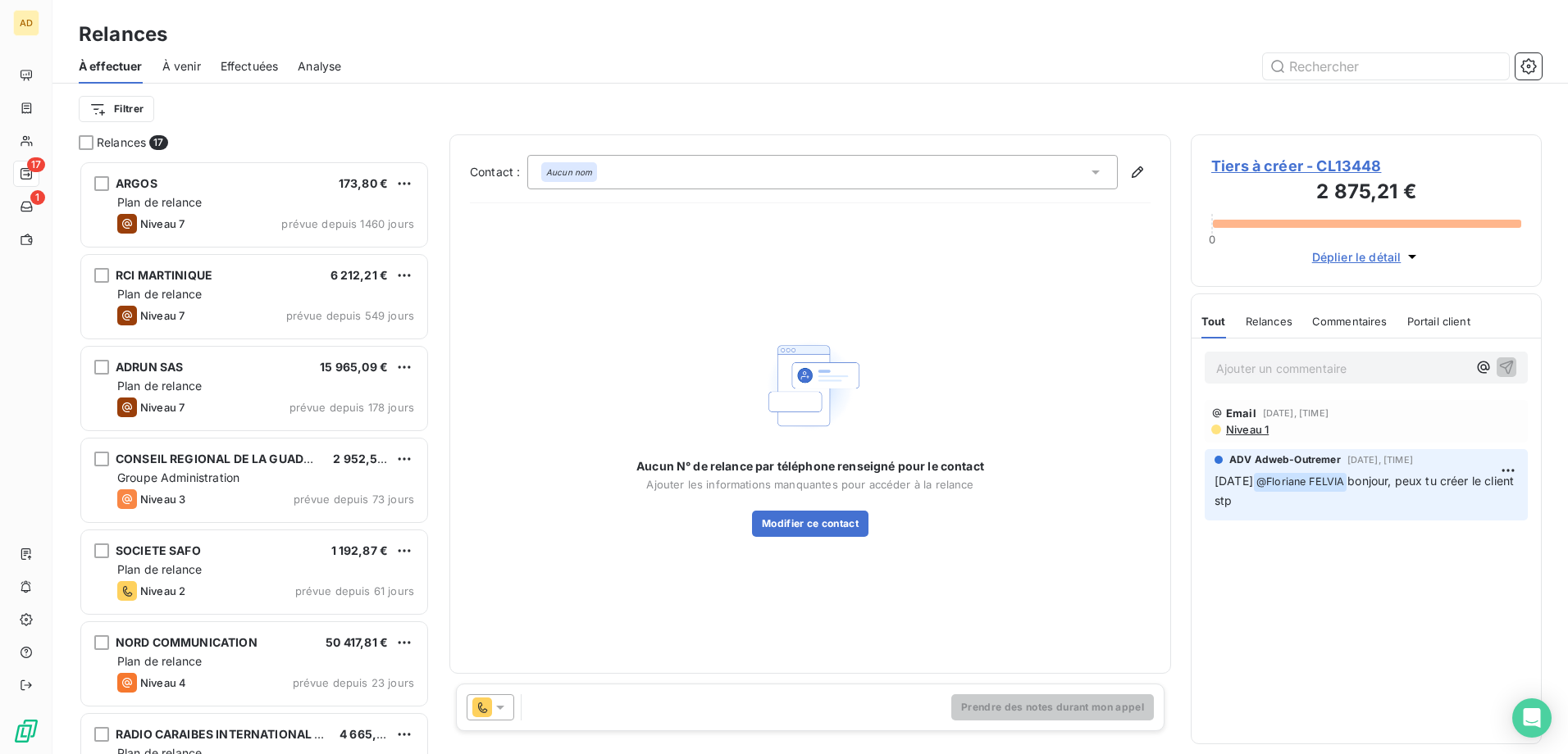 click 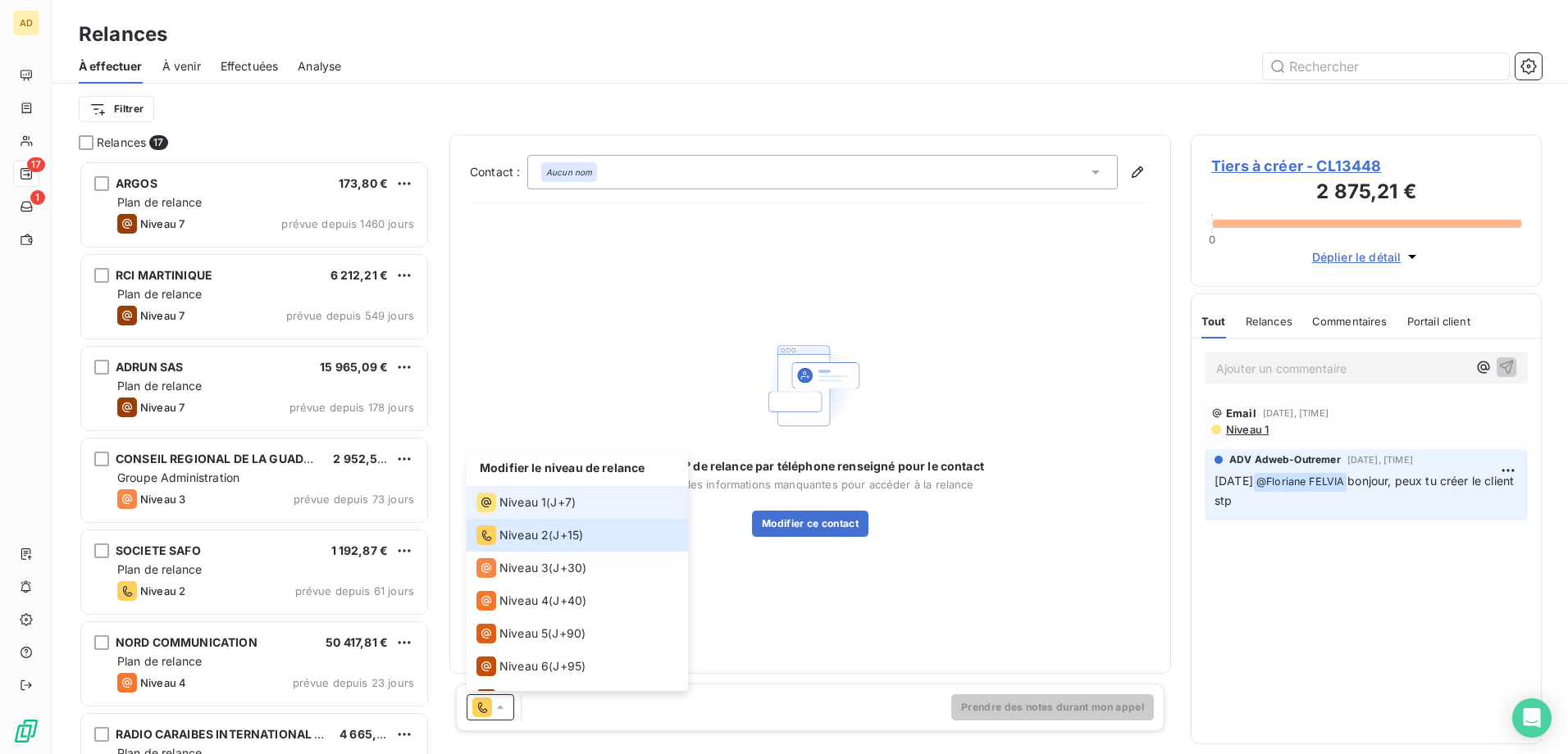 click on "Niveau 1  ( J+7 )" at bounding box center (526, 502) 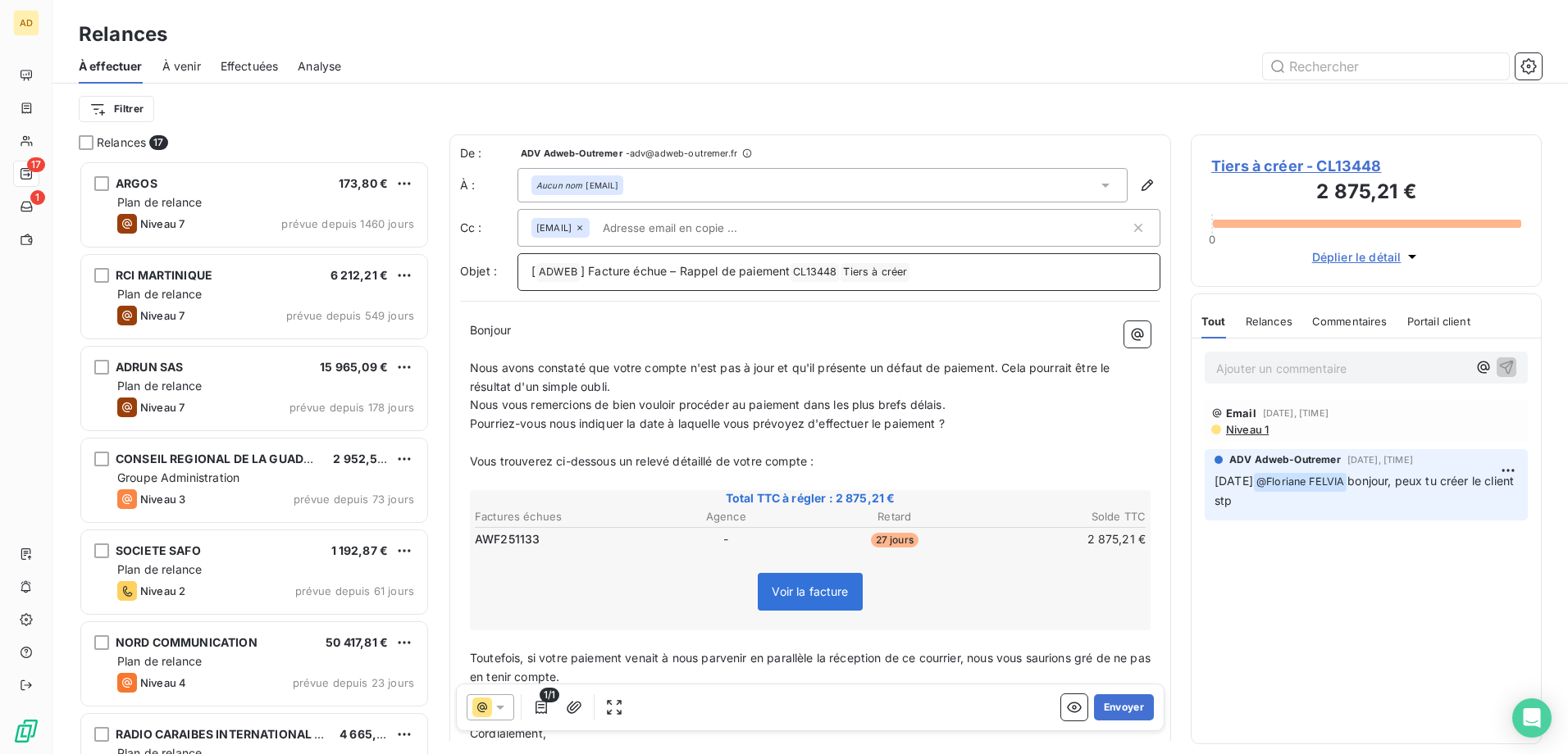 click on "[ ADWEB ﻿ ] Facture échue – Rappel de paiement CL13448 ﻿ ﻿ Tiers à créer ﻿ ﻿" at bounding box center [839, 272] 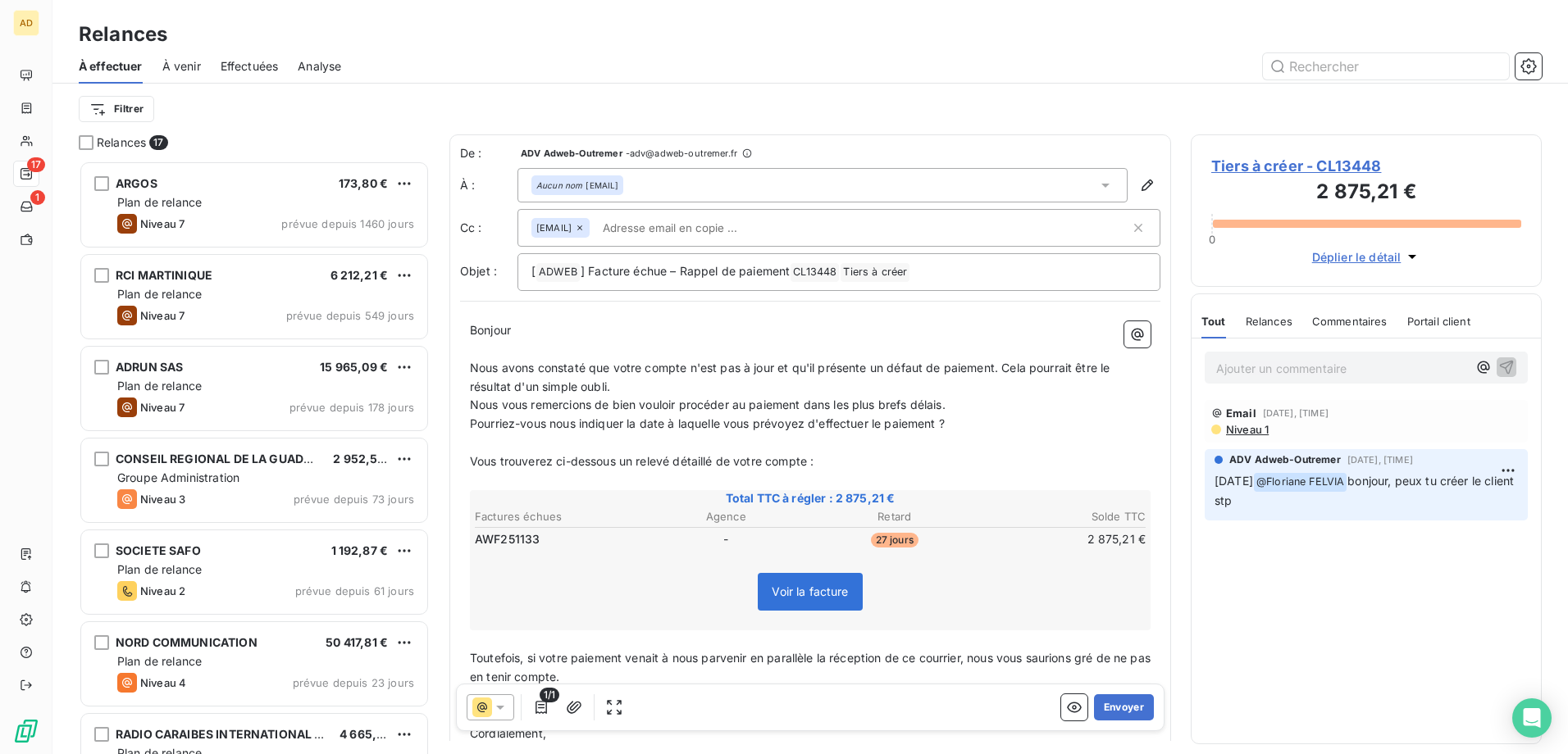 click on "Niveau 1" at bounding box center [1247, 429] 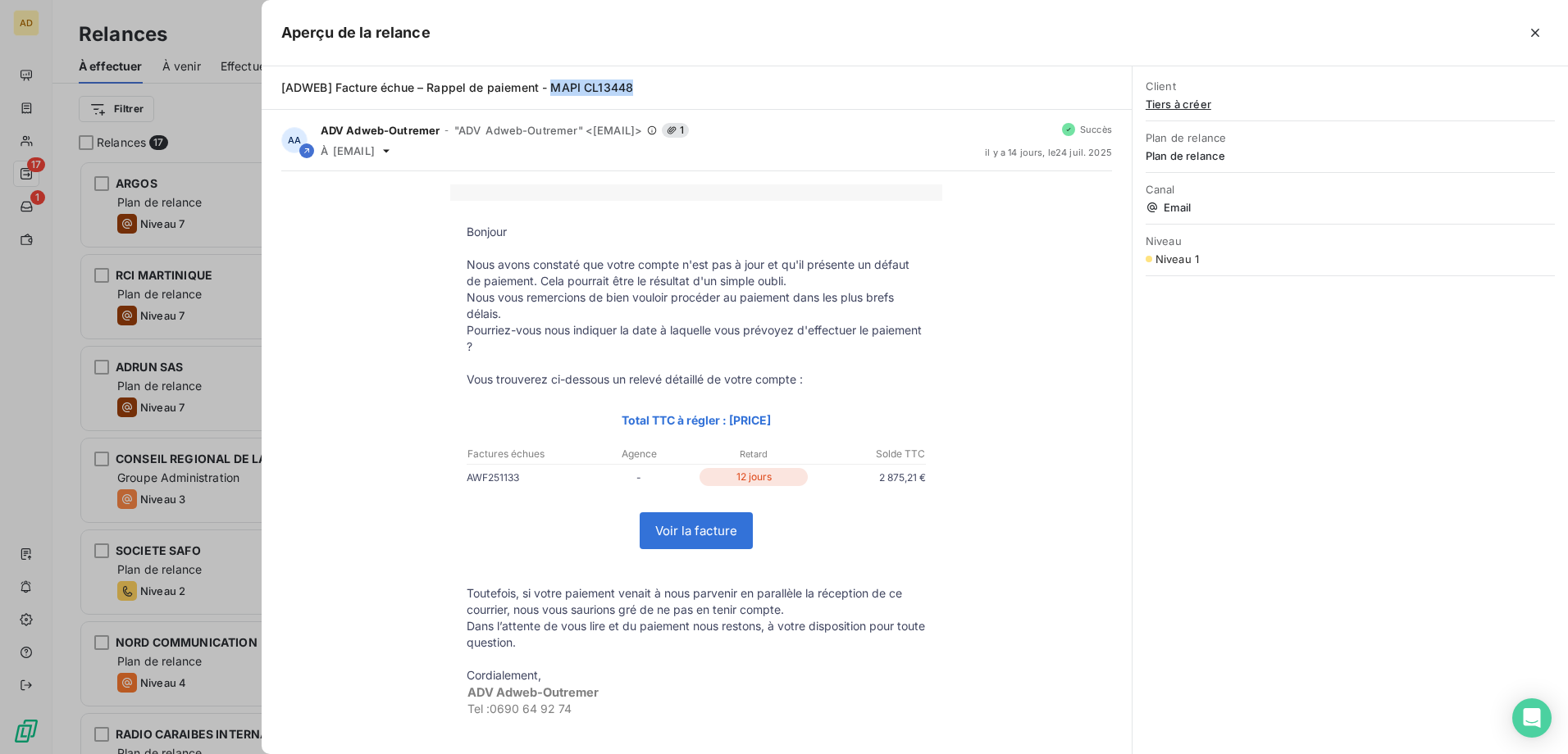 drag, startPoint x: 640, startPoint y: 93, endPoint x: 554, endPoint y: 97, distance: 86.092973 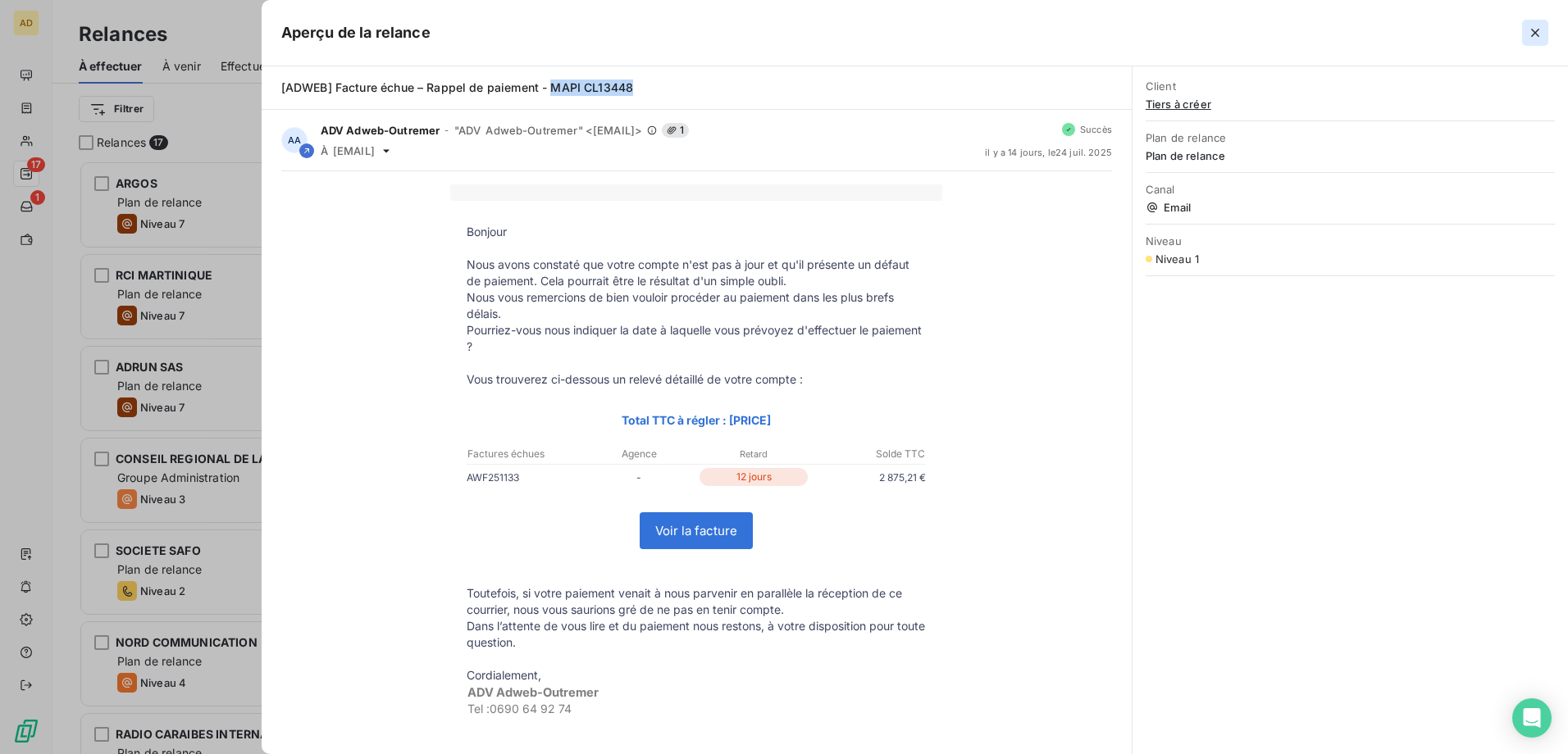click 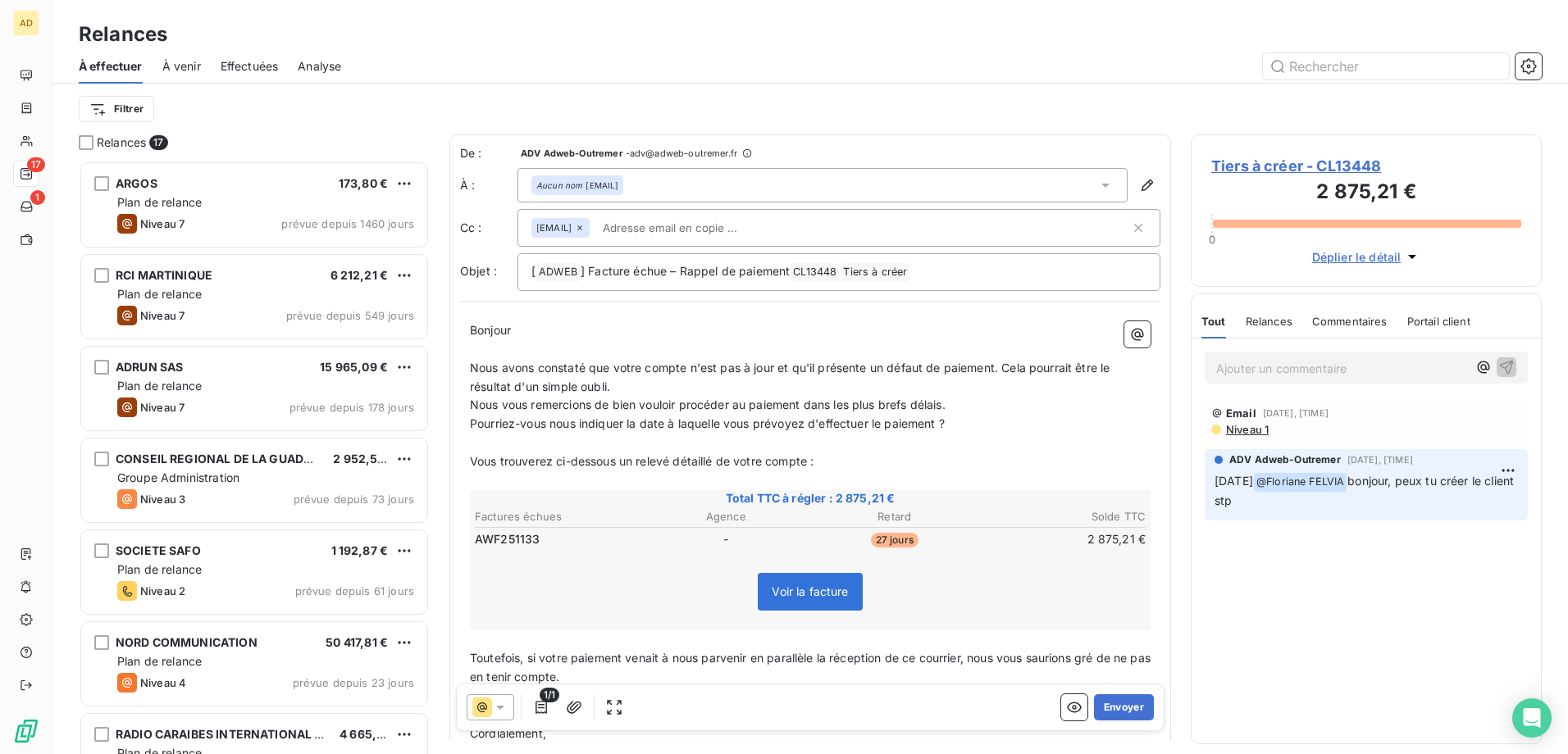 click 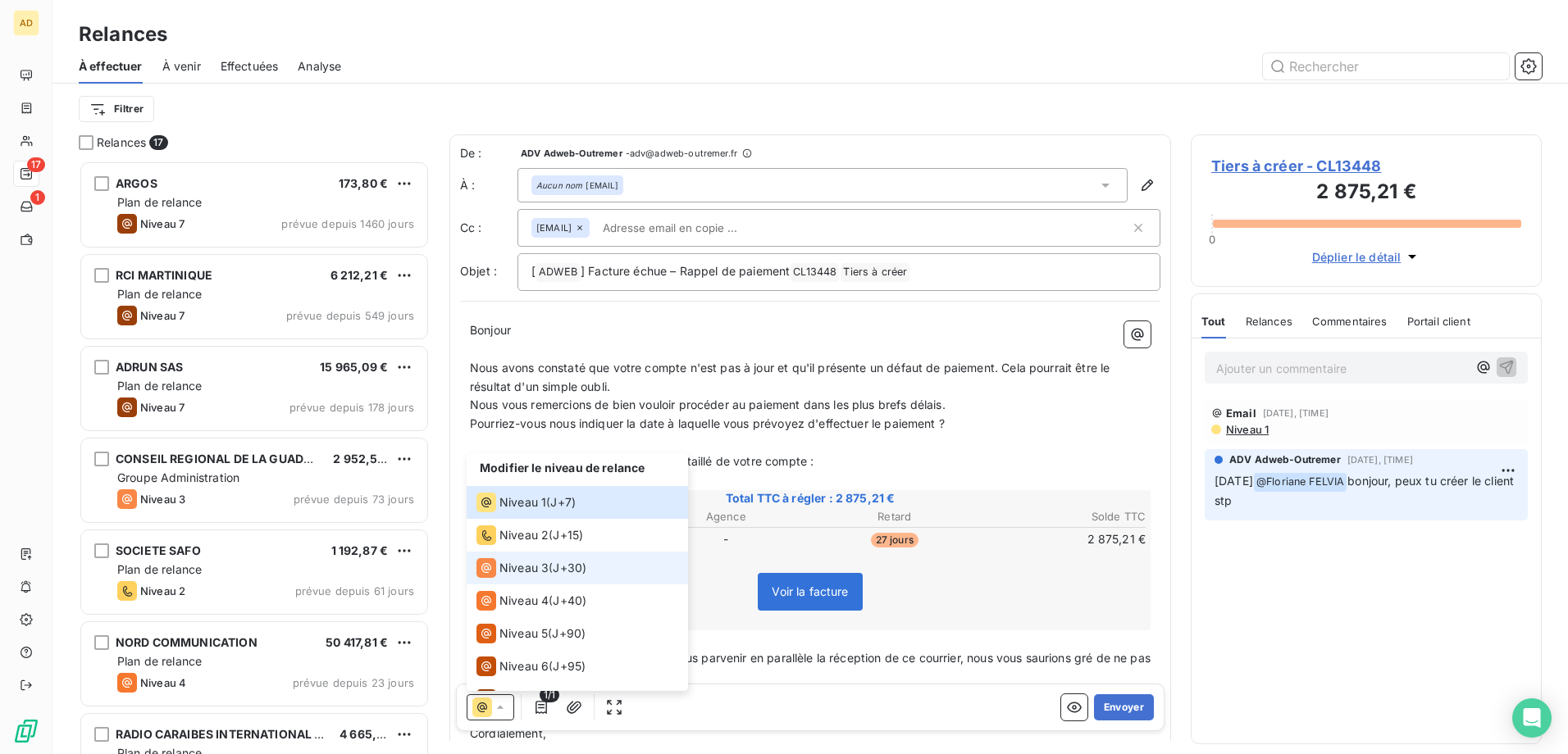 click on "Niveau 3" at bounding box center [524, 568] 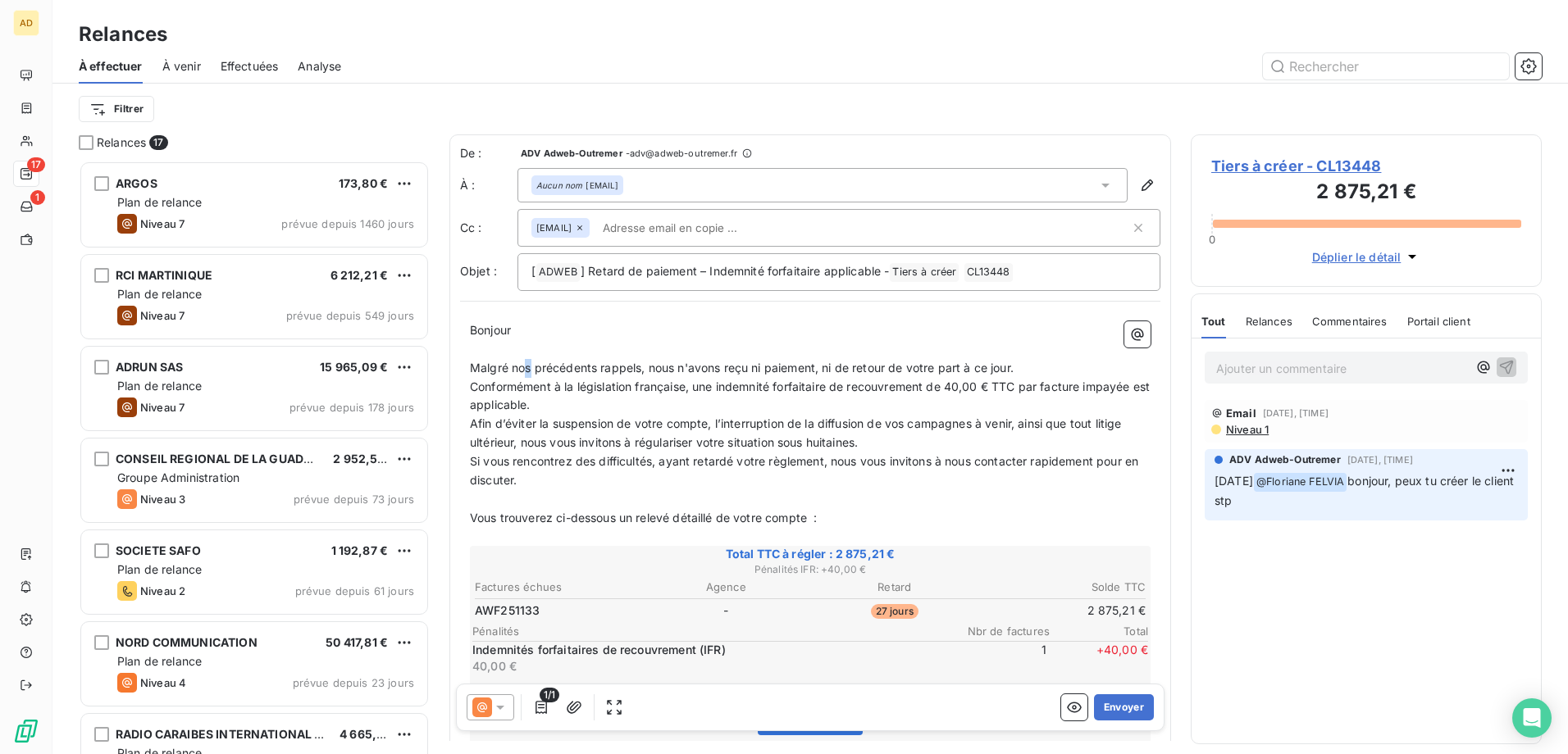 click on "Malgré nos précédents rappels, nous n'avons reçu ni paiement, ni de retour de votre part à ce jour." at bounding box center [741, 367] 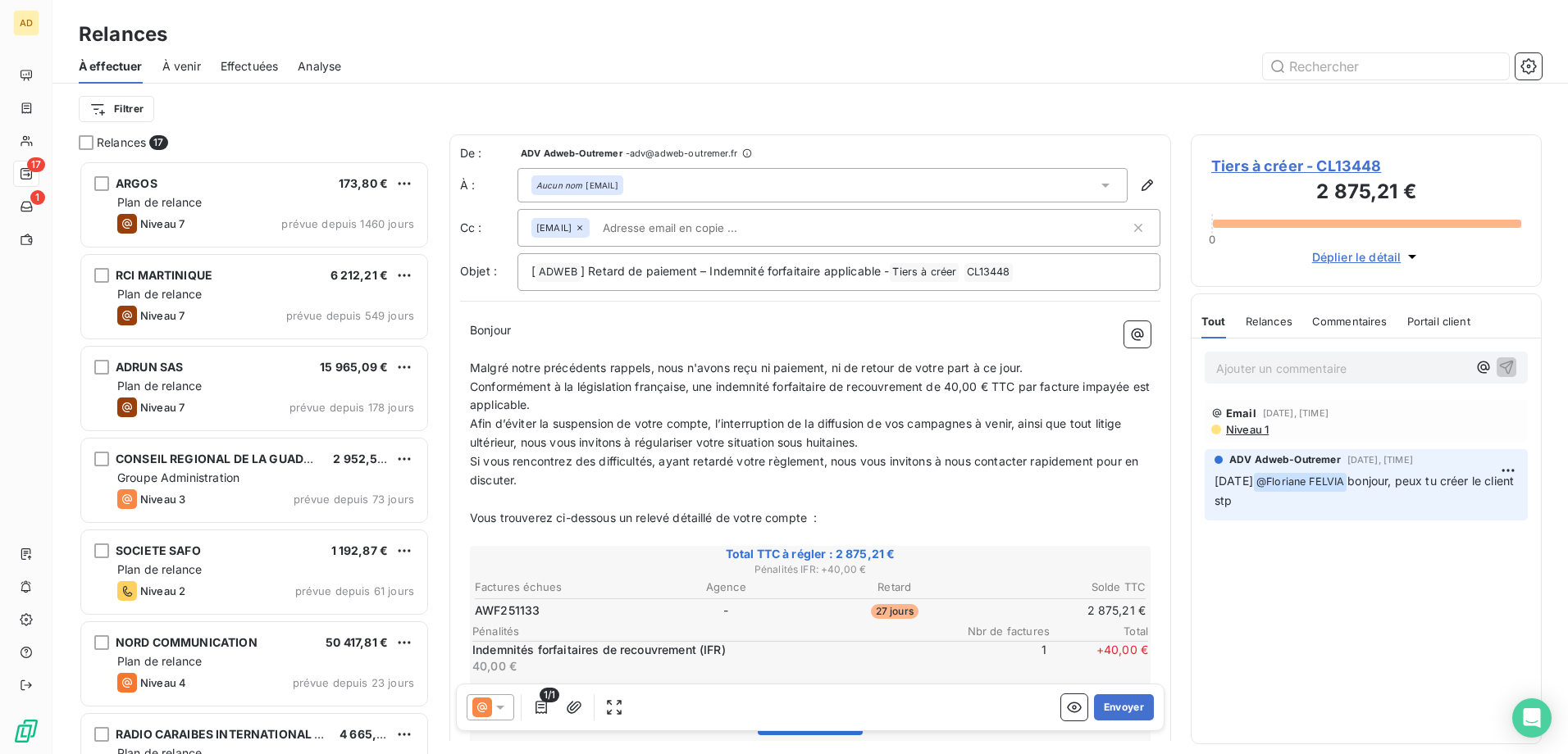 click on "Malgré notre précédents rappels, nous n'avons reçu ni paiement, ni de retour de votre part à ce jour." at bounding box center [746, 367] 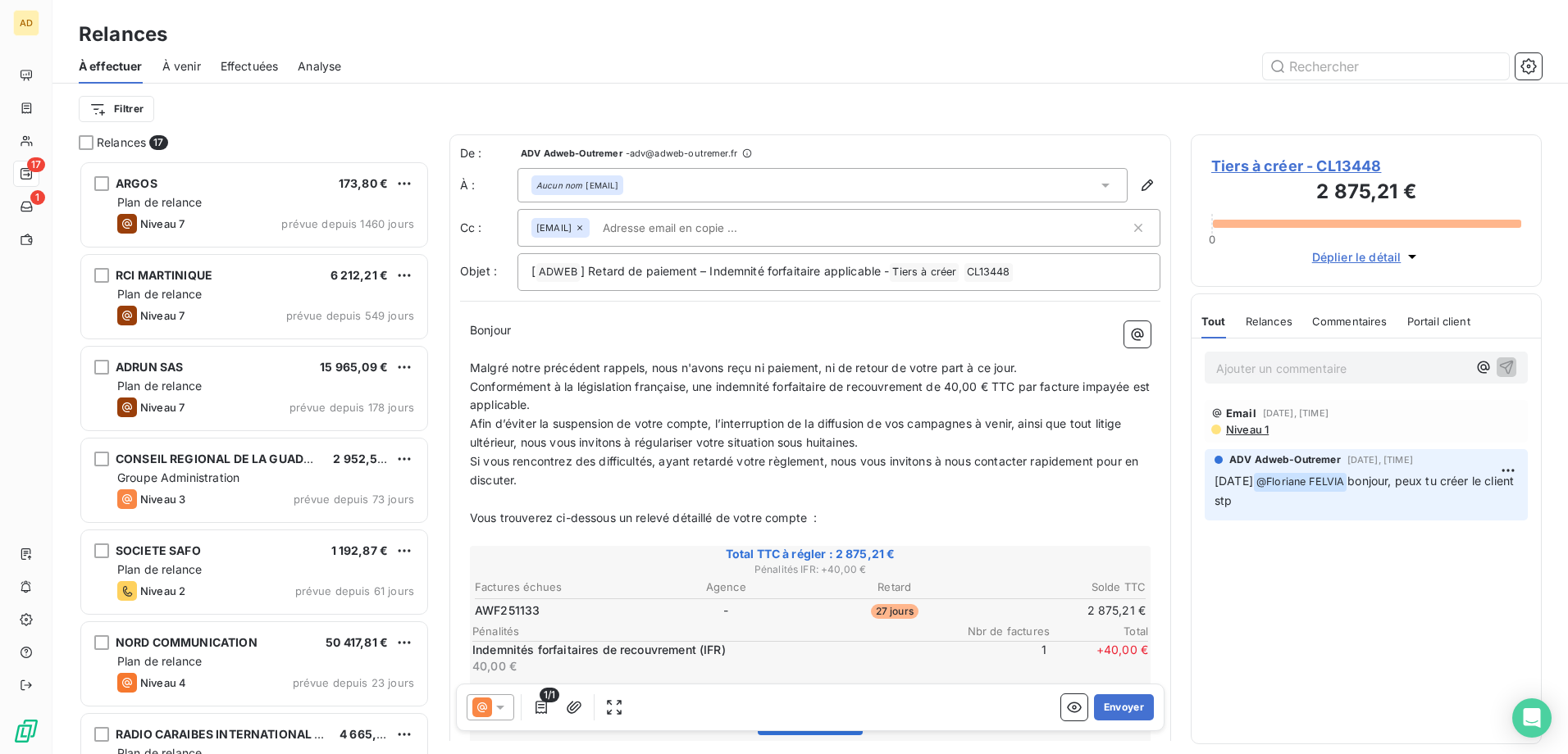 click on "Malgré notre précédent rappels, nous n'avons reçu ni paiement, ni de retour de votre part à ce jour." at bounding box center [743, 367] 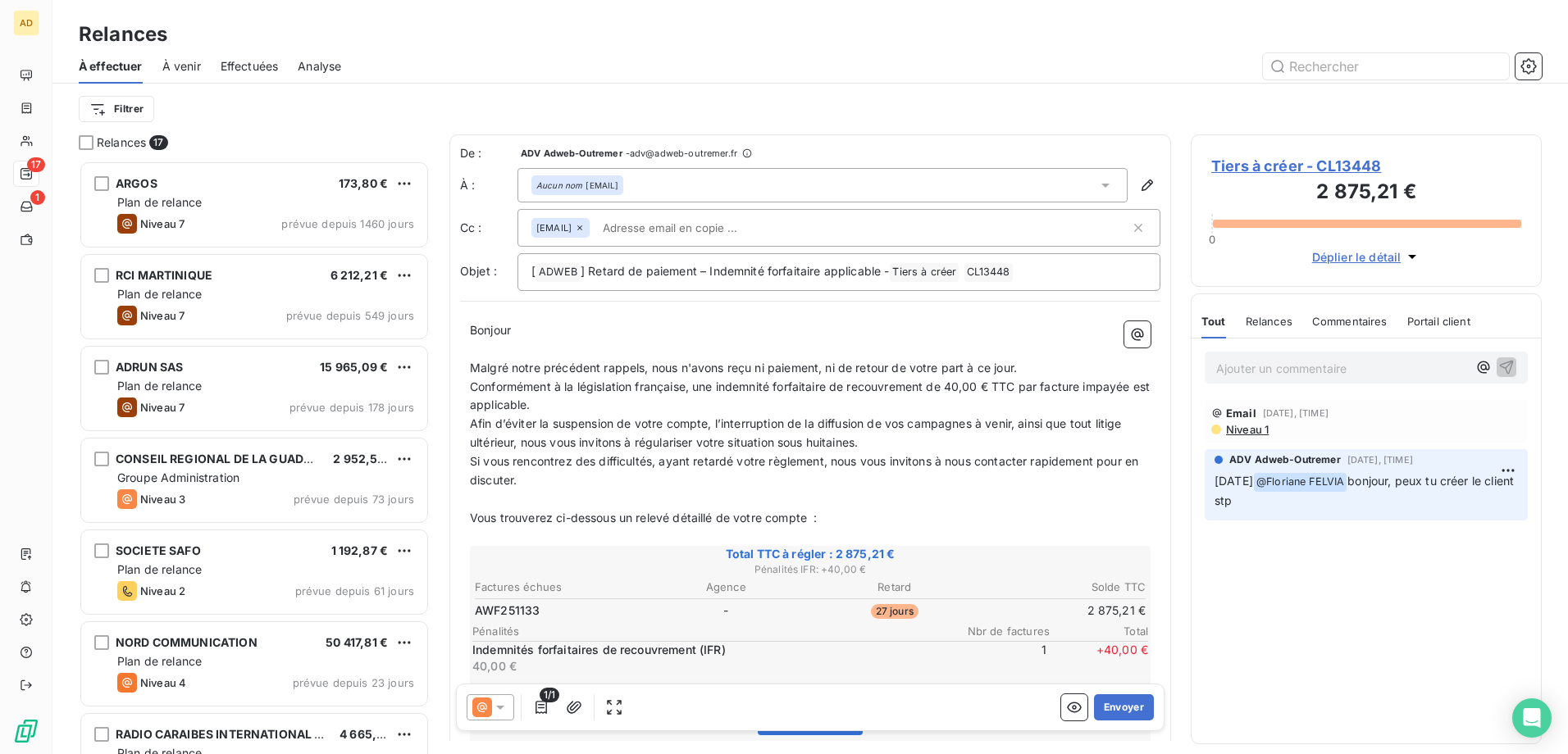 click on "Malgré notre précédent rappels, nous n'avons reçu ni paiement, ni de retour de votre part à ce jour." at bounding box center [743, 367] 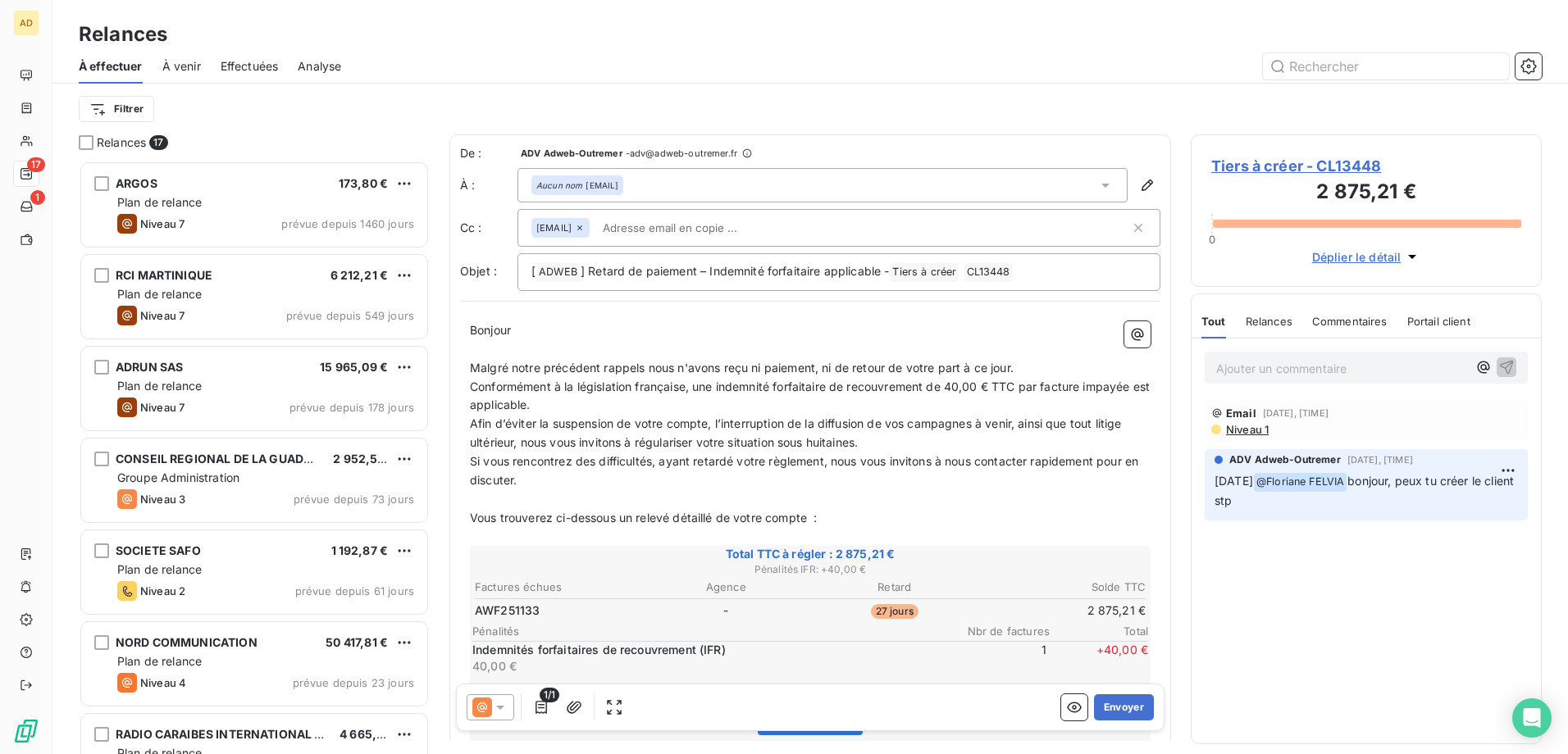 click on "Tiers à créer - CL13448" at bounding box center (1366, 166) 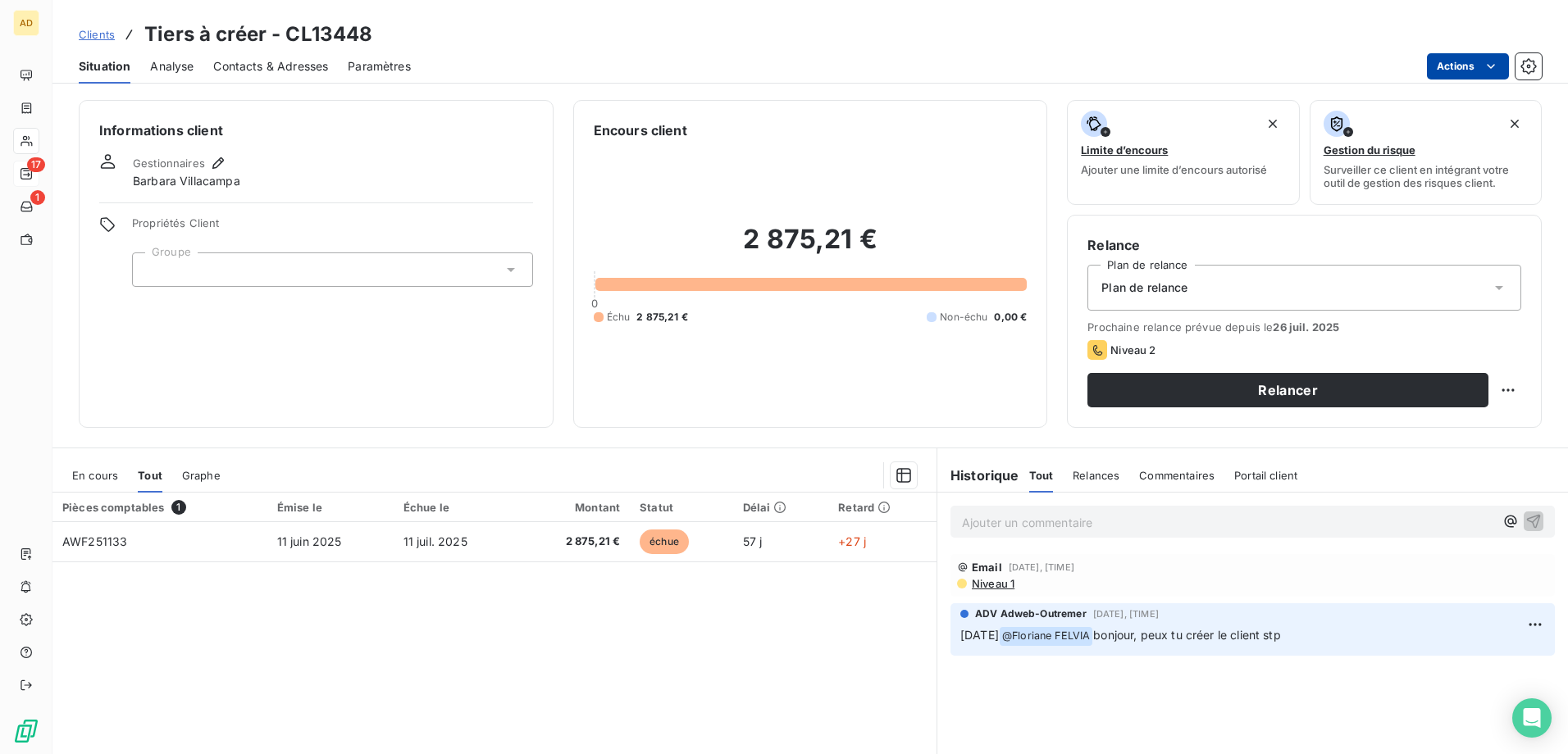 click on "AD [NUMBER] Clients Tiers à créer - CL[NUMBER] Situation Analyse Contacts & Adresses Paramètres Actions Informations client Gestionnaires [FIRST] [LAST] Propriétés Client Groupe Encours client   [PRICE] [NUMBER] Échu [PRICE] Non-échu [PRICE]     Limite d’encours Ajouter une limite d’encours autorisé Gestion du risque Surveiller ce client en intégrant votre outil de gestion des risques client. Relance Plan de relance Plan de relance Prochaine relance prévue depuis le  [DATE] Niveau [NUMBER] Relancer En cours Tout Graphe Pièces comptables [NUMBER] Émise le Échue le Montant Statut Délai   Retard   AWF[NUMBER] [DATE] [DATE] [PRICE] échue [NUMBER] j +[NUMBER] j Lignes par page [NUMBER] Précédent [NUMBER] Suivant Historique Tout Relances Commentaires Portail client Tout Relances Commentaires Portail client Ajouter un commentaire ﻿ Email [DATE], [TIME] Niveau [NUMBER] ADV   Adweb-Outremer [DATE], [TIME] [DATE]  @ [FIRST] [LAST] bonjour, peux tu créer le client stp" at bounding box center (784, 377) 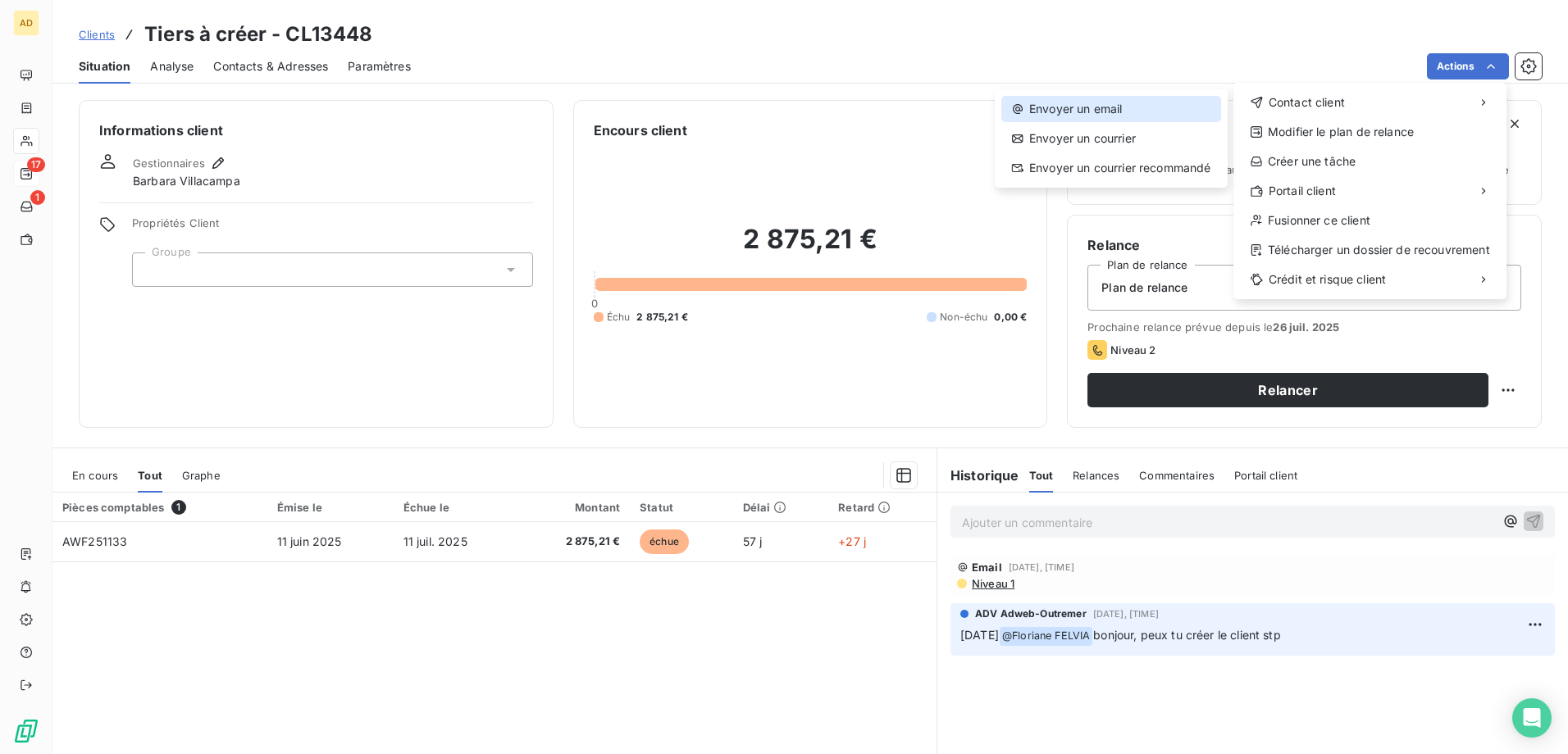 click on "Envoyer un email" at bounding box center [1111, 109] 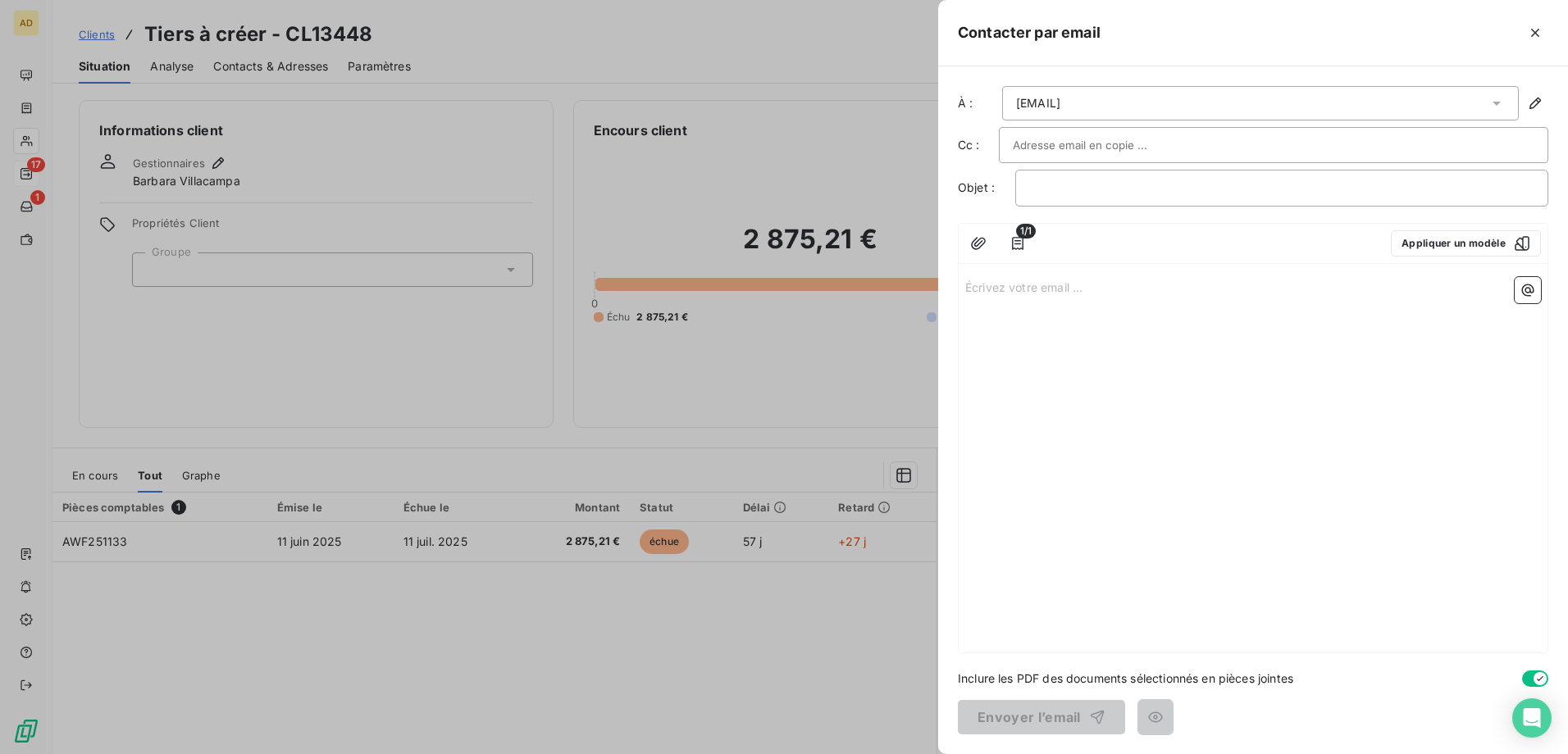 click at bounding box center [1101, 145] 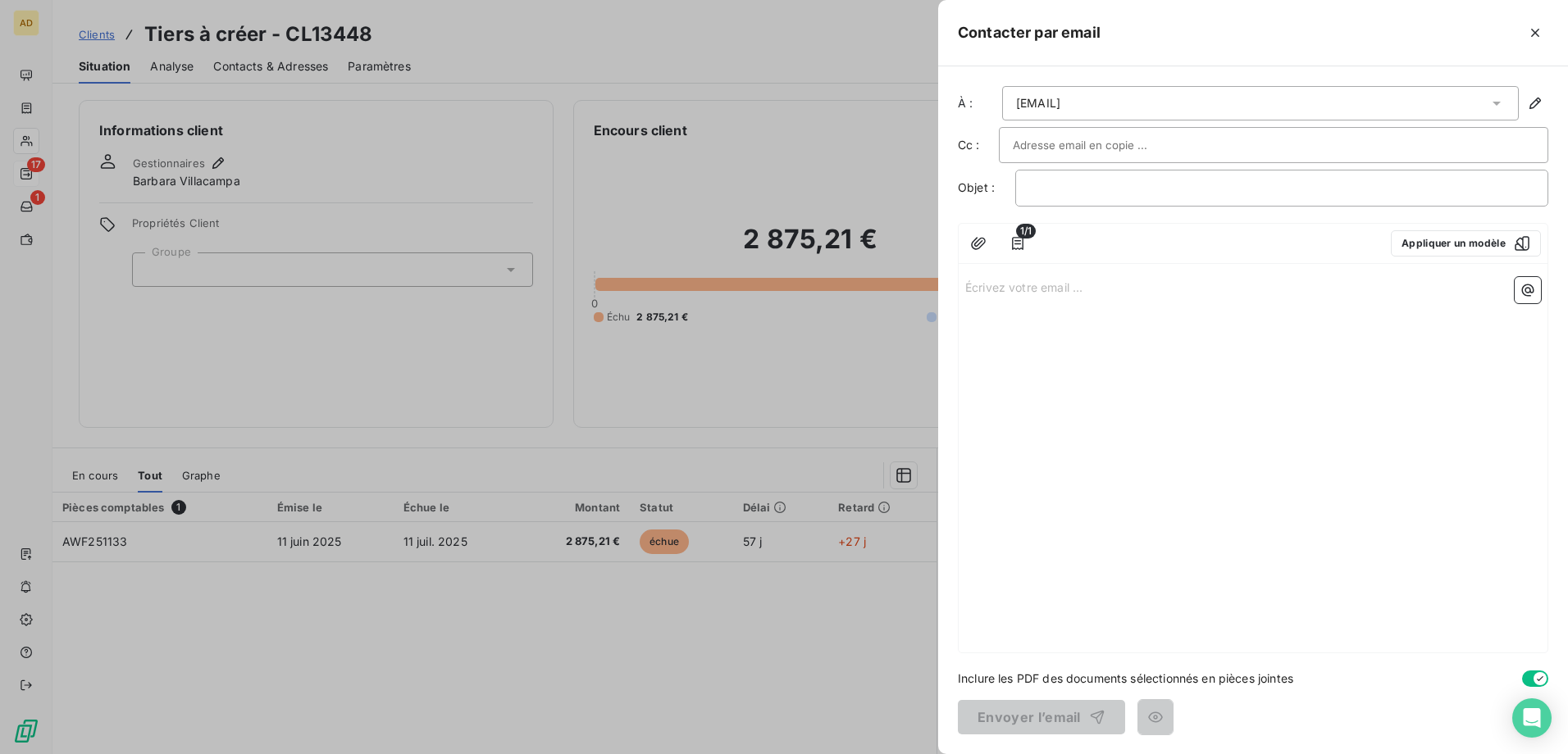 click at bounding box center (1101, 145) 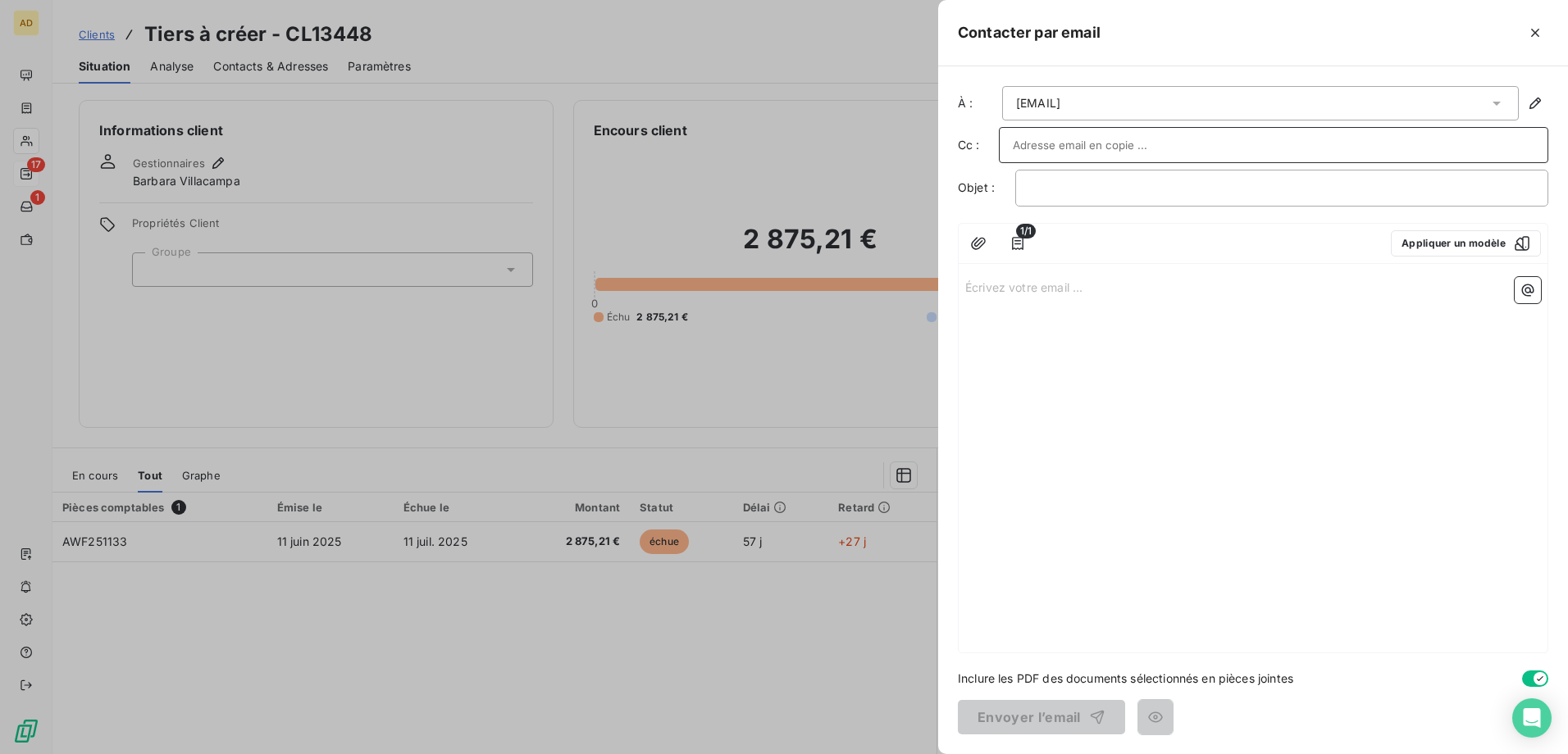 paste on "[EMAIL]" 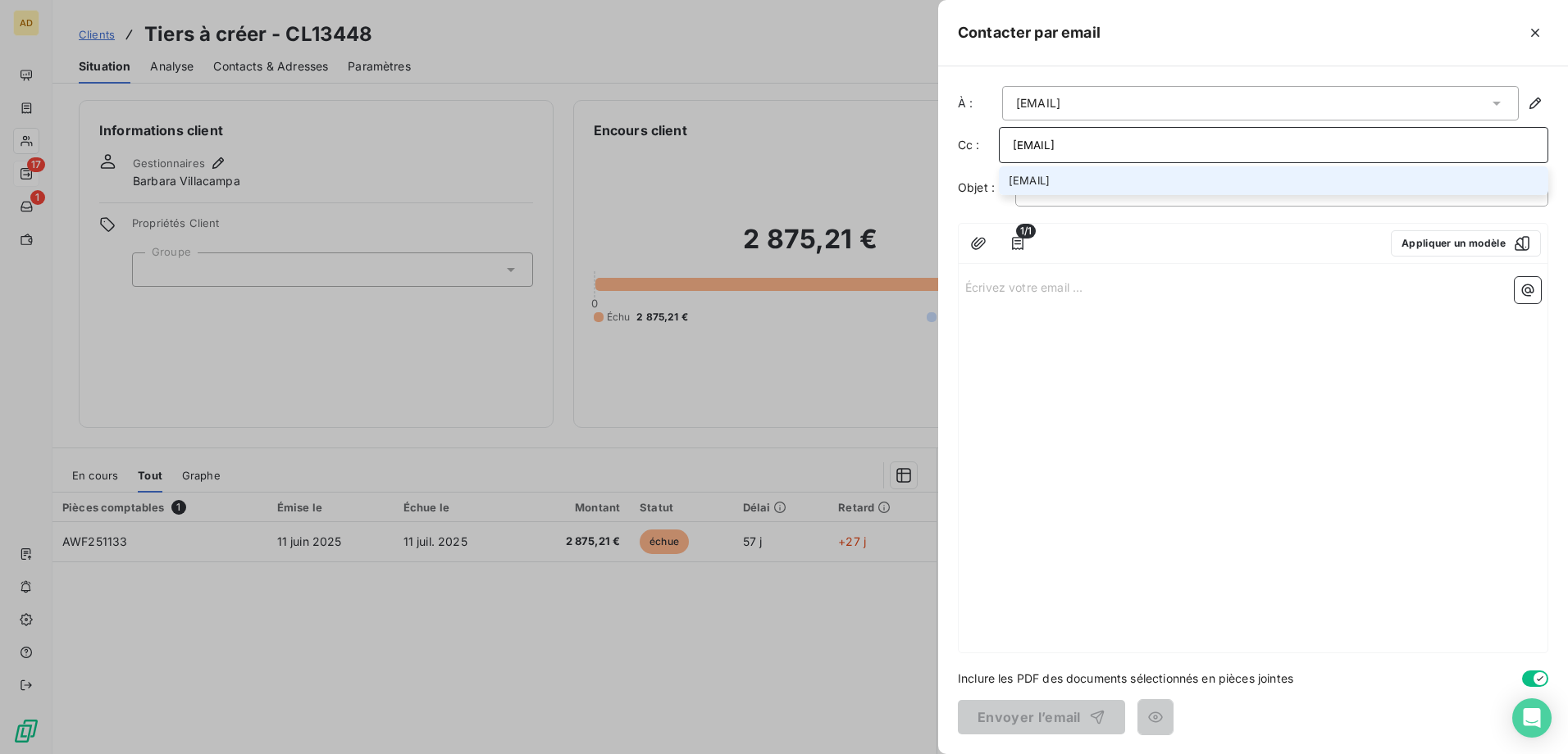 type on "[EMAIL]" 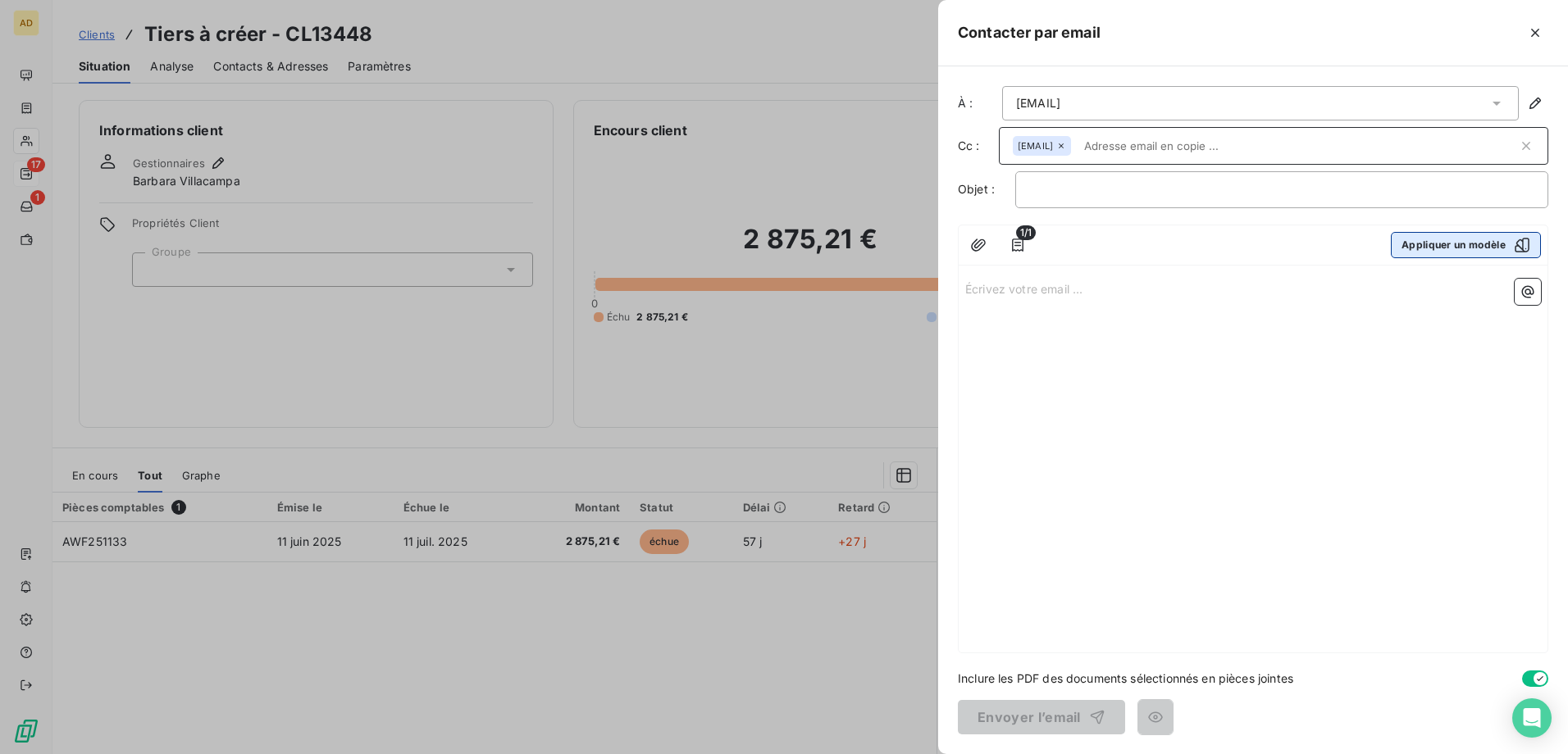 click on "Appliquer un modèle" at bounding box center (1465, 245) 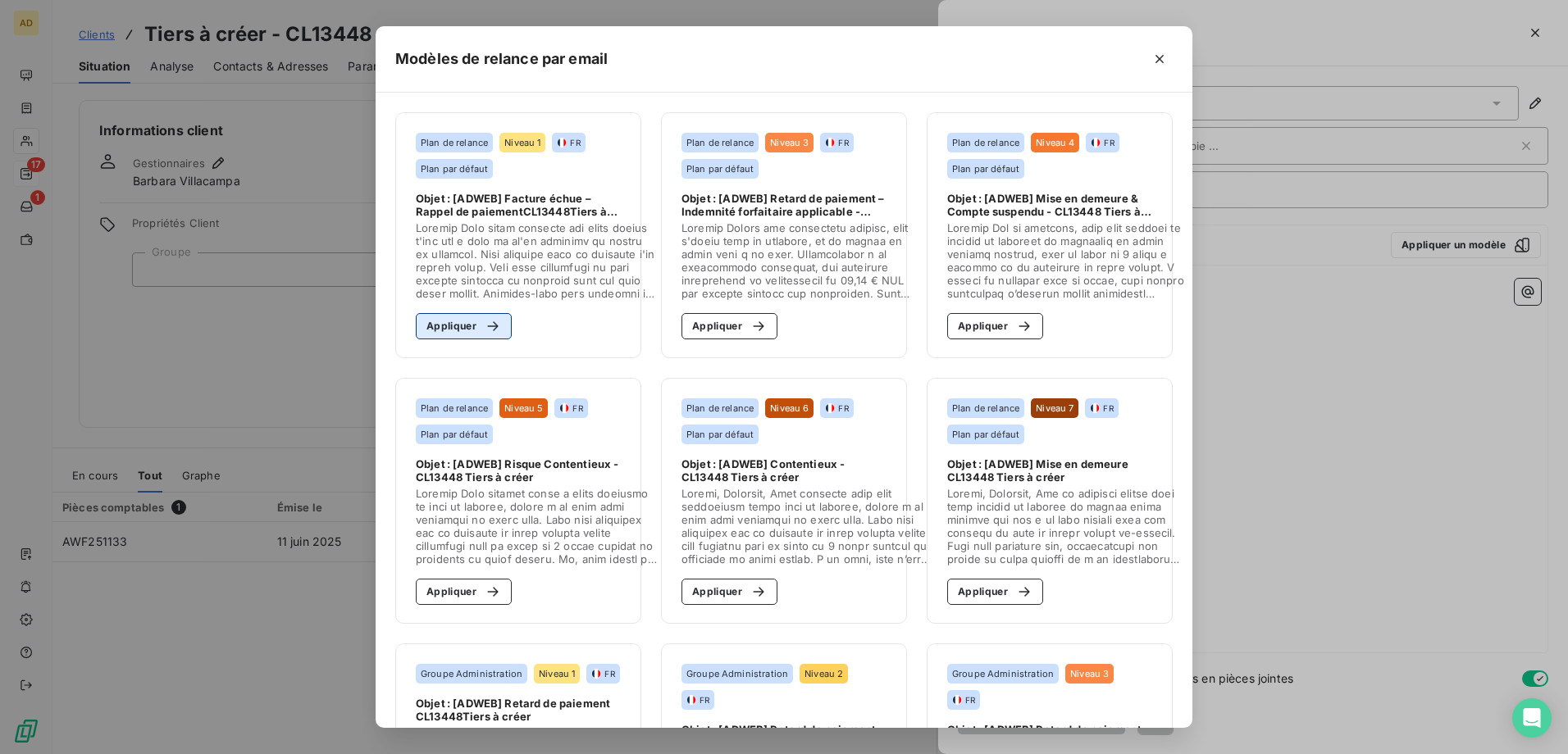 click on "Appliquer" at bounding box center (463, 326) 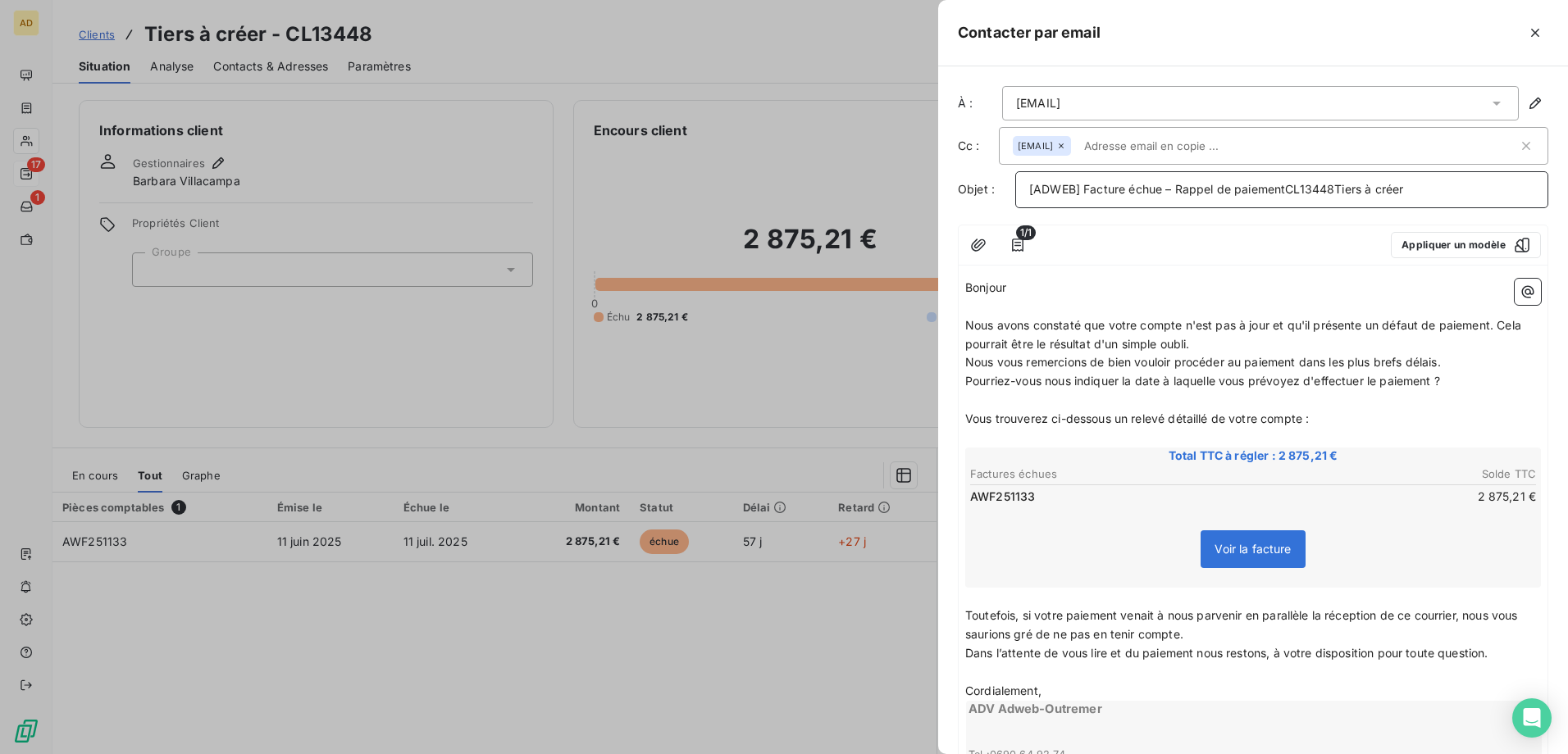 click on "[ADWEB] Facture échue – Rappel de paiementCL13448Tiers à créer" at bounding box center (1216, 188) 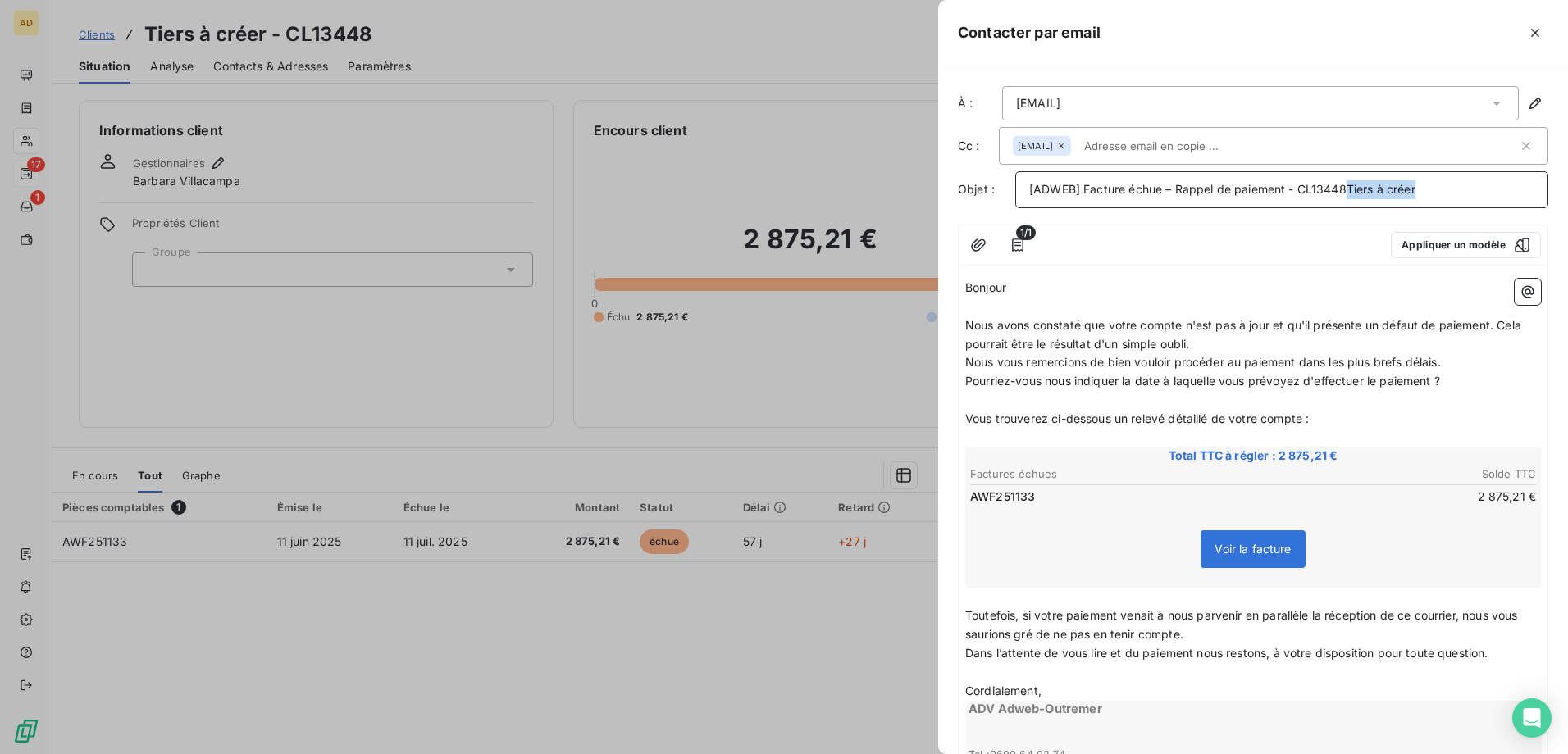 drag, startPoint x: 1431, startPoint y: 190, endPoint x: 1348, endPoint y: 193, distance: 83.0542 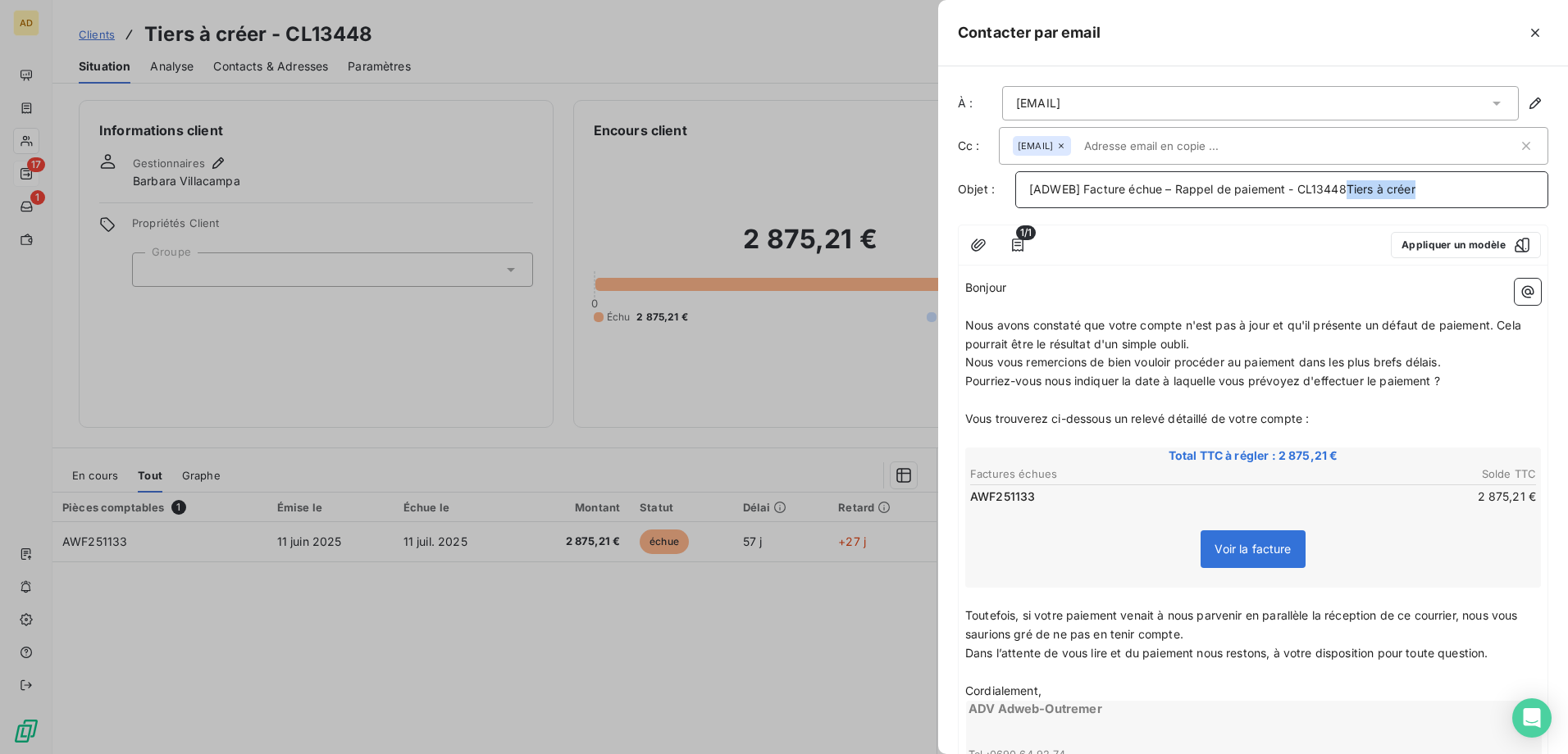 click on "[ADWEB] Facture échue – Rappel de paiement - CL13448Tiers à créer" at bounding box center (1282, 189) 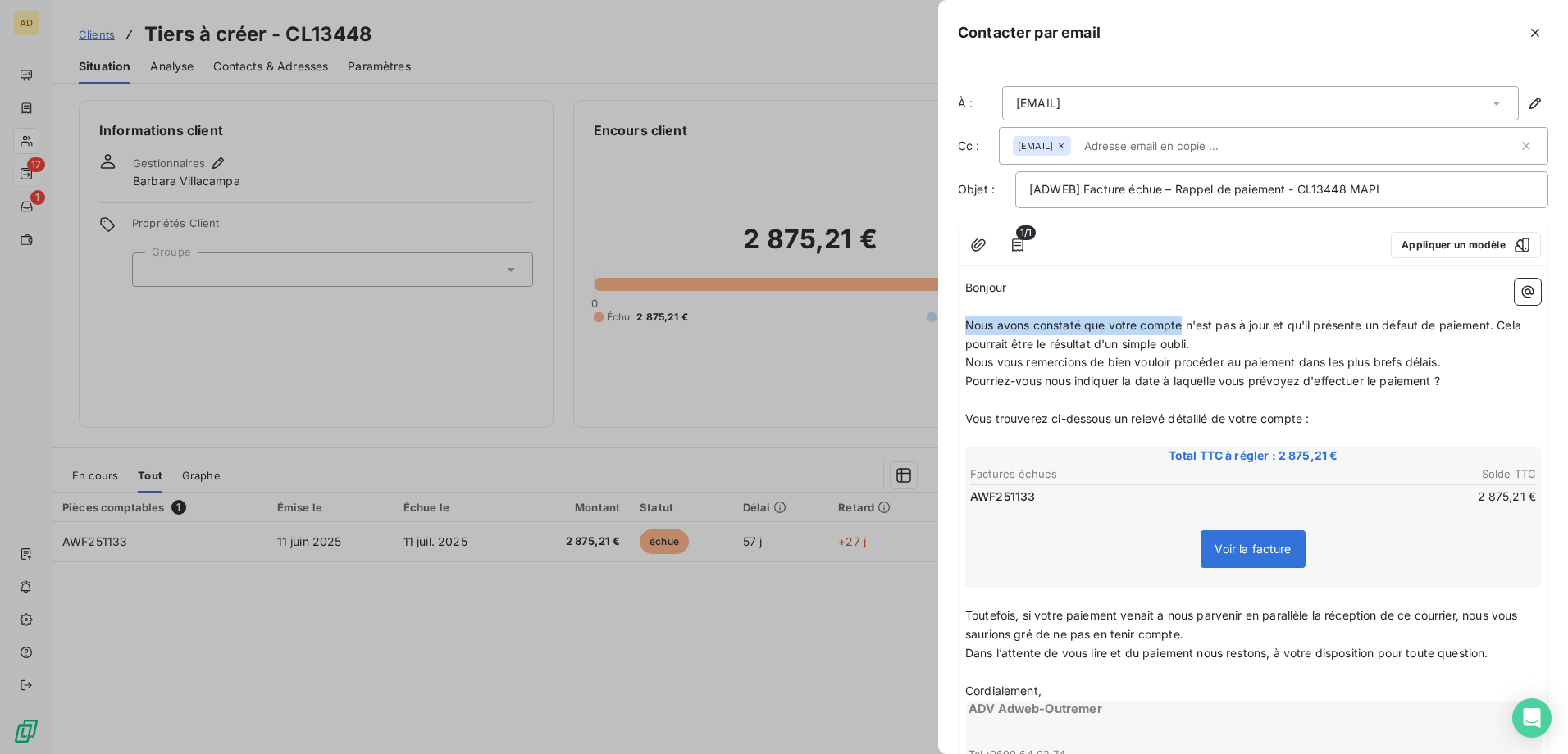 drag, startPoint x: 1182, startPoint y: 320, endPoint x: 964, endPoint y: 325, distance: 218.05733 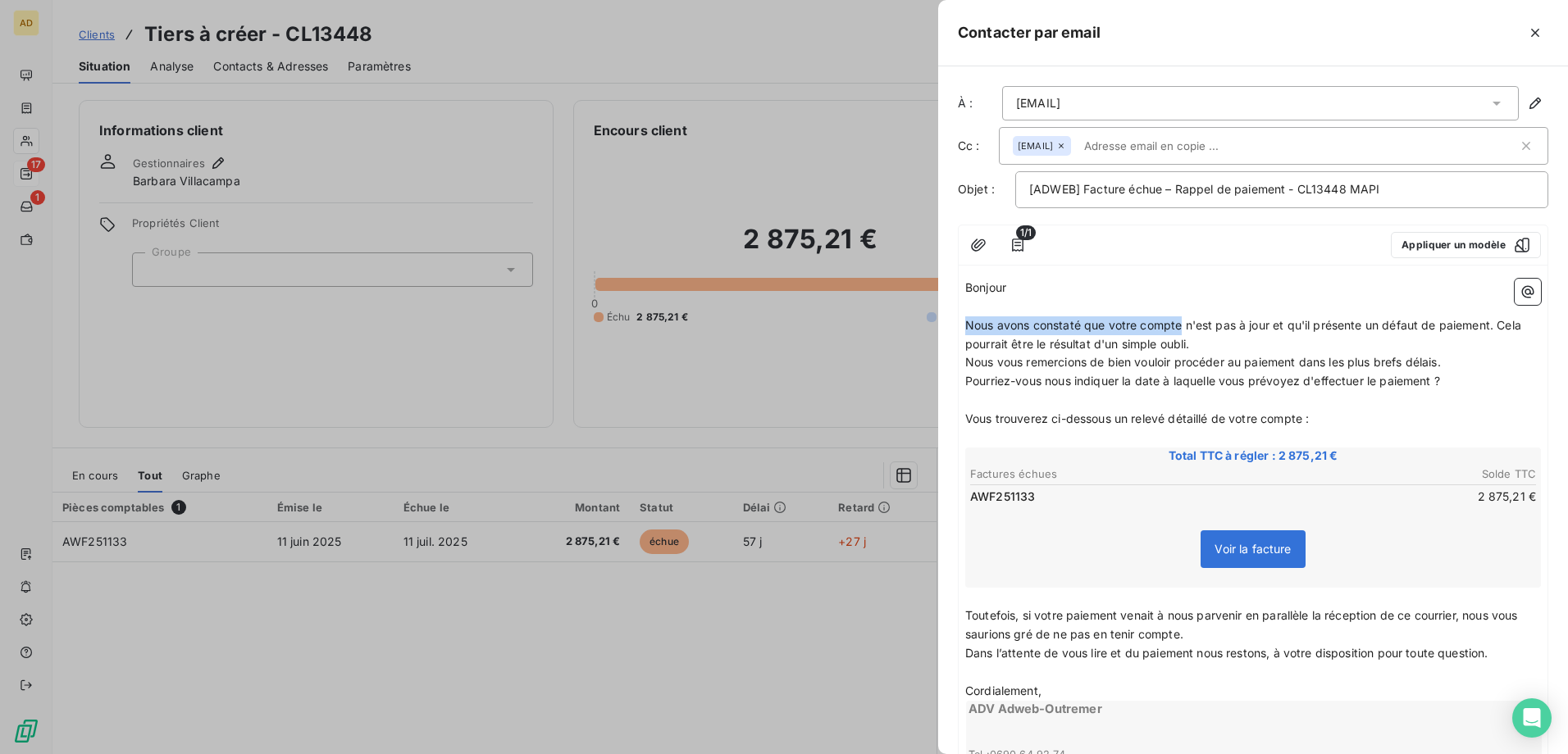 click on "Bonjour  ﻿   ﻿ ﻿ ﻿ ﻿ ﻿ Nous avons constaté que votre compte n'est pas à jour et qu'il présente un défaut de paiement. Cela pourrait être le résultat d'un simple oubli.  Nous vous remercions de bien vouloir procéder au paiement dans les plus brefs délais. Pourriez-vous nous indiquer la date à laquelle vous prévoyez d'effectuer le paiement ? ﻿ Vous trouverez ci-dessous un relevé détaillé de votre compte : ﻿ Total TTC à régler :   [PRICE] Factures échues Solde TTC AWF[NUMBER] [PRICE] Voir   la facture ﻿ ﻿ Toutefois, si votre paiement venait à nous parvenir en parallèle la réception de ce courrier, nous vous saurions gré de ne pas en tenir compte. Dans l’attente de vous lire et du paiement nous restons, à votre disposition pour toute question. ﻿ Cordialement, ADV Adweb-Outremer
Tel :
[PHONE]
​ ​ ​ ​ ﻿" at bounding box center [1253, 543] 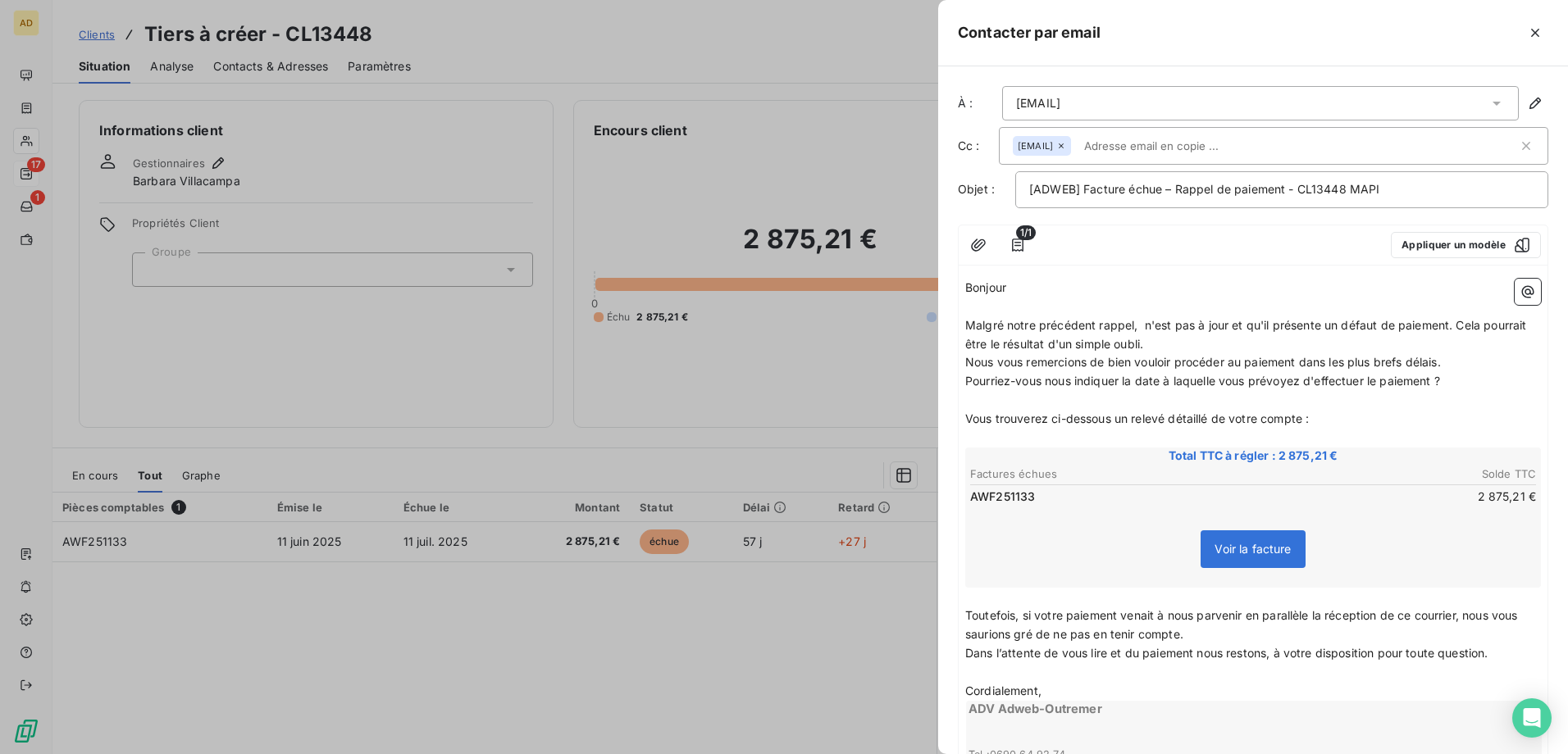 click on "Malgré notre précédent rappel,  n'est pas à jour et qu'il présente un défaut de paiement. Cela pourrait être le résultat d'un simple oubli." at bounding box center [1247, 334] 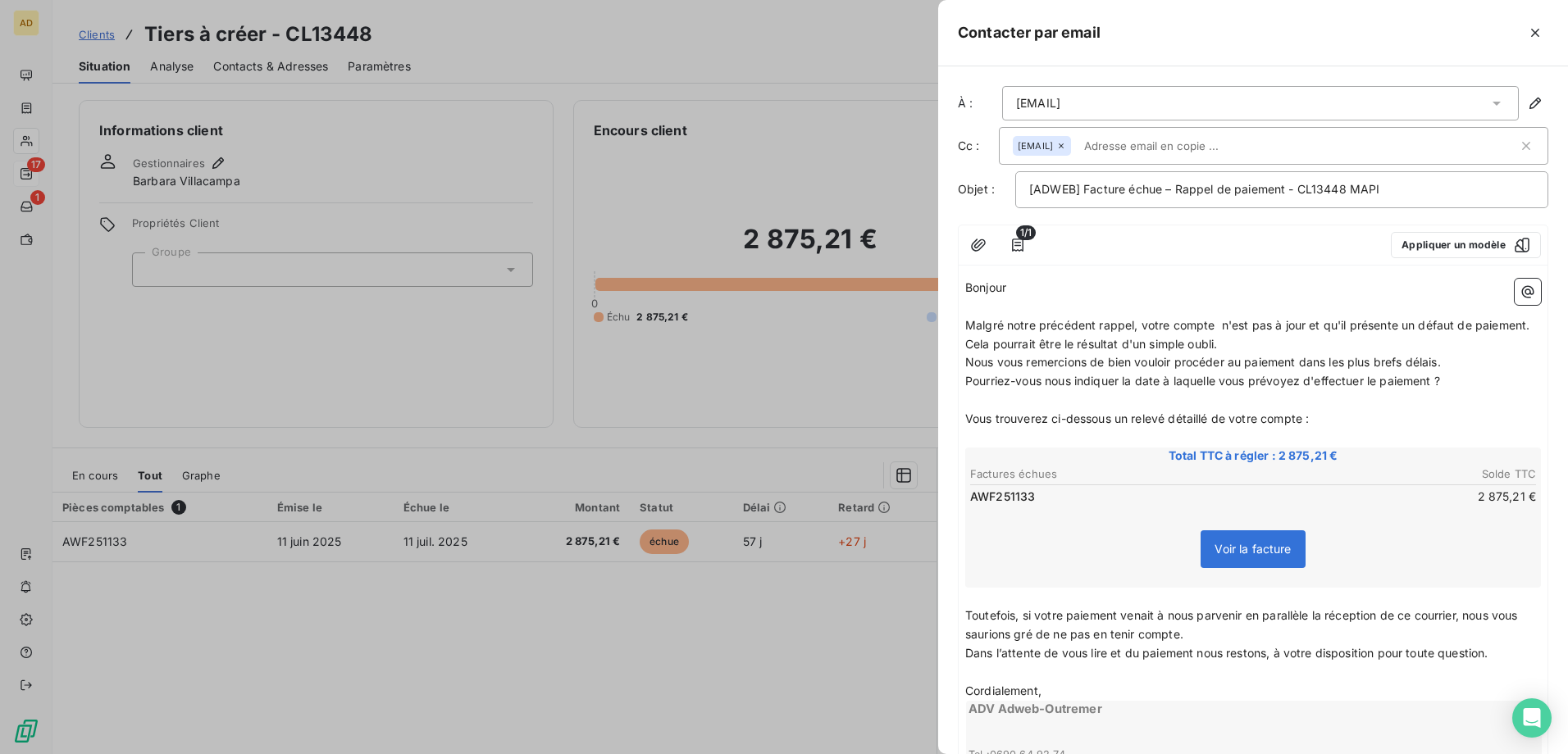 click on "Malgré notre précédent rappel, votre compte  n'est pas à jour et qu'il présente un défaut de paiement. Cela pourrait être le résultat d'un simple oubli." at bounding box center [1249, 334] 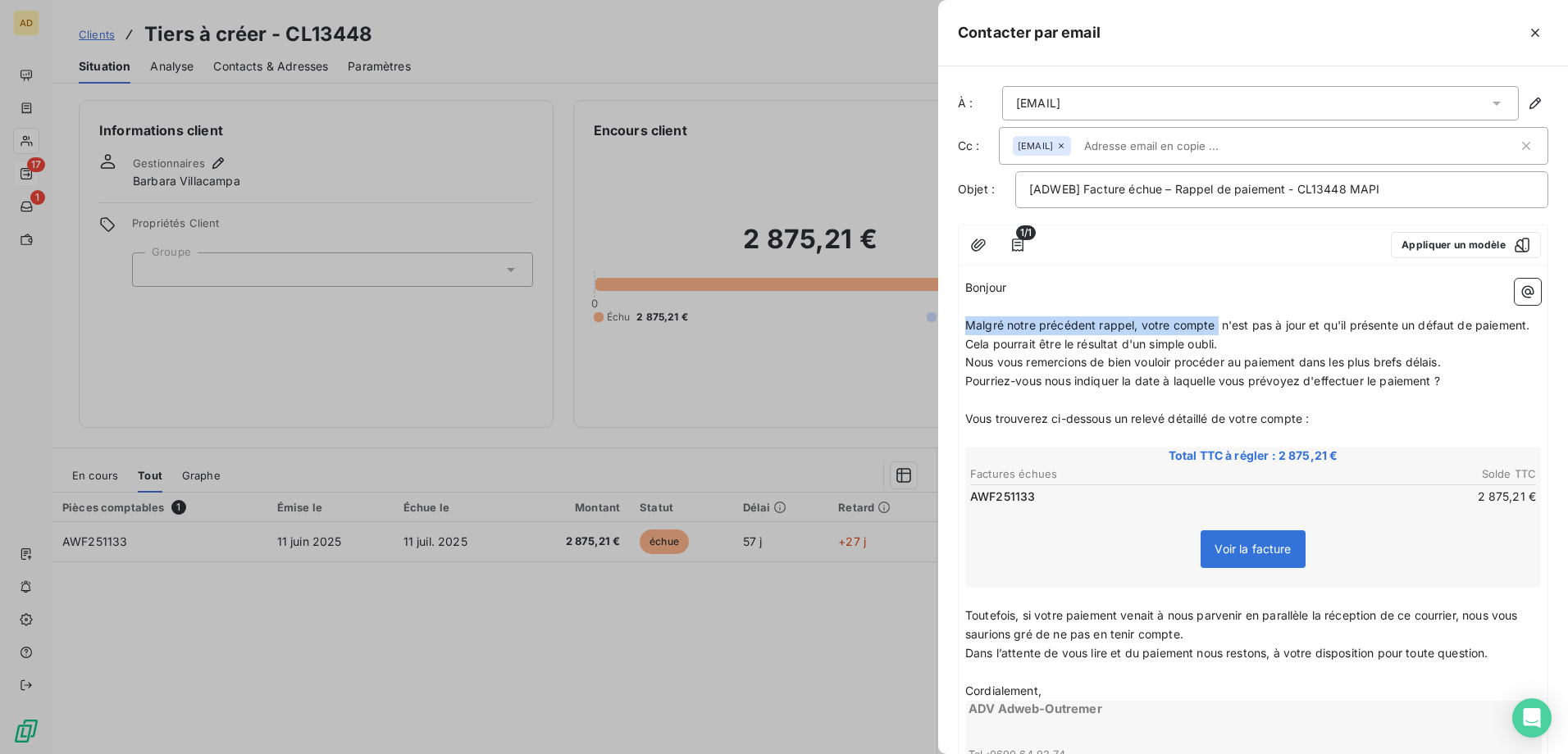 drag, startPoint x: 1215, startPoint y: 324, endPoint x: 963, endPoint y: 323, distance: 252.00198 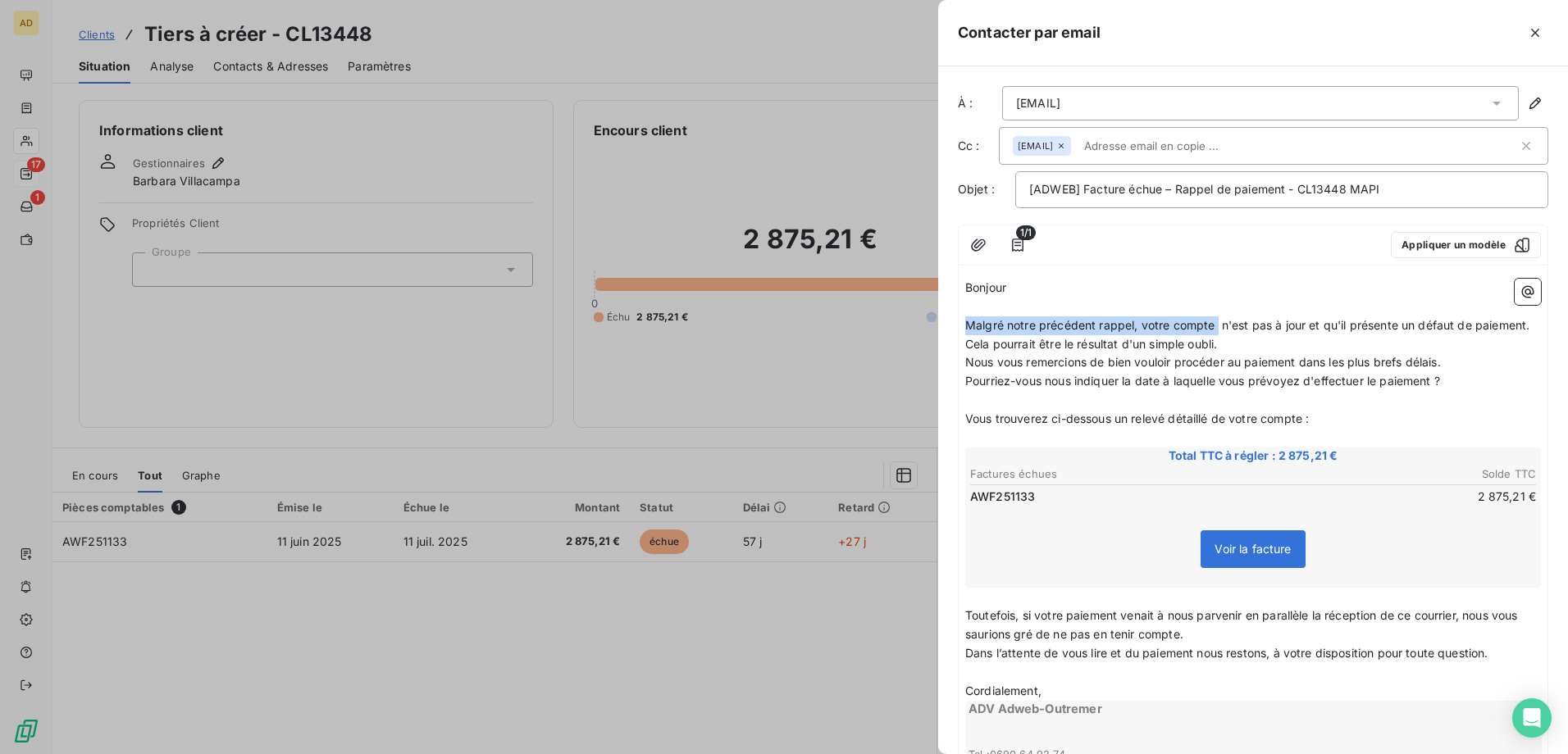 click on "Bonjour  ﻿   ﻿ ﻿ ﻿ ﻿ ﻿ Malgré notre précédent rappel, votre compte  n'est pas à jour et qu'il présente un défaut de paiement. Cela pourrait être le résultat d'un simple oubli.  Nous vous remercions de bien vouloir procéder au paiement dans les plus brefs délais. Pourriez-vous nous indiquer la date à laquelle vous prévoyez d'effectuer le paiement ? ﻿ Vous trouverez ci-dessous un relevé détaillé de votre compte : ﻿ Total TTC à régler :   [PRICE] Factures échues Solde TTC AWF[NUMBER] [PRICE] Voir   la facture ﻿ ﻿ Toutefois, si votre paiement venait à nous parvenir en parallèle la réception de ce courrier, nous vous saurions gré de ne pas en tenir compte. Dans l’attente de vous lire et du paiement nous restons, à votre disposition pour toute question. ﻿ Cordialement, ADV Adweb-Outremer
Tel :
[PHONE]
​ ​ ​ ​ ﻿" at bounding box center (1253, 543) 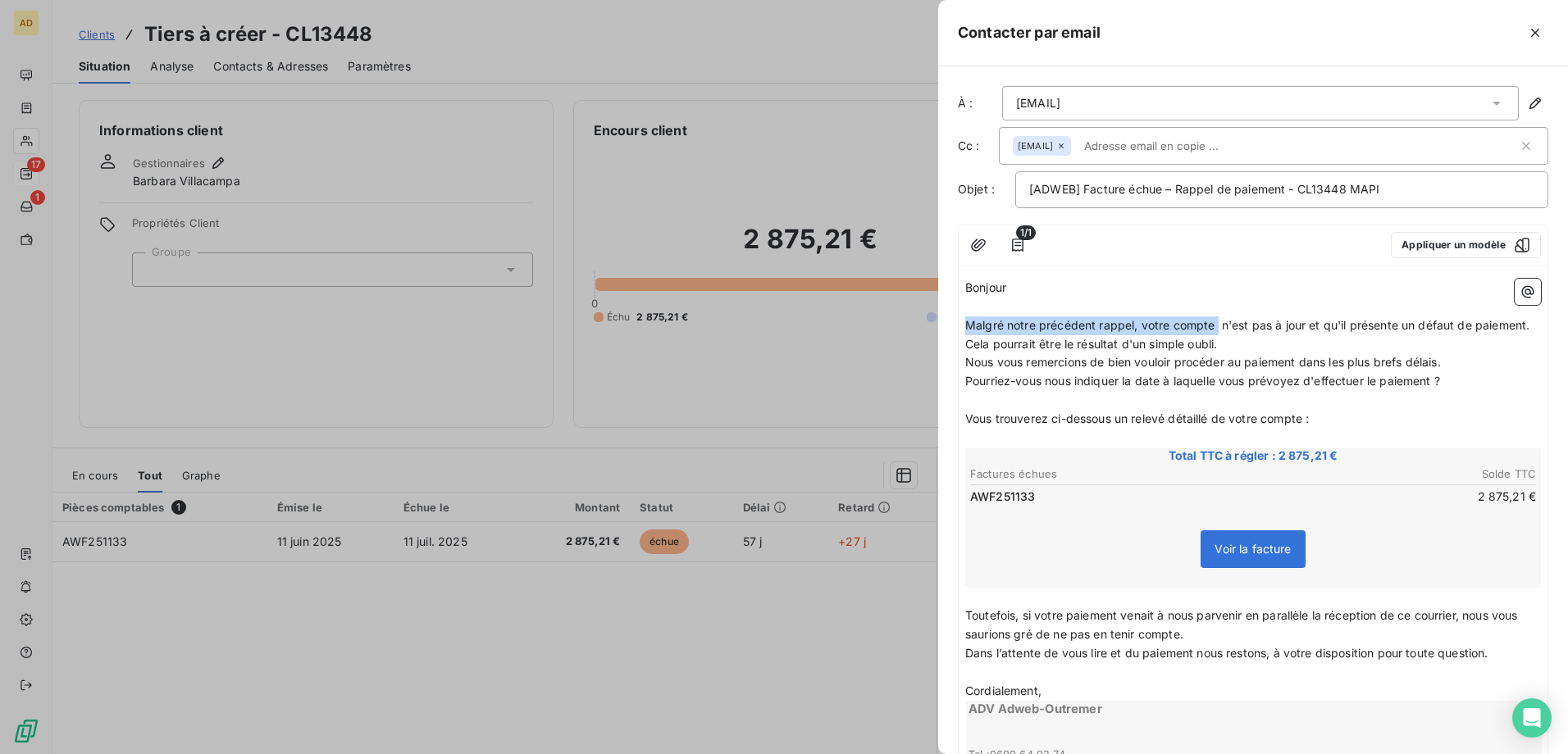 copy on "Malgré notre précédent rappel, votre compte" 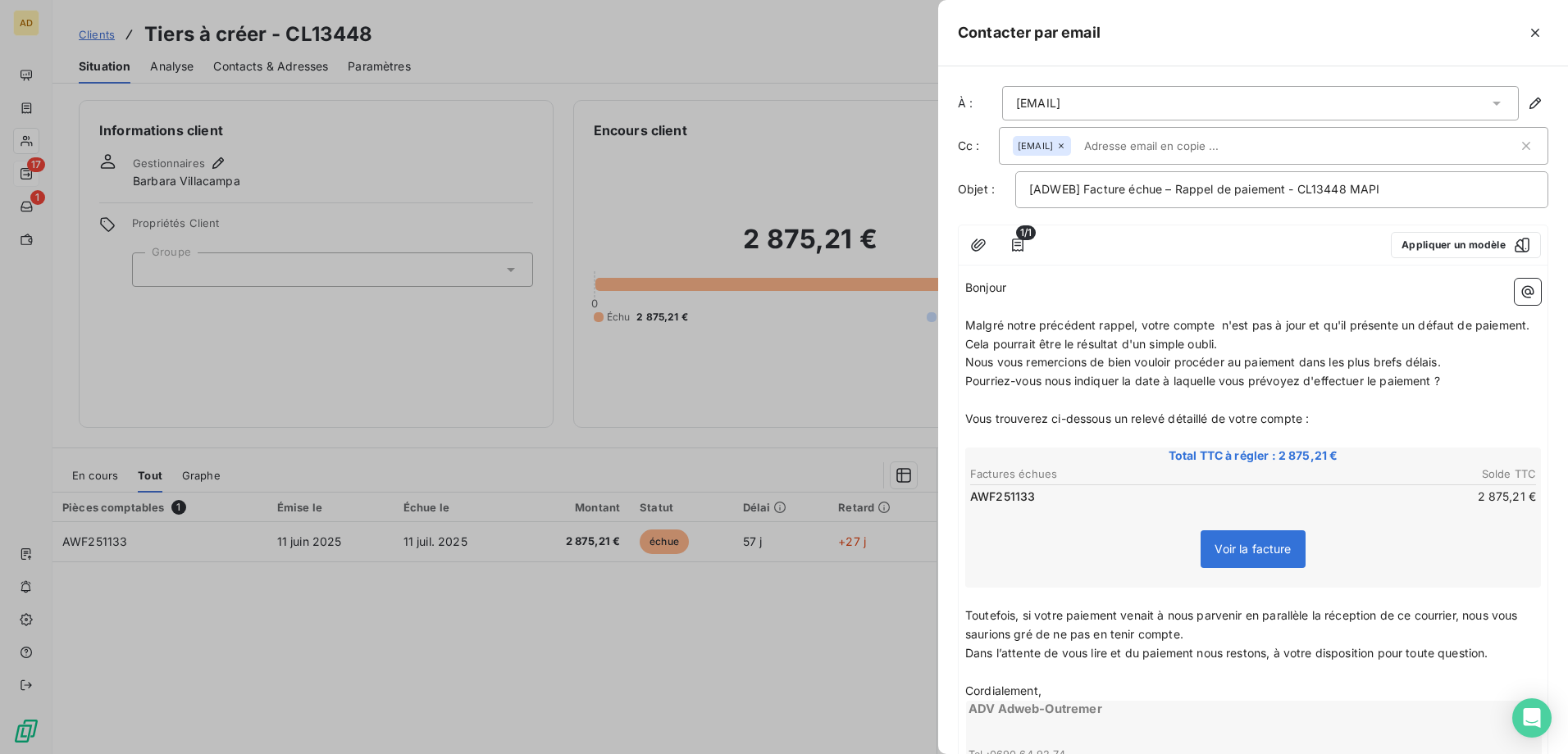 click on "Malgré notre précédent rappel, votre compte  n'est pas à jour et qu'il présente un défaut de paiement. Cela pourrait être le résultat d'un simple oubli." at bounding box center (1249, 334) 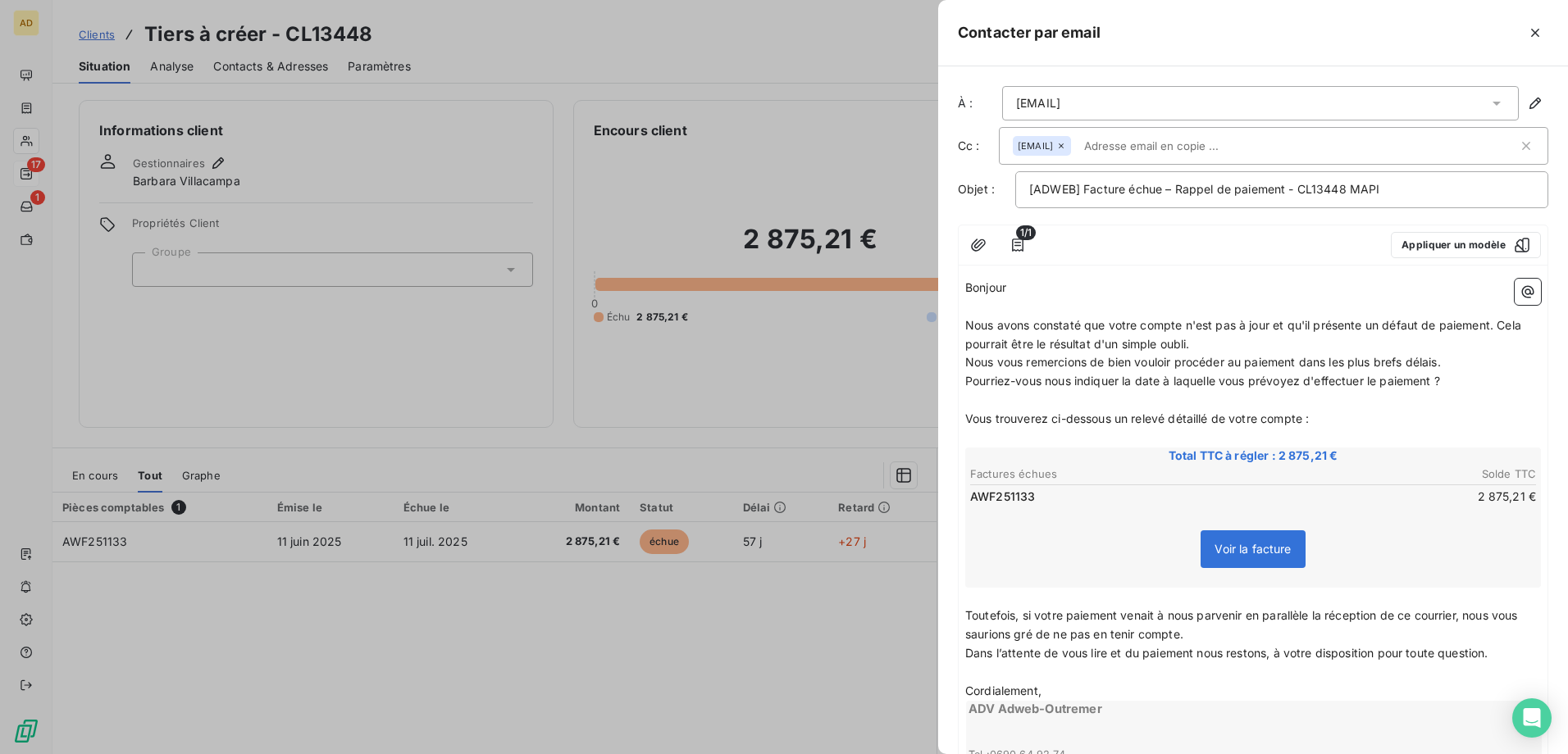 click on "Nous avons constaté que votre compte n'est pas à jour et qu'il présente un défaut de paiement. Cela pourrait être le résultat d'un simple oubli." at bounding box center (1245, 334) 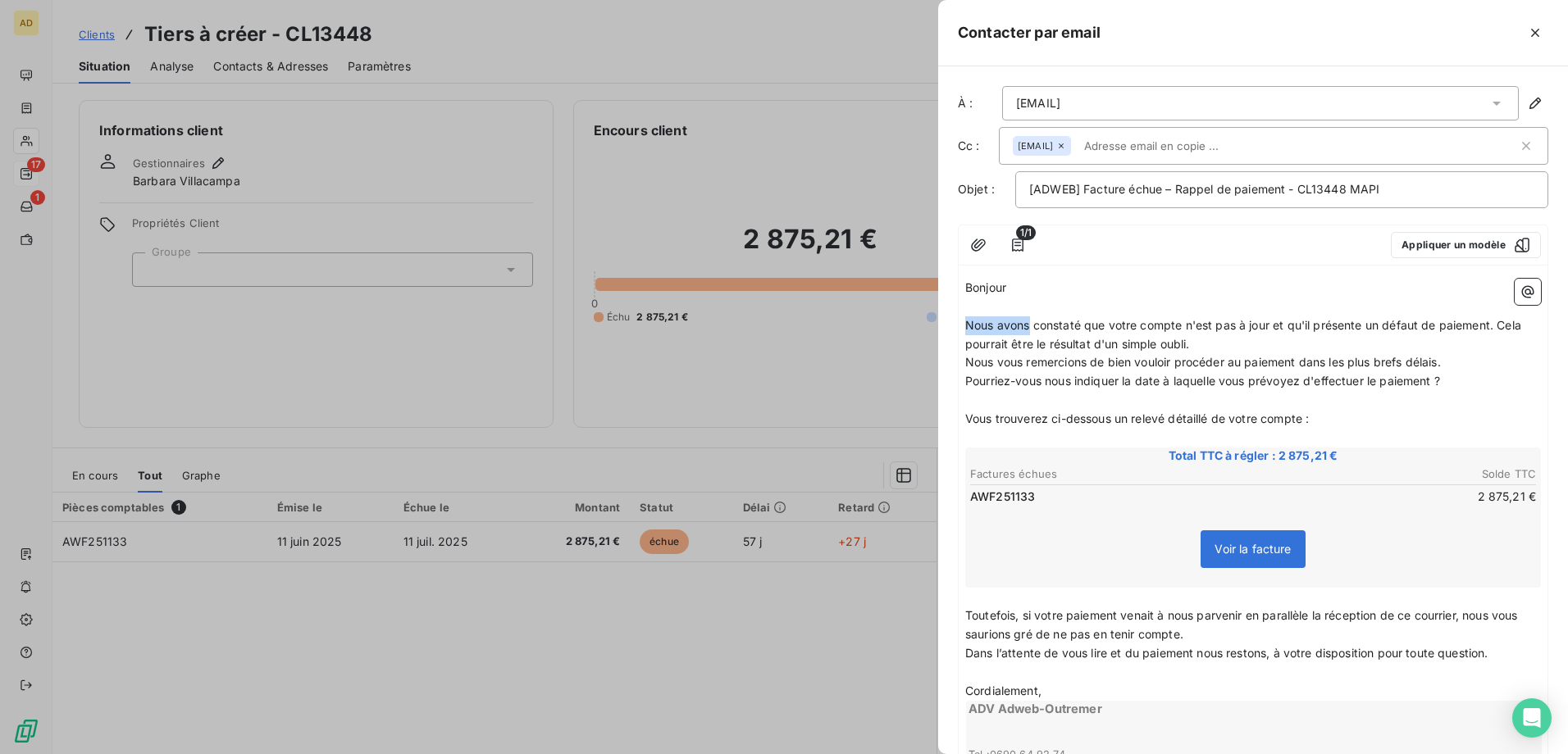 drag, startPoint x: 1030, startPoint y: 321, endPoint x: 966, endPoint y: 321, distance: 64 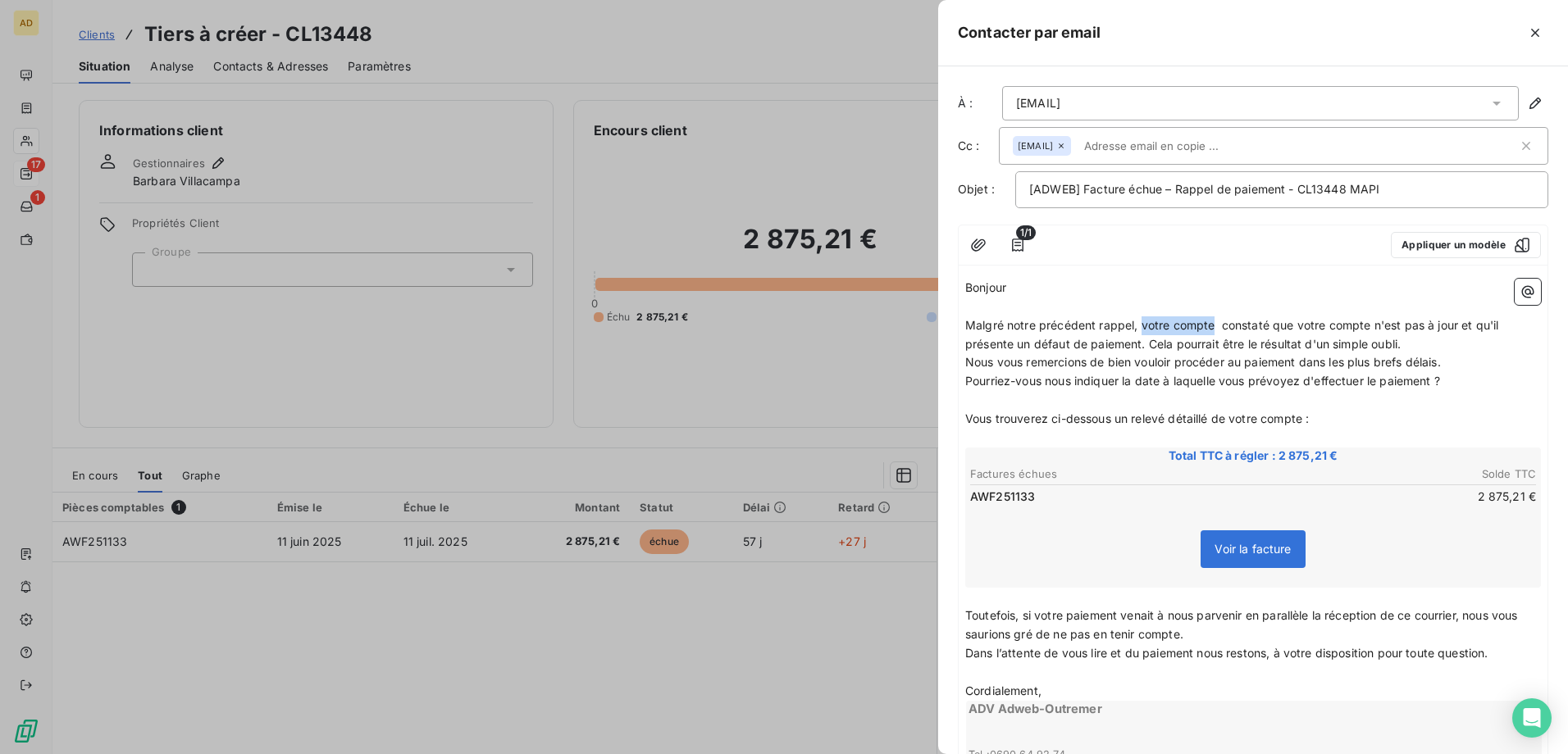 drag, startPoint x: 1213, startPoint y: 323, endPoint x: 1142, endPoint y: 328, distance: 71.17584 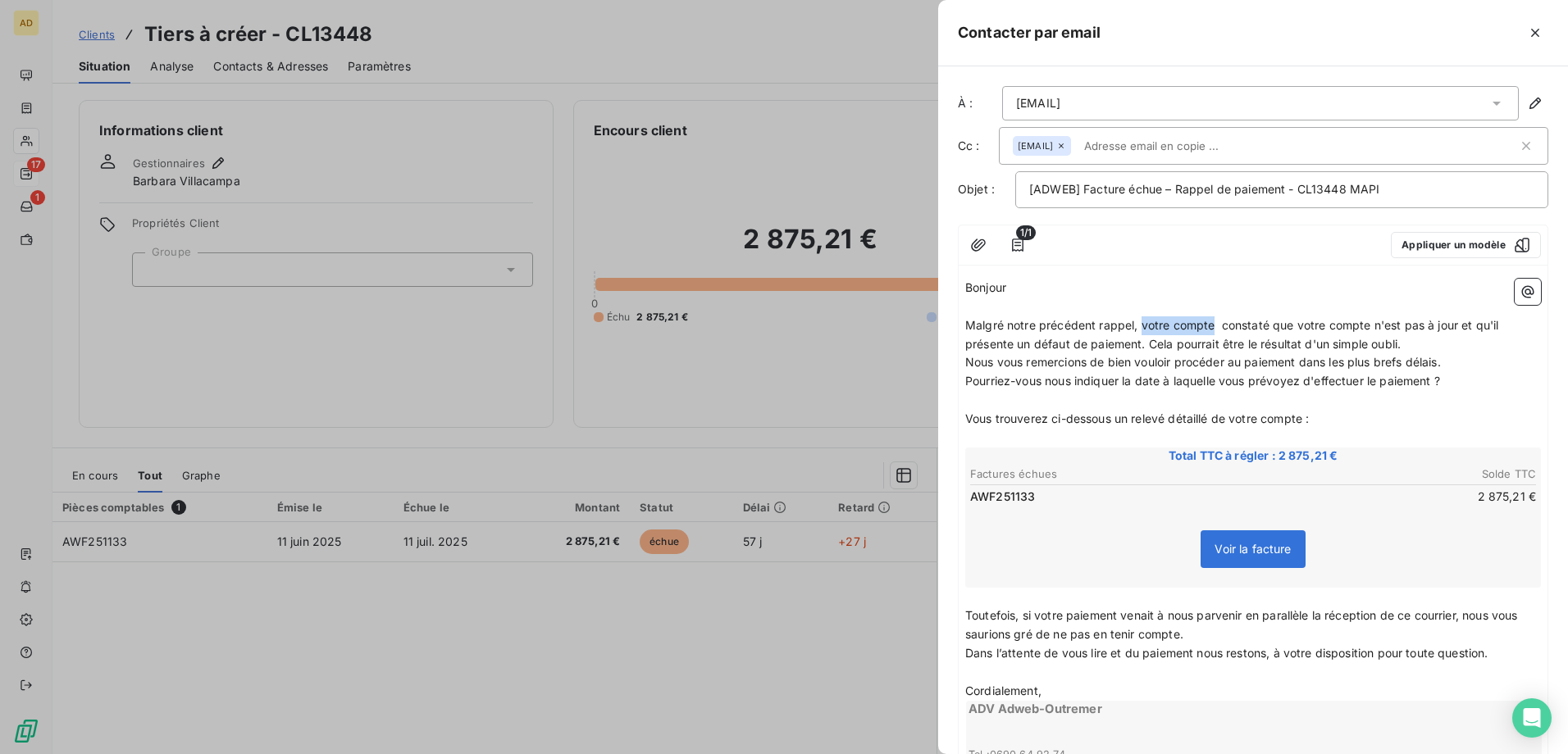 click on "Malgré notre précédent rappel, votre compte  constaté que votre compte n'est pas à jour et qu'il présente un défaut de paiement. Cela pourrait être le résultat d'un simple oubli." at bounding box center (1233, 334) 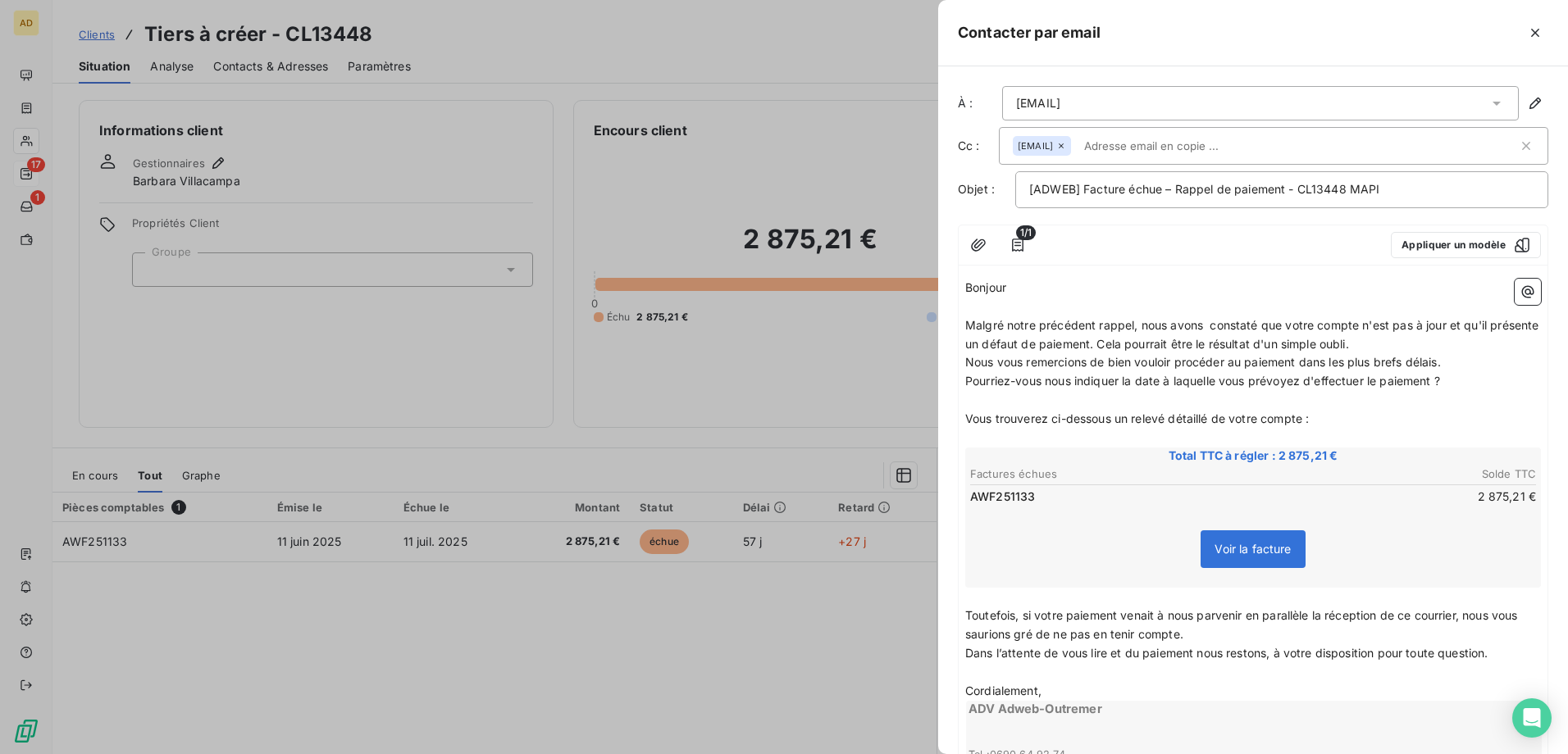 click on "Malgré notre précédent rappel, nous avons  constaté que votre compte n'est pas à jour et qu'il présente un défaut de paiement. Cela pourrait être le résultat d'un simple oubli." at bounding box center [1254, 334] 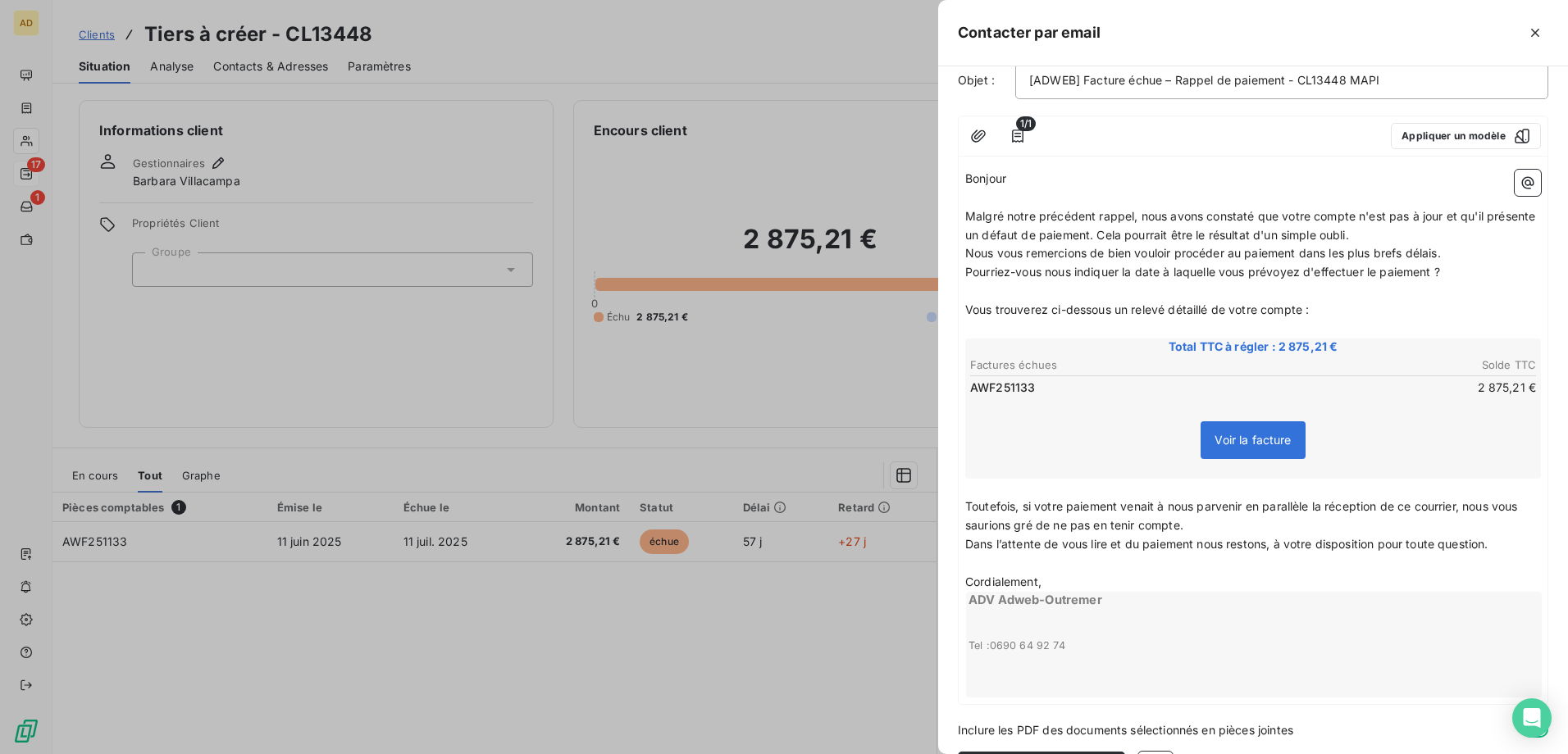 scroll, scrollTop: 161, scrollLeft: 0, axis: vertical 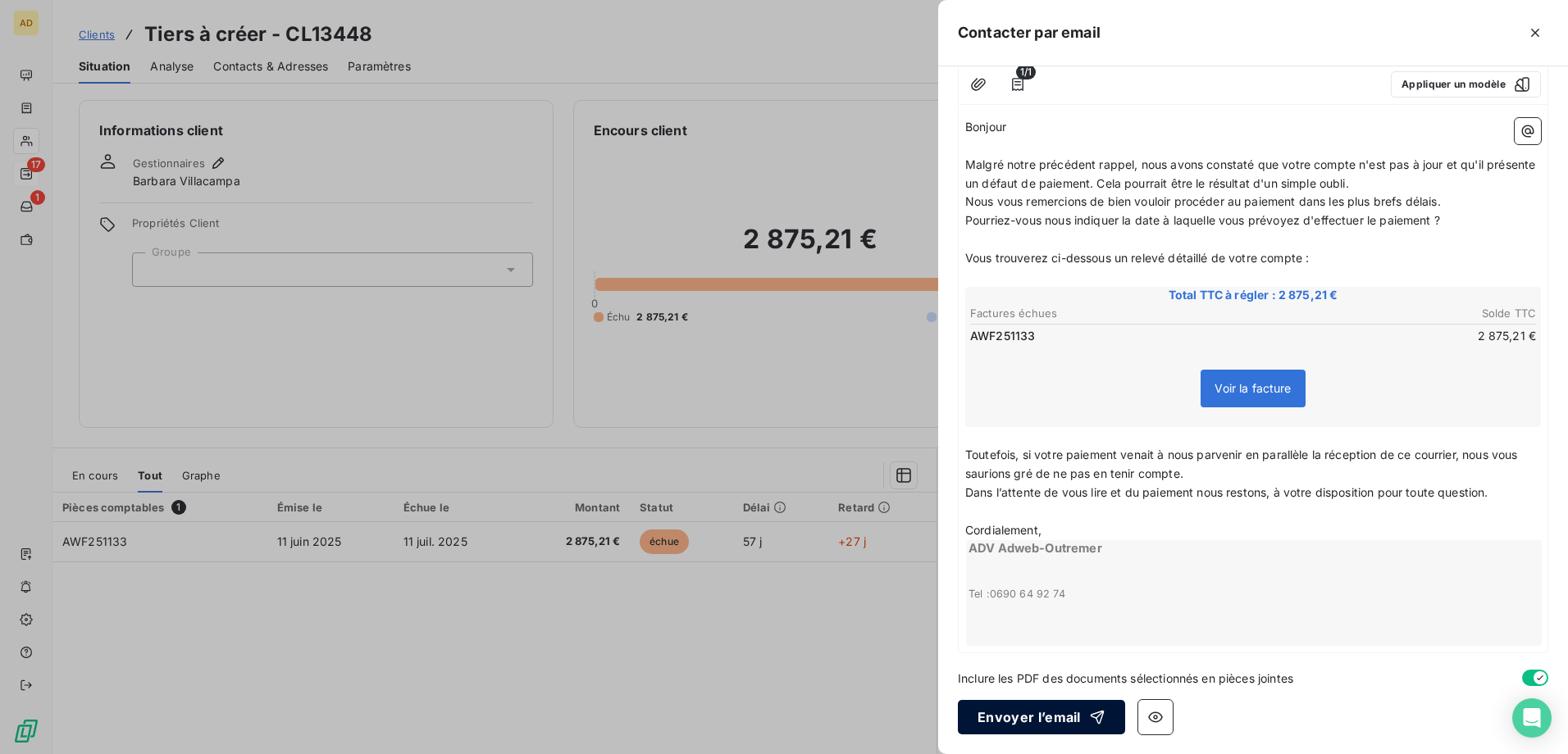 click on "Envoyer l’email" at bounding box center [1042, 717] 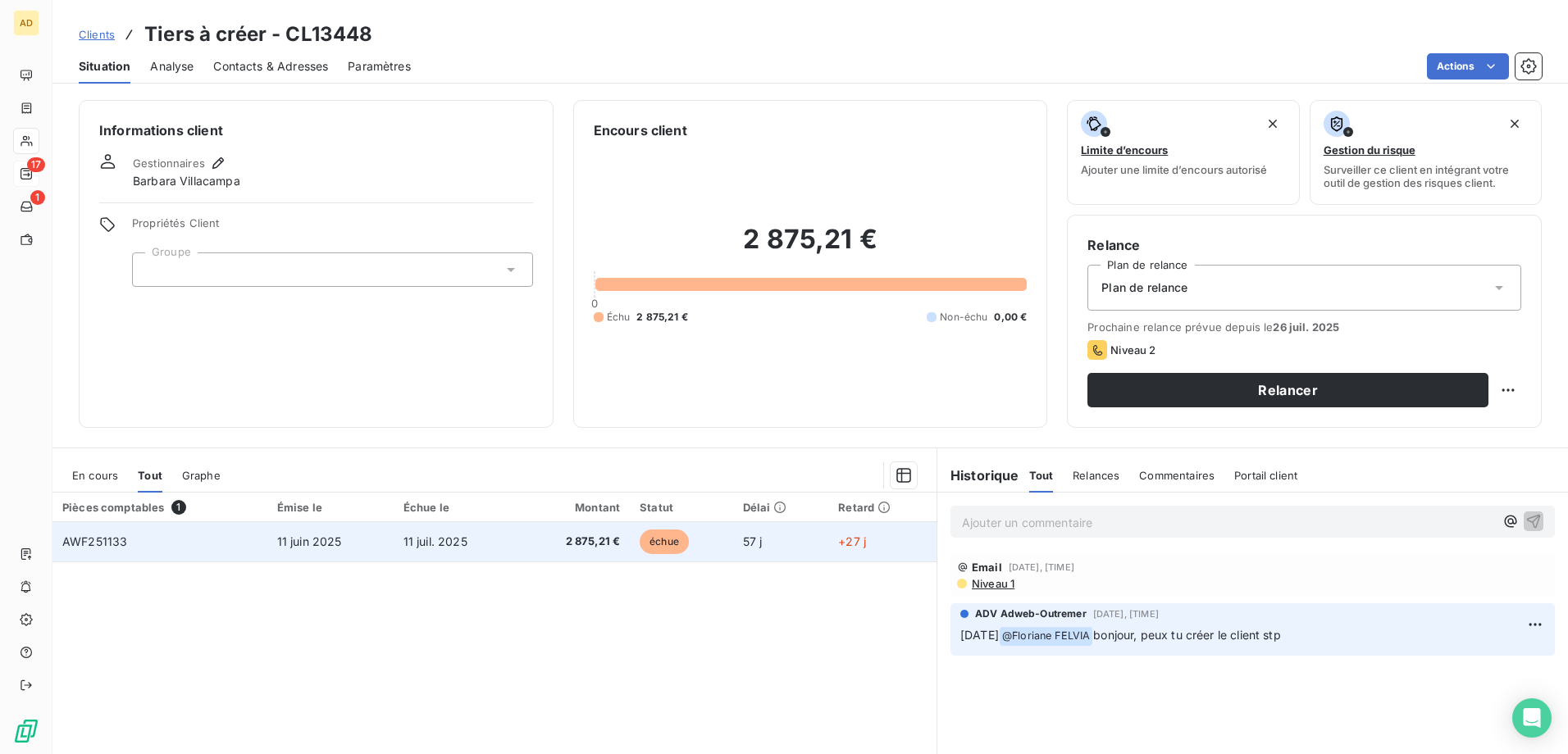 click on "11 juil. 2025" at bounding box center (456, 542) 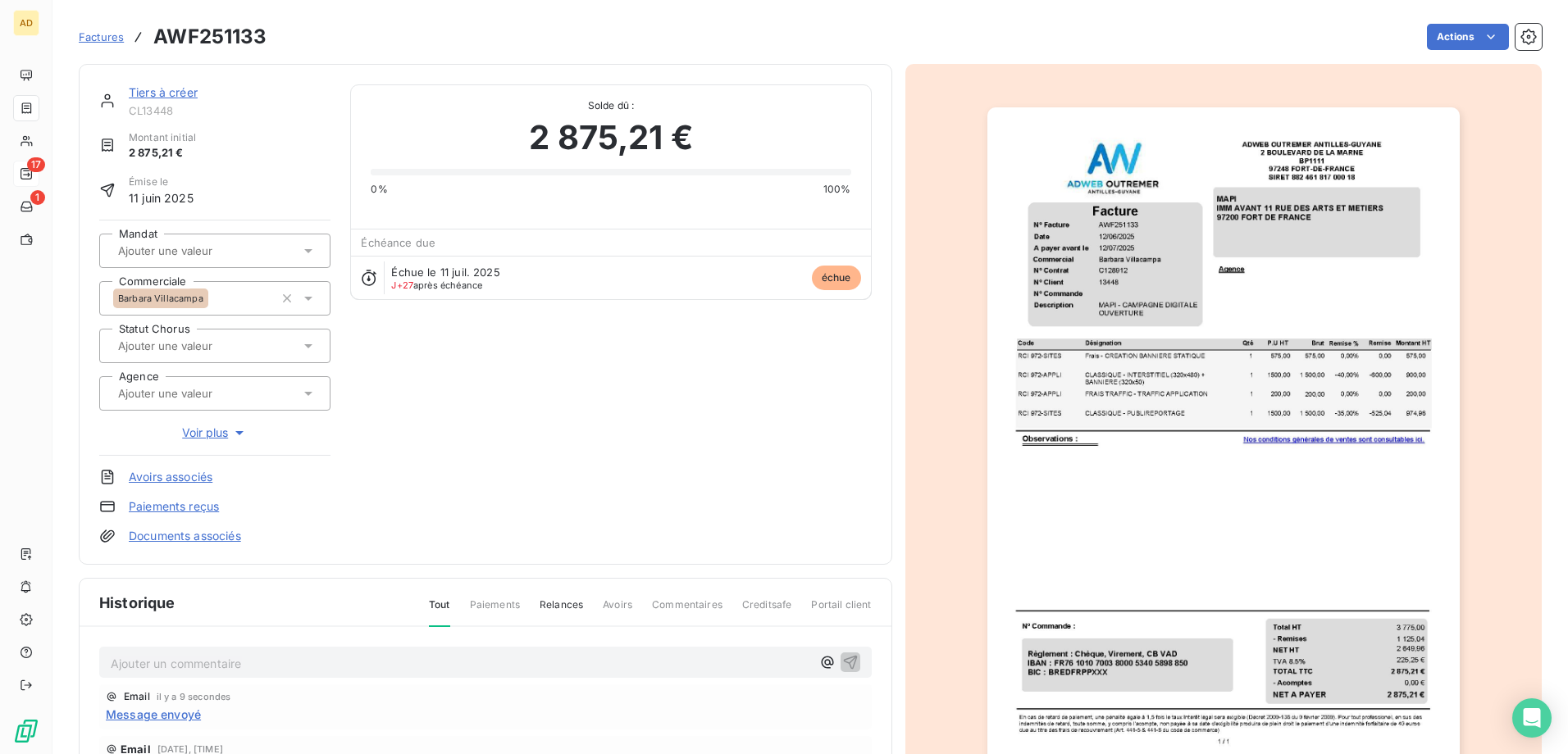 click on "Ajouter un commentaire ﻿" at bounding box center (461, 663) 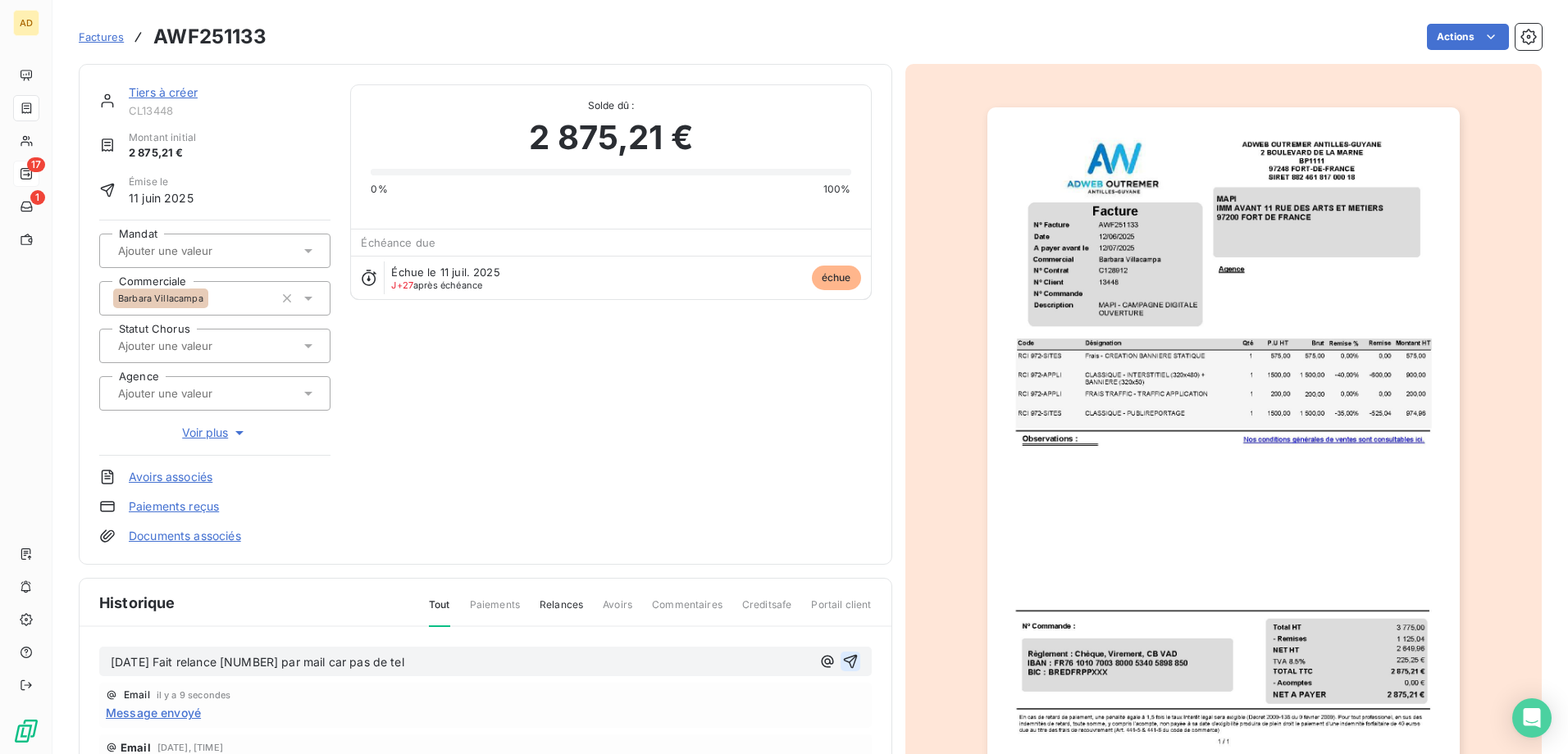 click 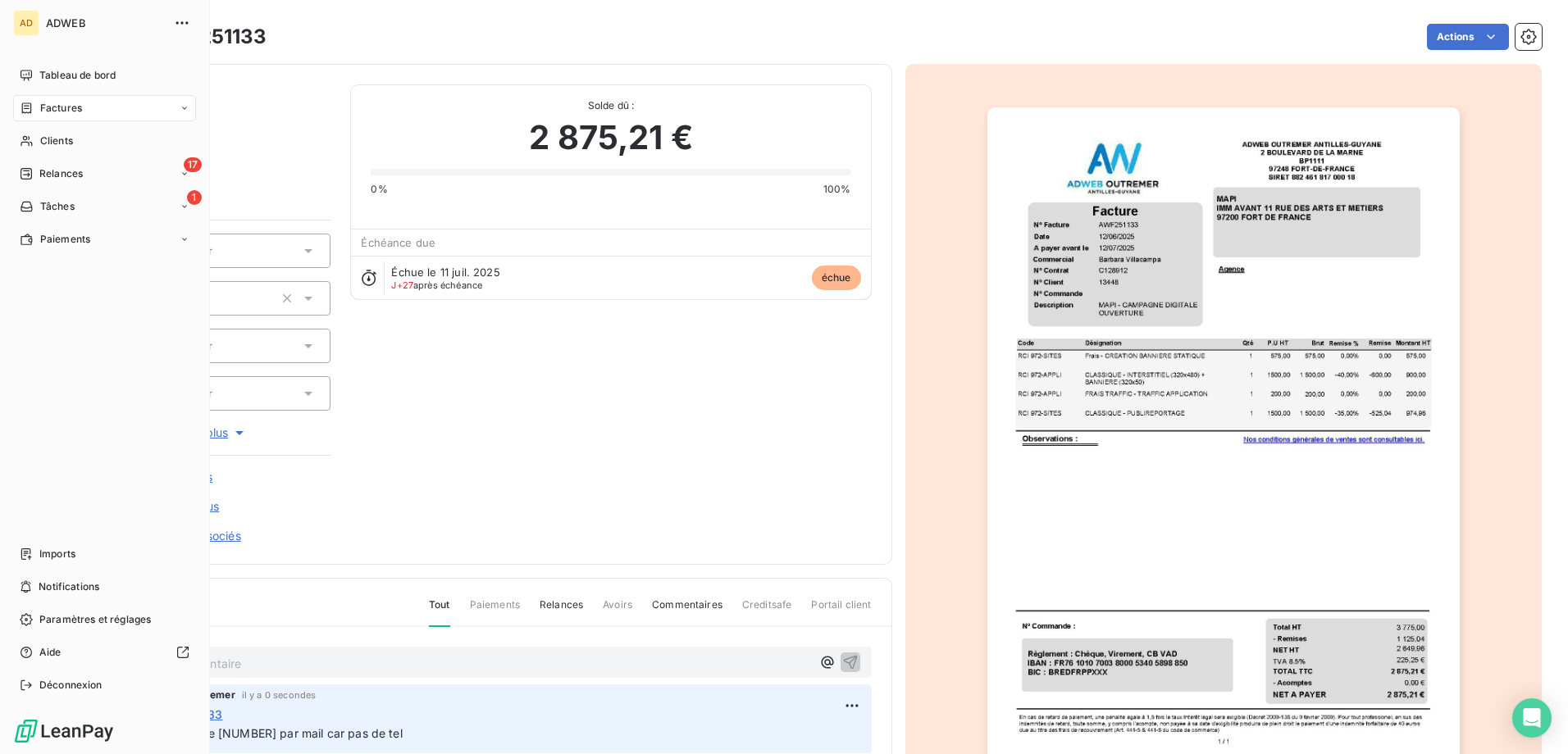 drag, startPoint x: 52, startPoint y: 179, endPoint x: 138, endPoint y: 188, distance: 86.46965 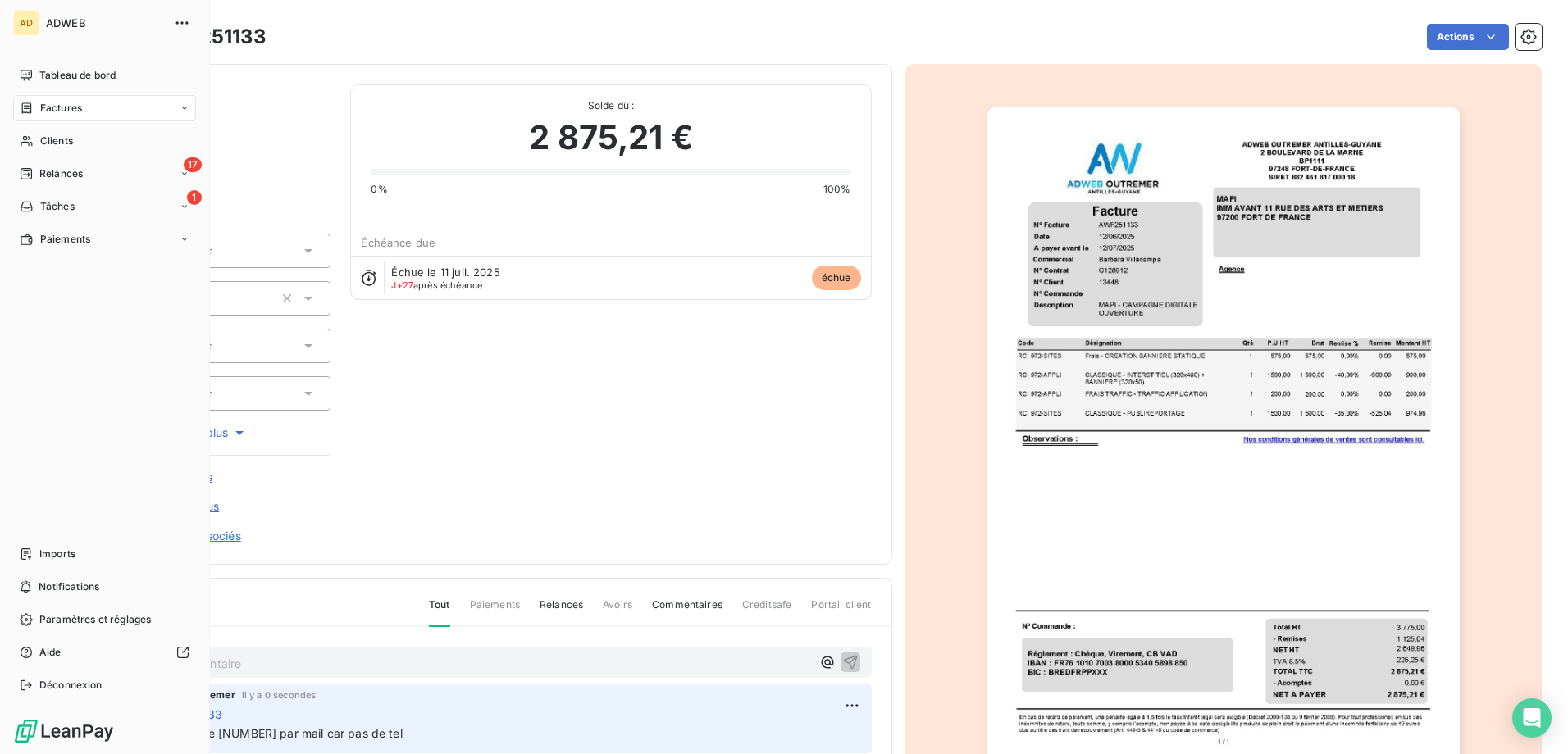 click on "Relances" at bounding box center (61, 174) 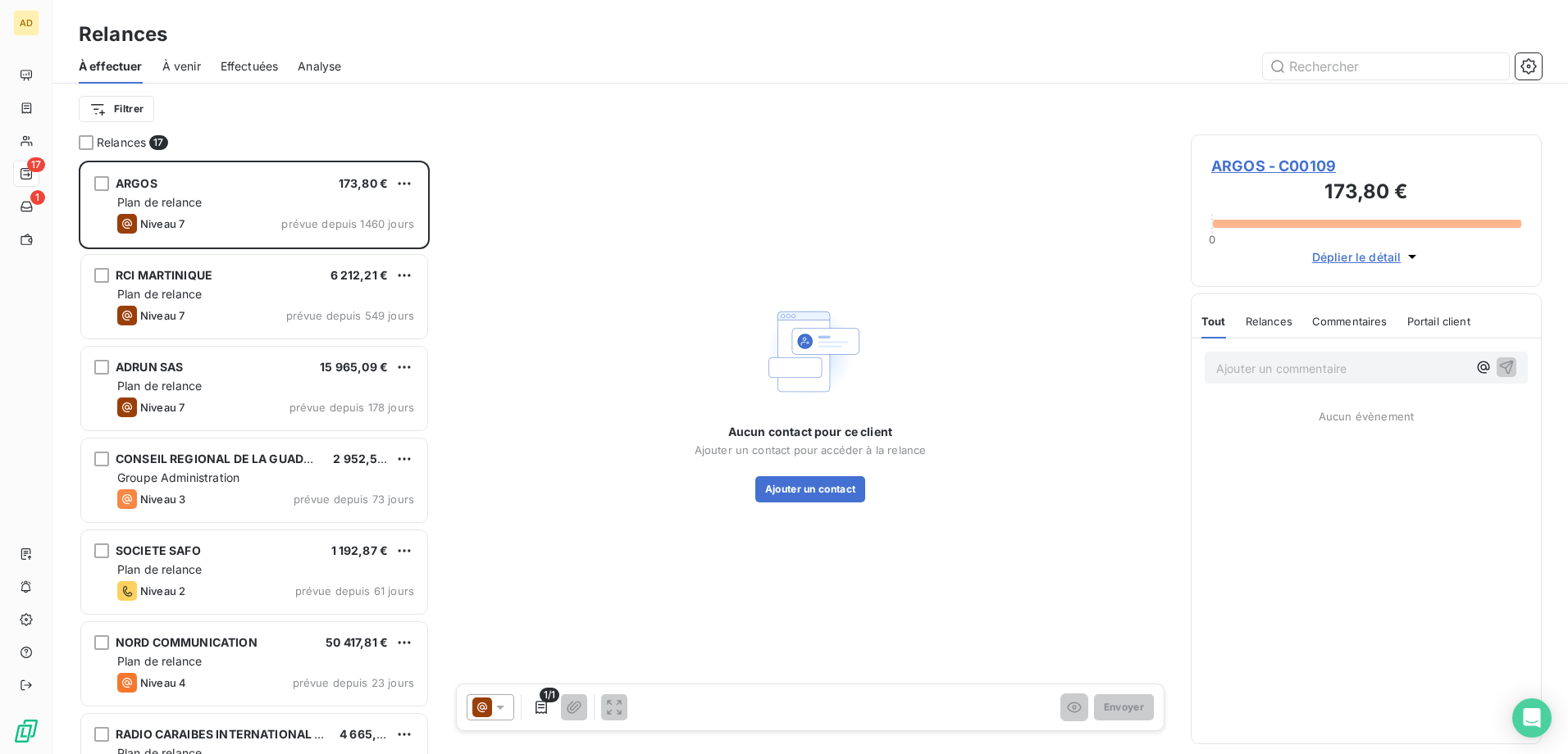 scroll, scrollTop: 13, scrollLeft: 13, axis: both 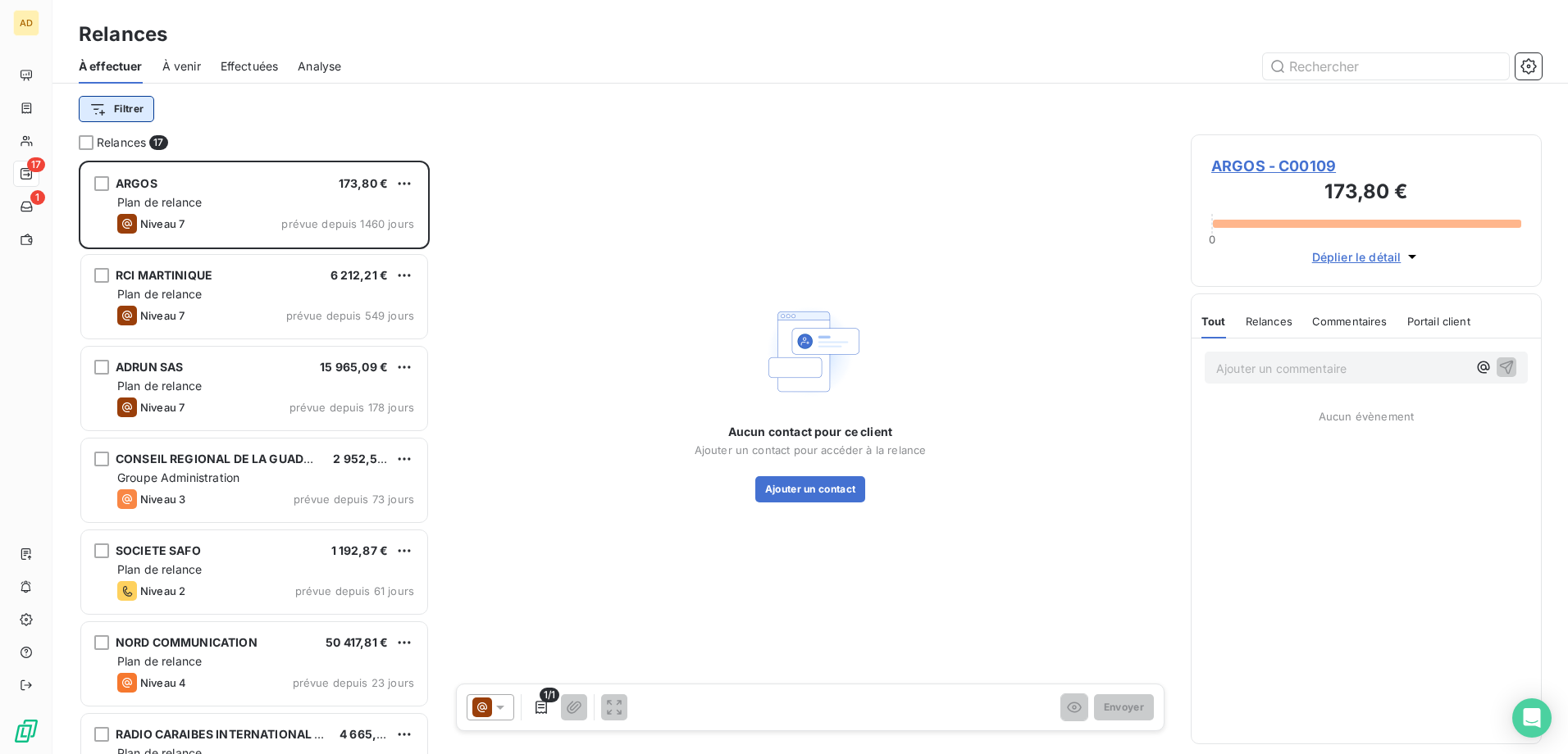 click on "AD 17 1 Relances À effectuer À venir Effectuées Analyse Filtrer Relances 17 ARGOS  173,80 € Plan de relance Niveau 7 prévue depuis 1460 jours RCI MARTINIQUE 6 212,21 € Plan de relance Niveau 7 prévue depuis 549 jours ADRUN SAS 15 965,09 € Plan de relance Niveau 7 prévue depuis 178 jours CONSEIL REGIONAL DE LA GUADELOUPE 2 952,50 € Groupe Administration Niveau 3 prévue depuis 73 jours SOCIETE SAFO 1 192,87 € Plan de relance Niveau 2 prévue depuis 61 jours NORD COMMUNICATION 50 417,81 € Plan de relance Niveau 4 prévue depuis 23 jours RADIO CARAIBES INTERNATIONAL MARTINIQUE 4 665,50 € Plan de relance Niveau 4 prévue depuis 23 jours RADIO CARAIBES INTERNATIONAL GUADELOUPE SAS 2 170,00 € Plan de relance Niveau 4 prévue depuis 23 jours OFFICE DE TOURISME INTERCOMMUNAL DE LA RIVIERA DU LEVANT 4 717,96 € Groupe Administration Niveau 3 prévue depuis 21 jours ALC BLUE MARINE 1 029,56 € Plan de relance Niveau 7 prévue depuis 16 jours 7 552,34 € 1/1" at bounding box center [784, 377] 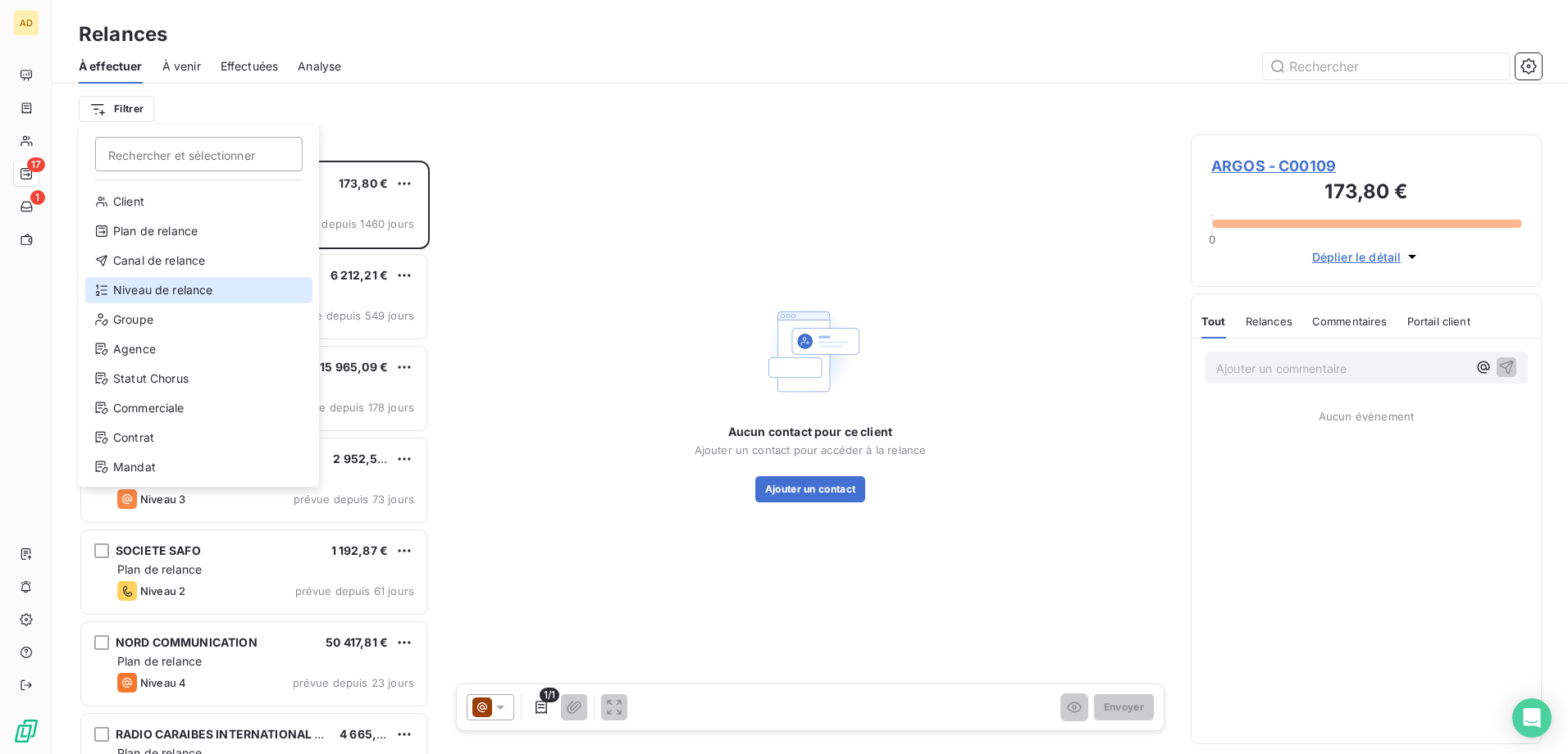 click on "Niveau de relance" at bounding box center [198, 290] 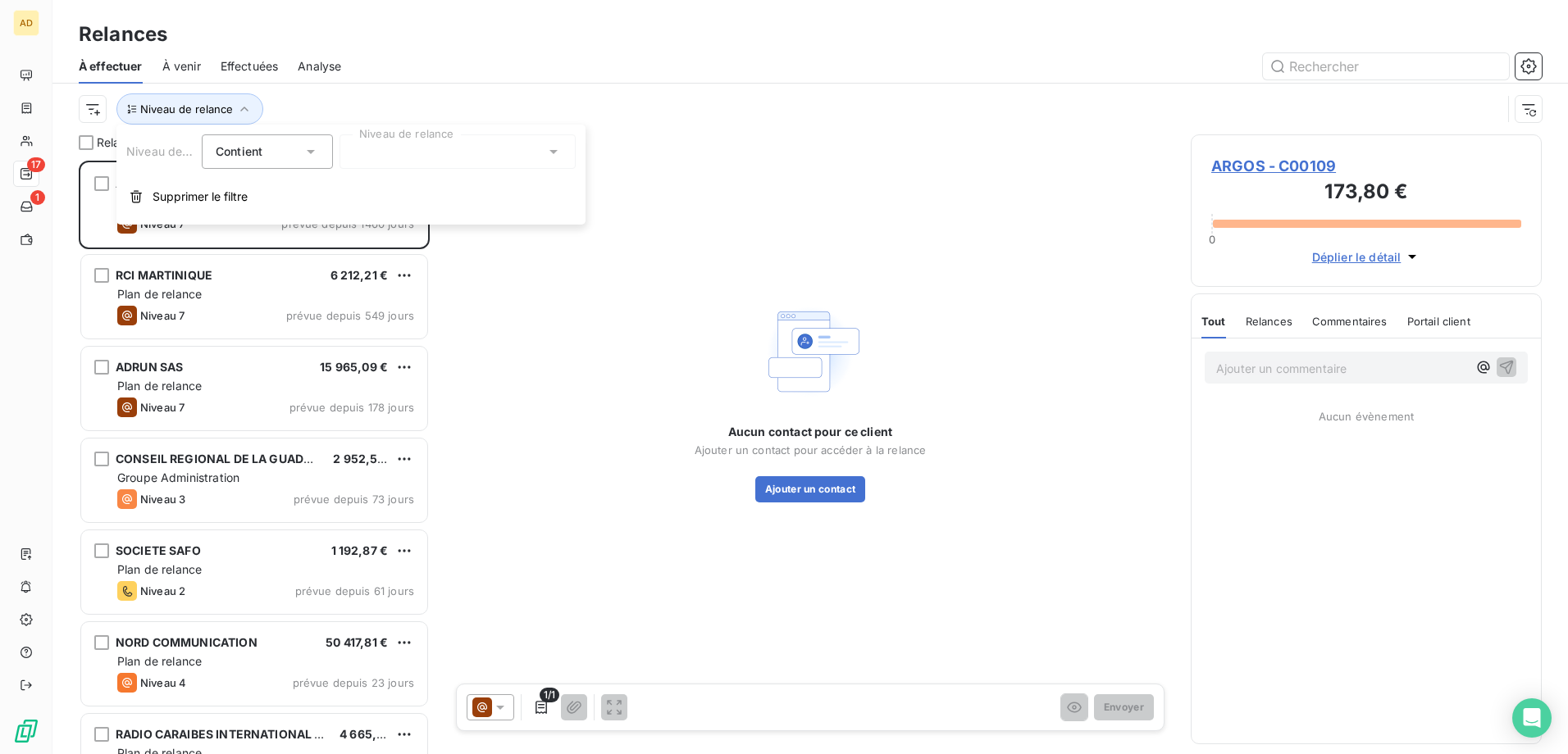 click 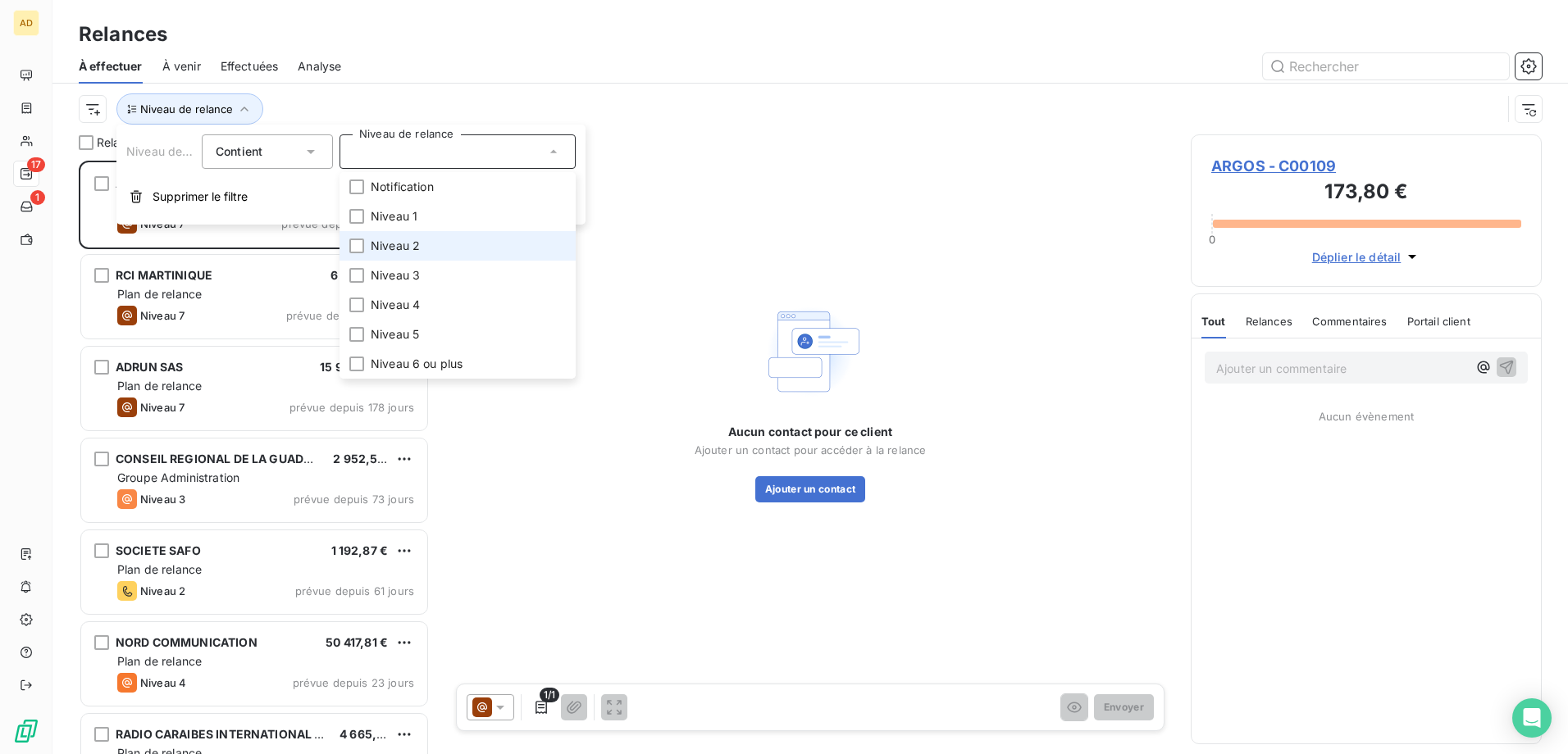 click on "Niveau 2" at bounding box center [395, 246] 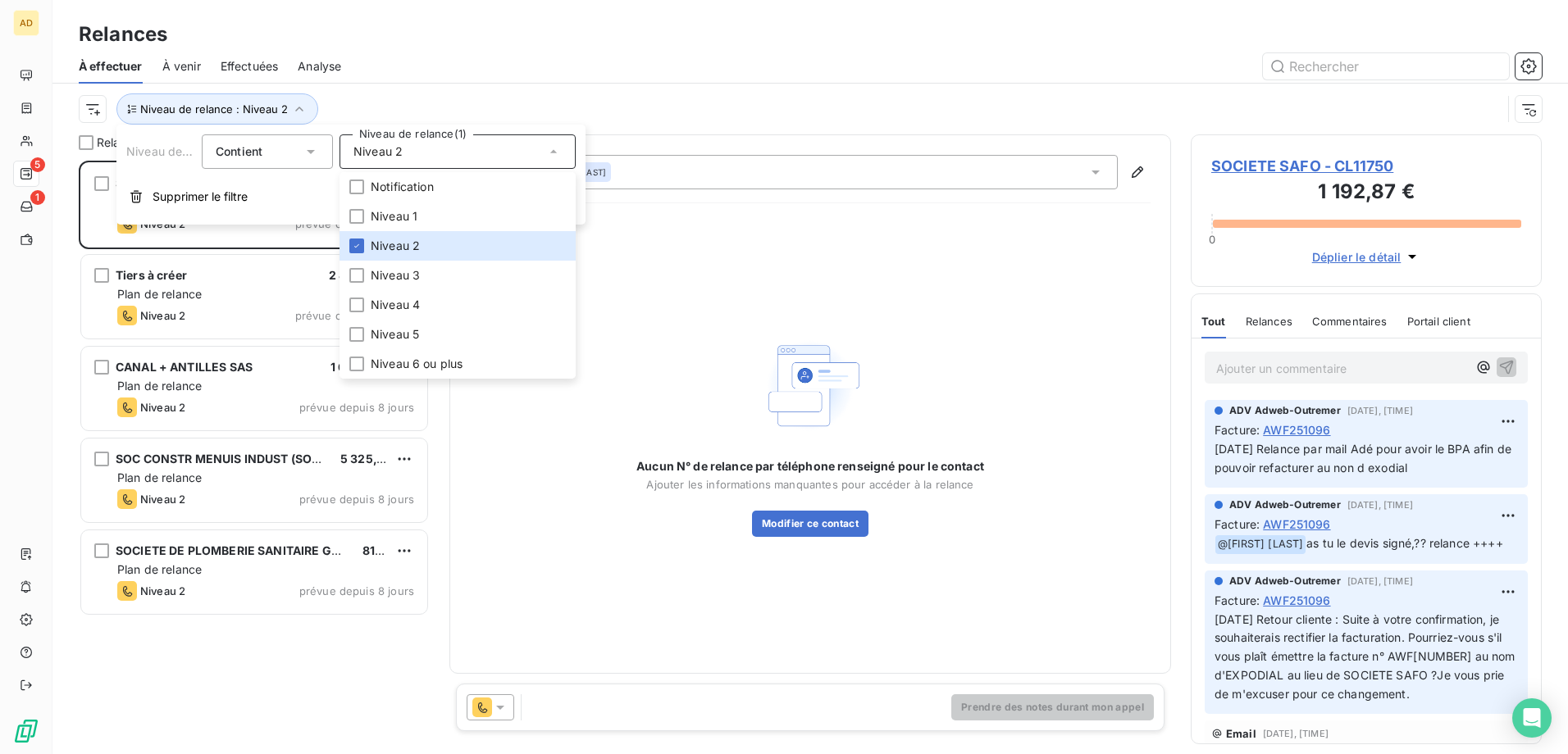 click on "SOCIETE SAFO 1 192,87 € Plan de relance Niveau 2 prévue depuis 61 jours Tiers à créer 2 875,21 € Plan de relance Niveau 2 prévue depuis 12 jours CANAL + ANTILLES SAS 1 651,39 € Plan de relance Niveau 2 prévue depuis 8 jours SOC CONSTR MENUIS INDUST (SOCOMI) SARL 5 325,18 € Plan de relance Niveau 2 prévue depuis 8 jours SOCIete DE PLOMBERIE SANITAIRE GUADELOUPEENNE - SOPSA GUADELOUPE 810,54 € Plan de relance Niveau 2 prévue depuis 8 jours" at bounding box center (254, 457) 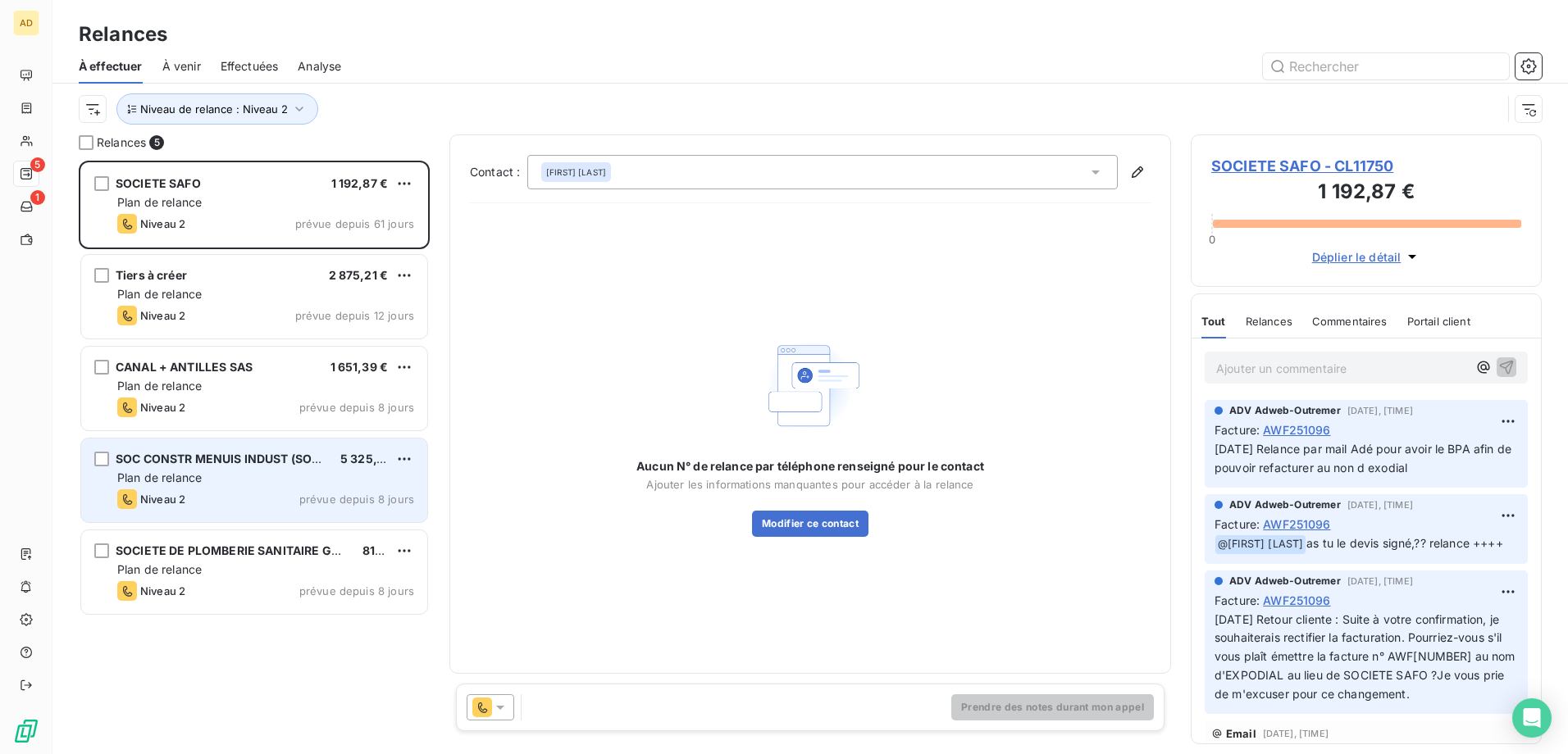 click on "Plan de relance" at bounding box center (266, 478) 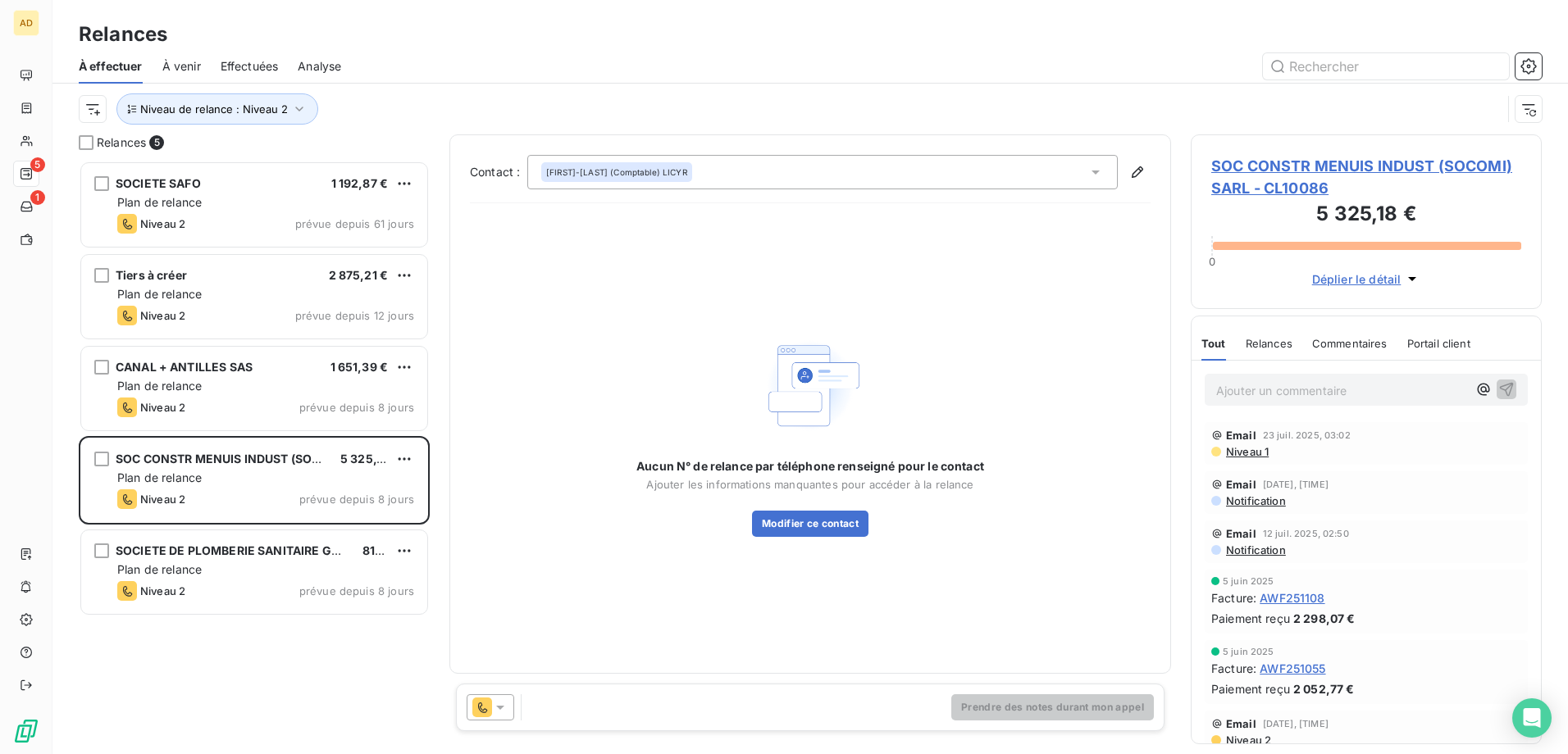 click on "Niveau 1" at bounding box center [1247, 452] 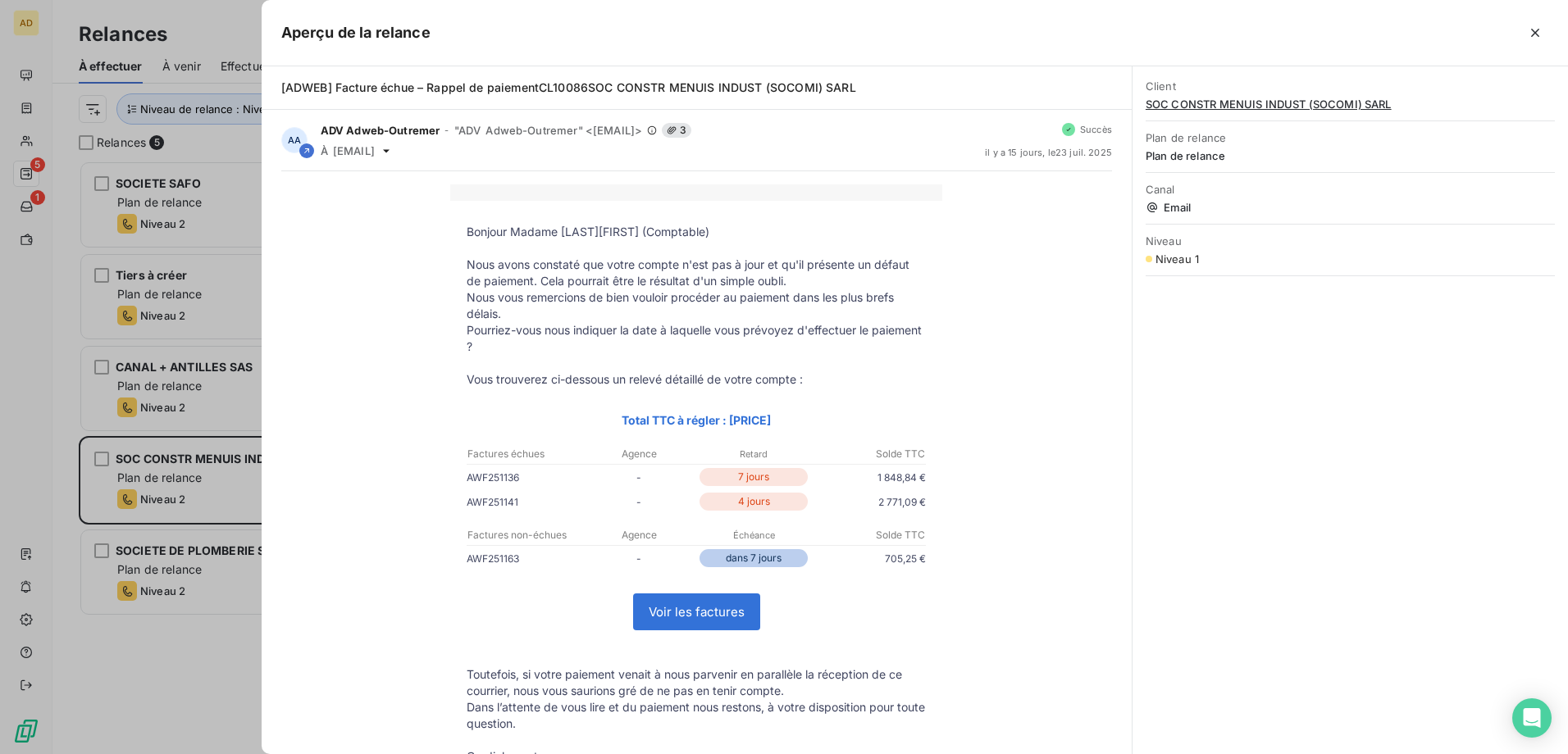 click at bounding box center [784, 377] 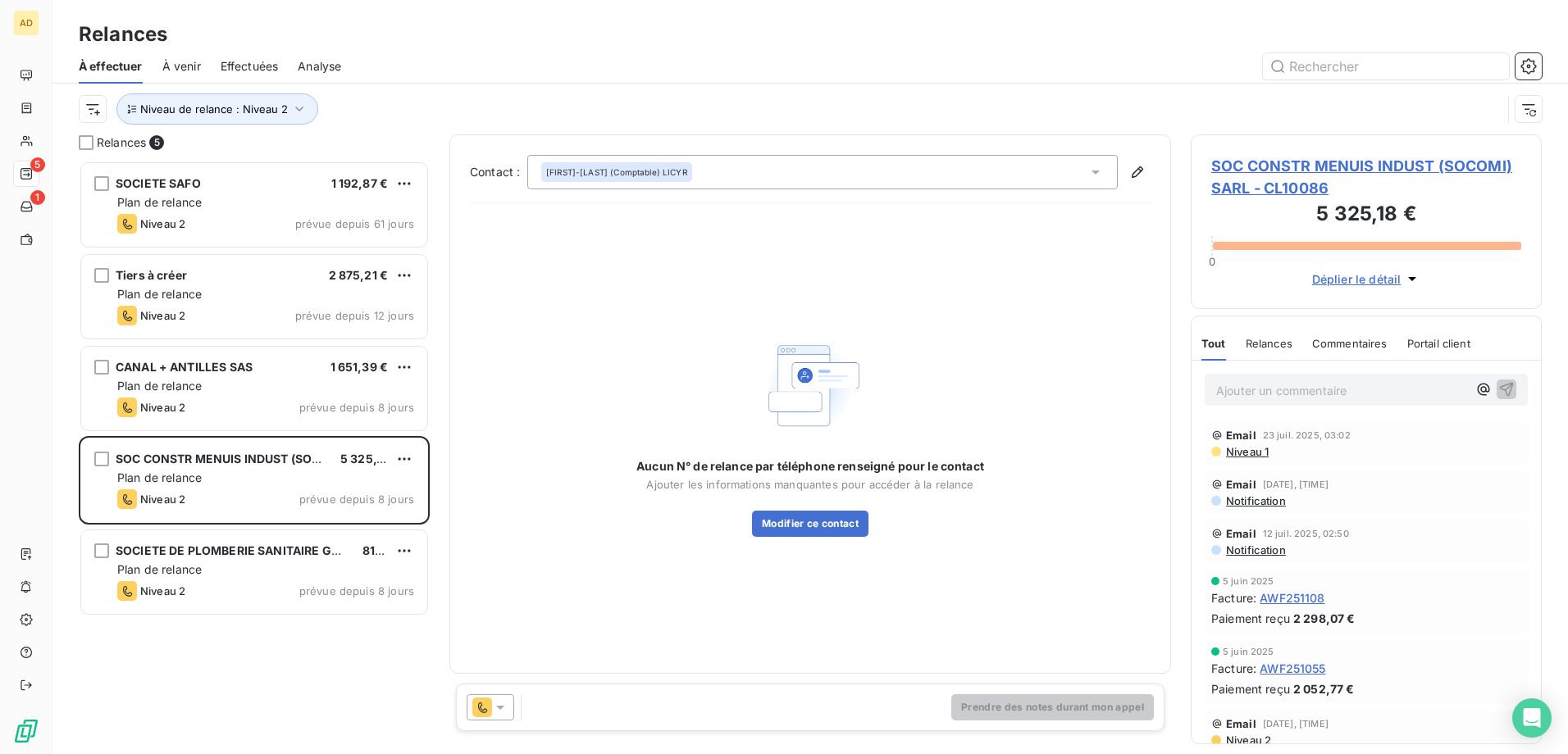 click 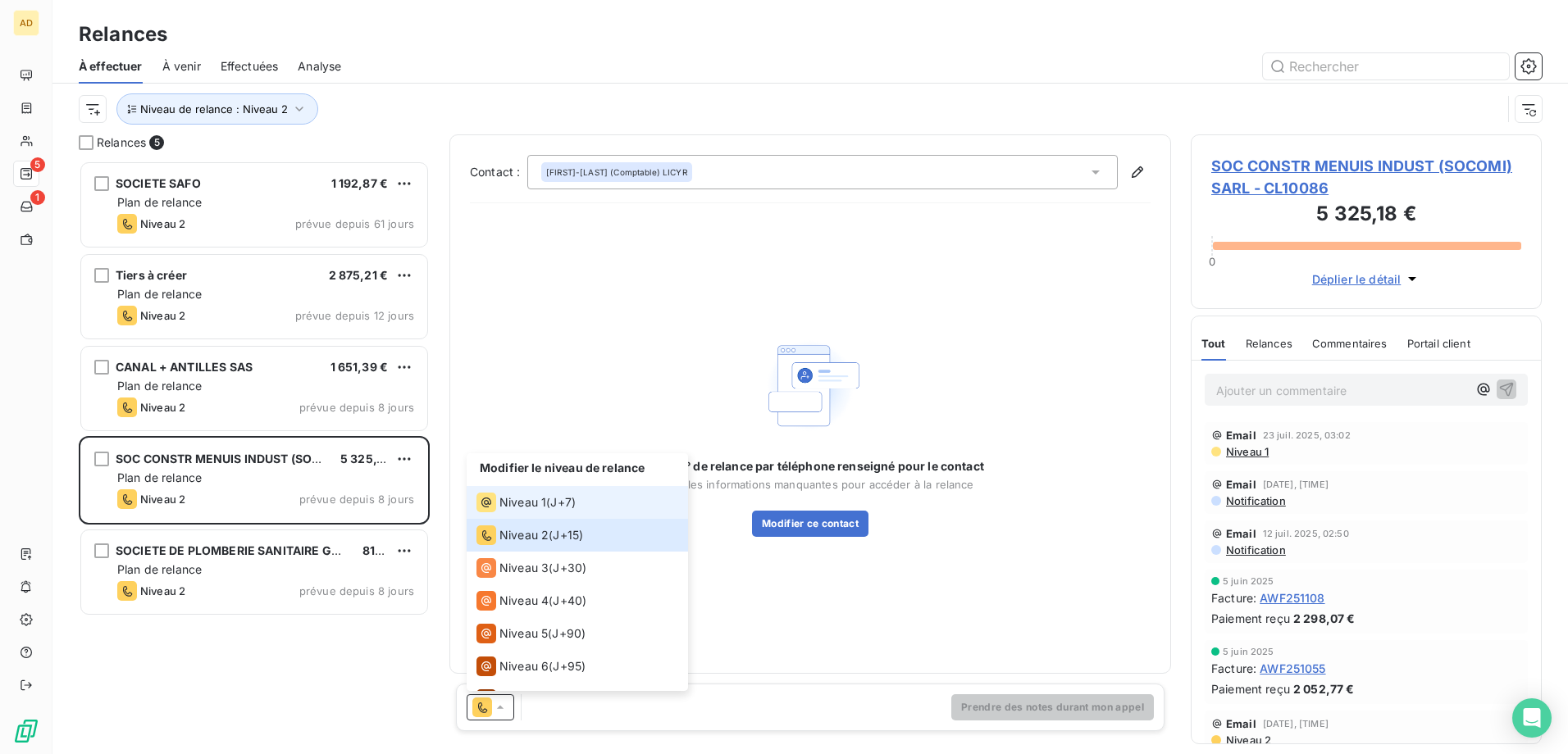 click on "J+7 )" at bounding box center (563, 502) 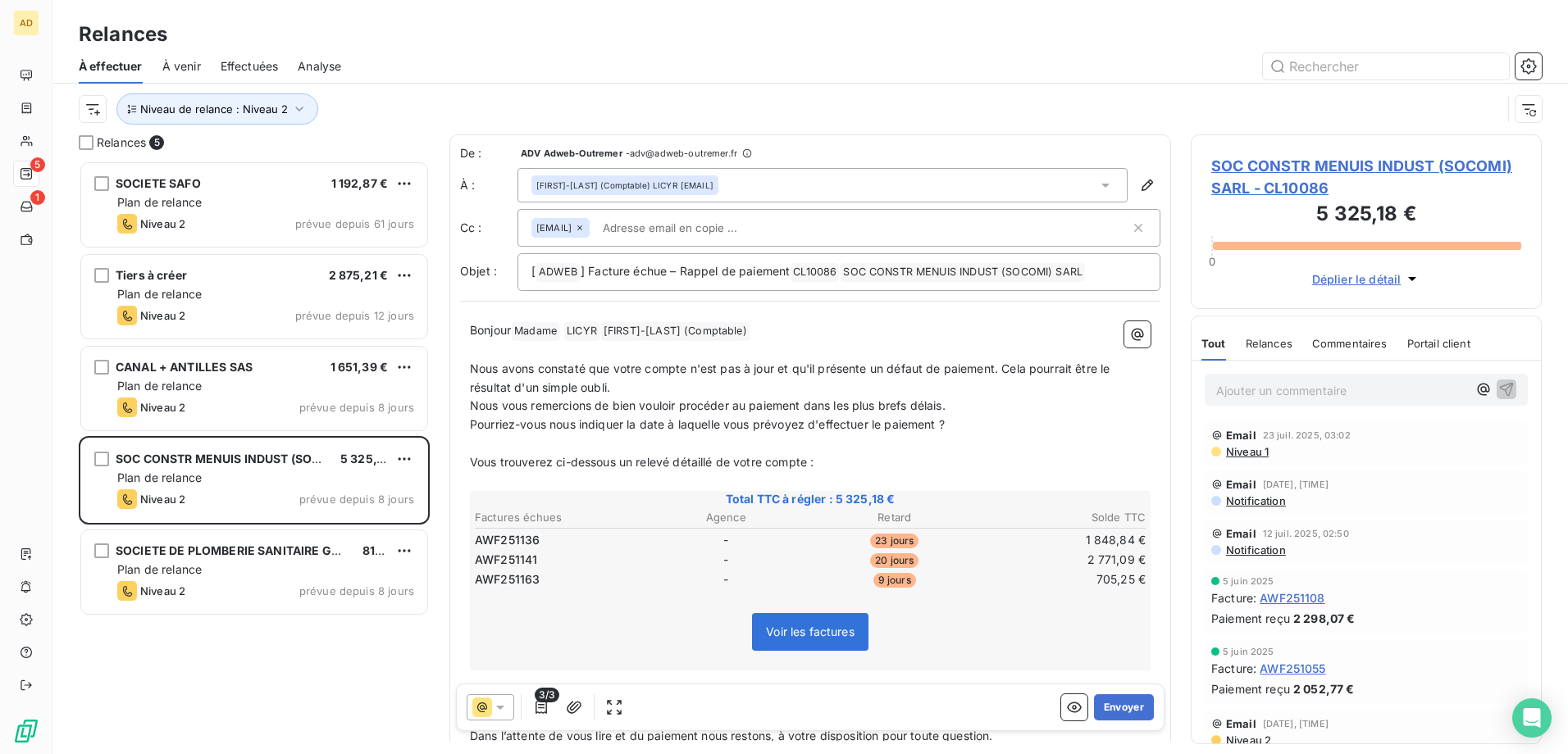click 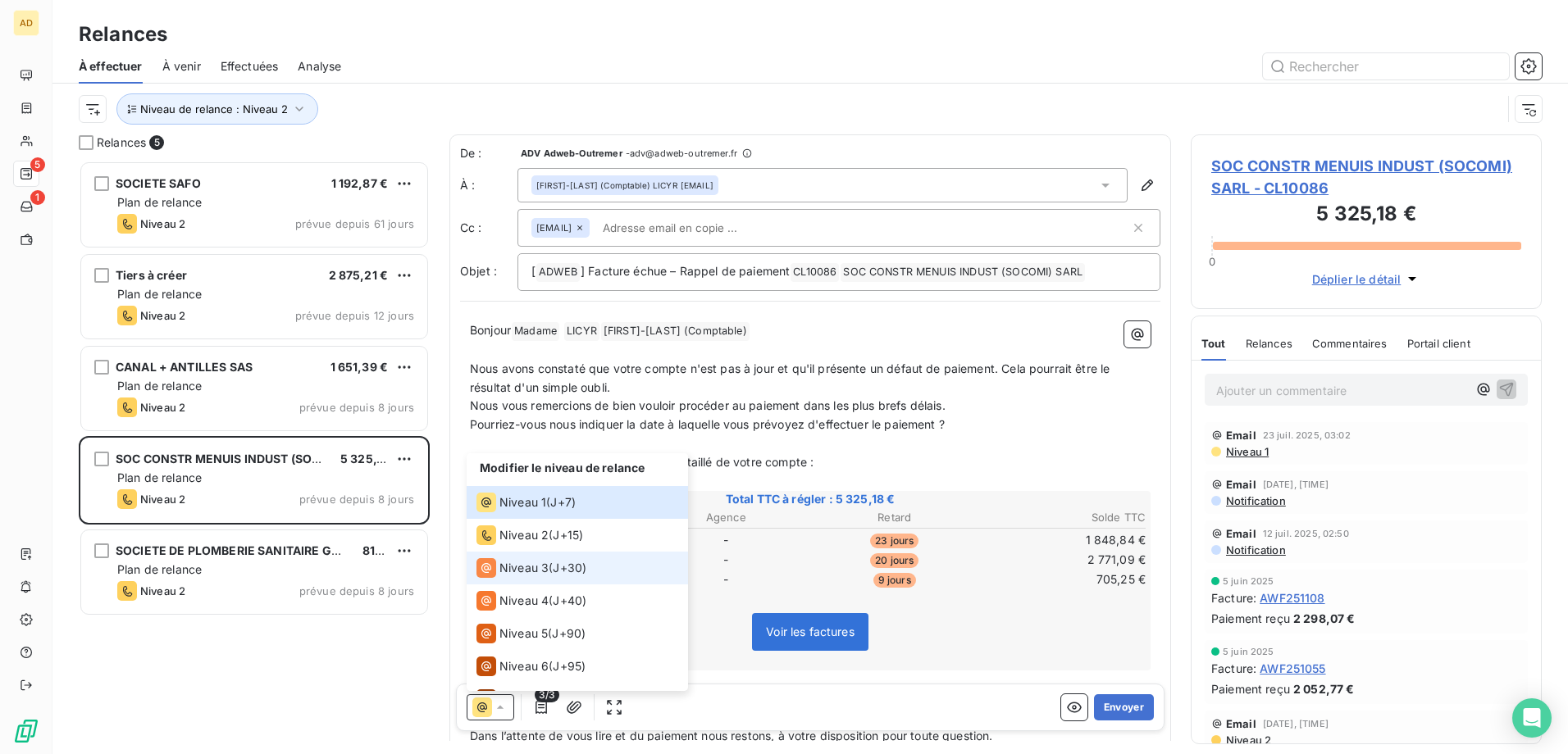 click on "Niveau 3" at bounding box center [524, 568] 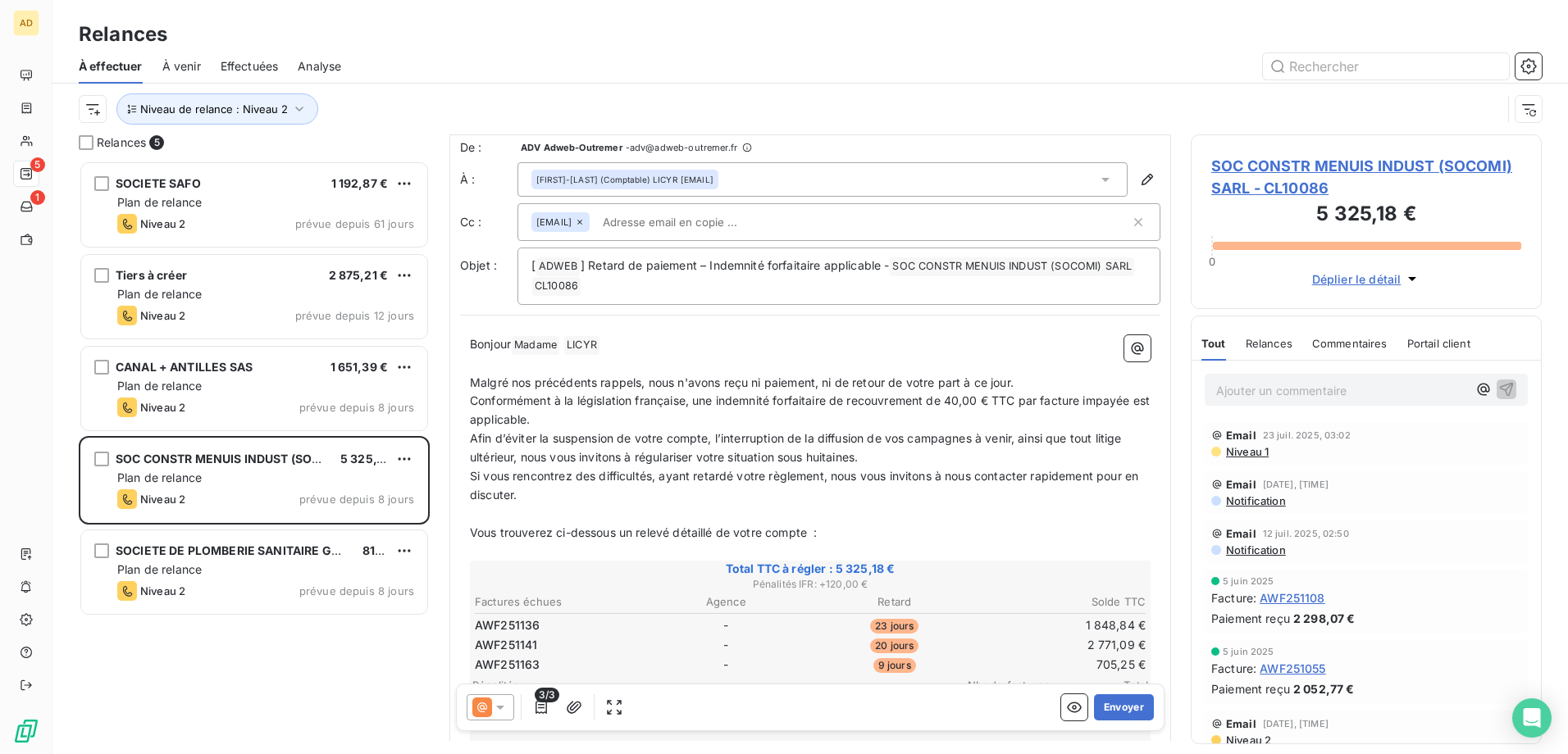 scroll, scrollTop: 1, scrollLeft: 0, axis: vertical 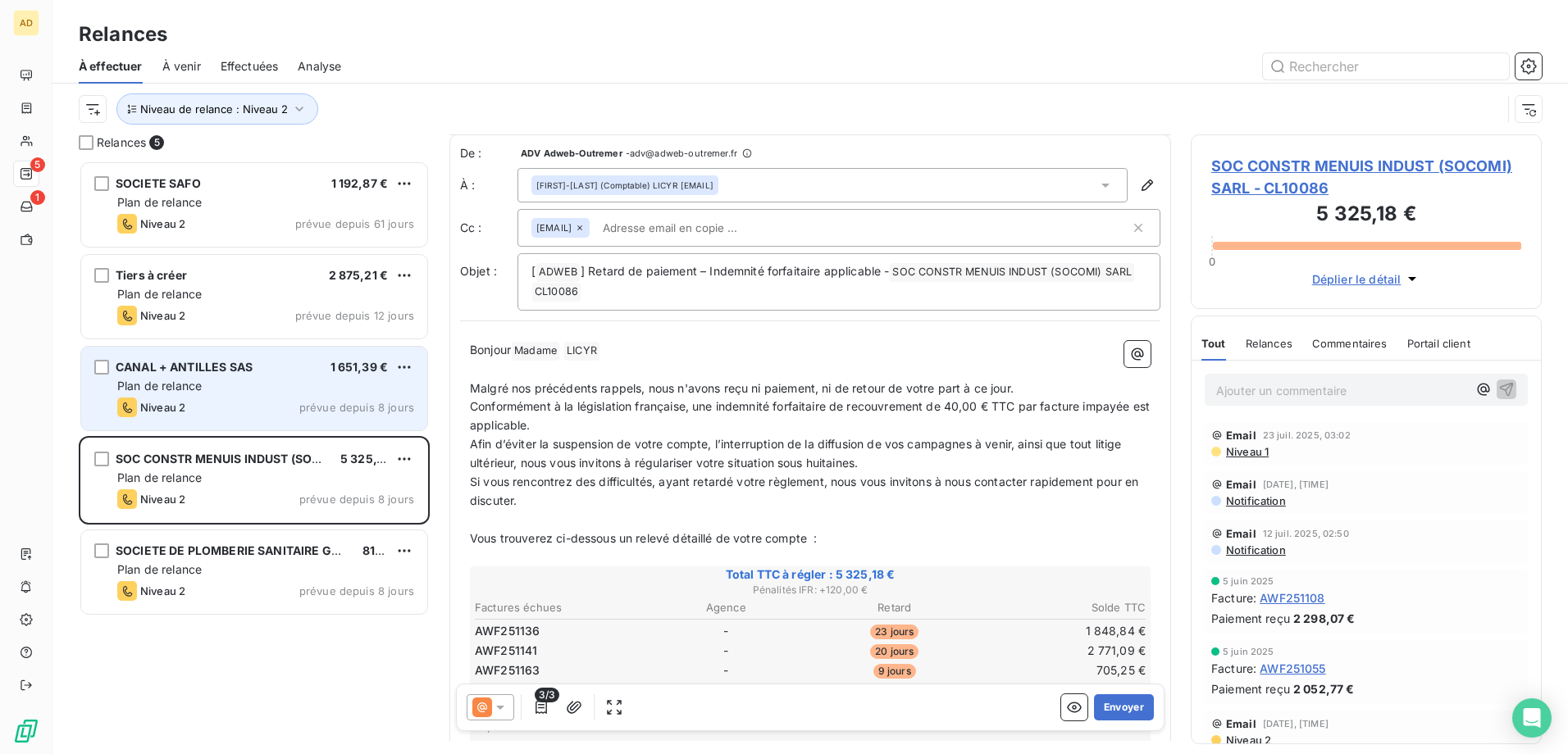 click on "Niveau 2 prévue depuis 8 jours" at bounding box center [266, 407] 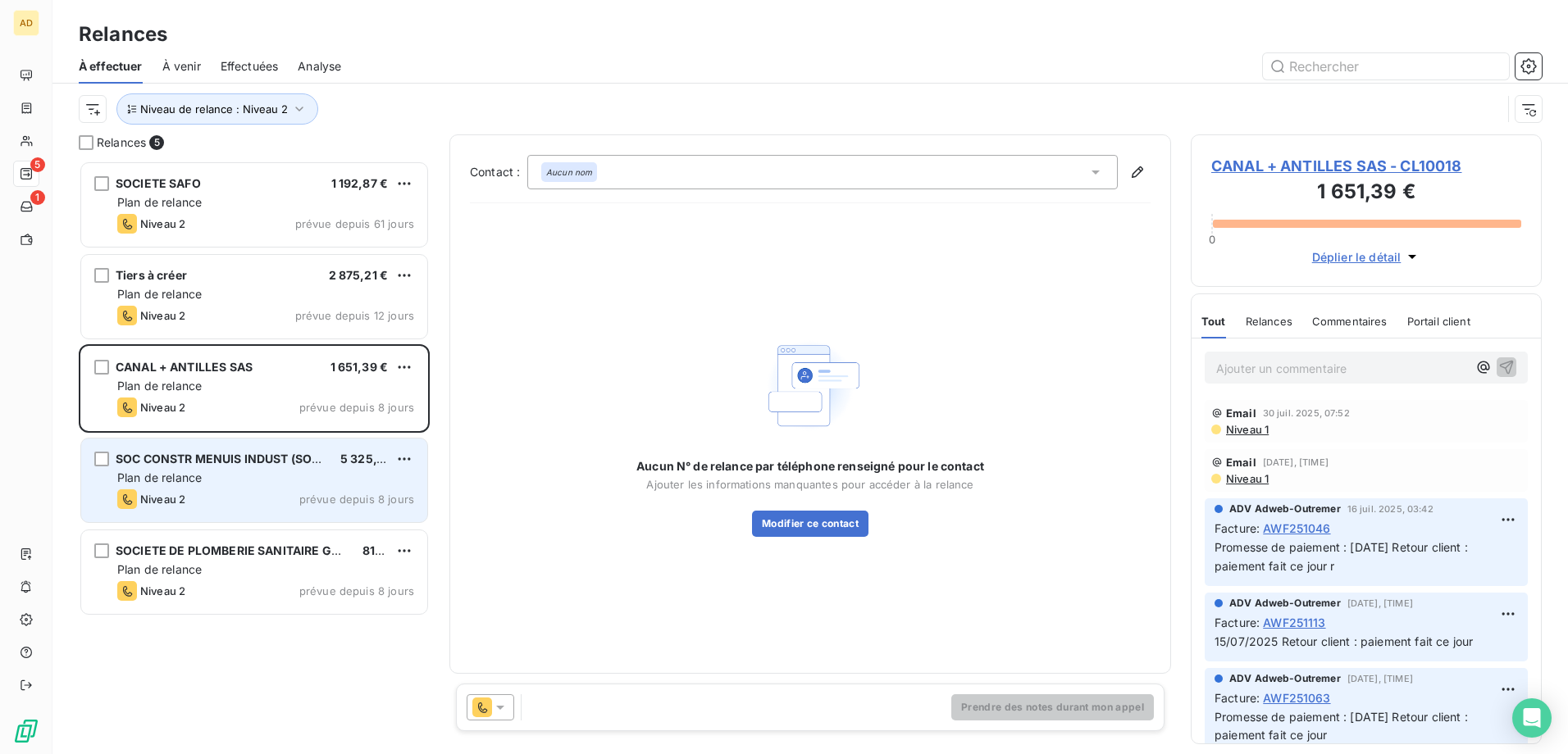 click on "Niveau 2 prévue depuis 8 jours" at bounding box center [266, 499] 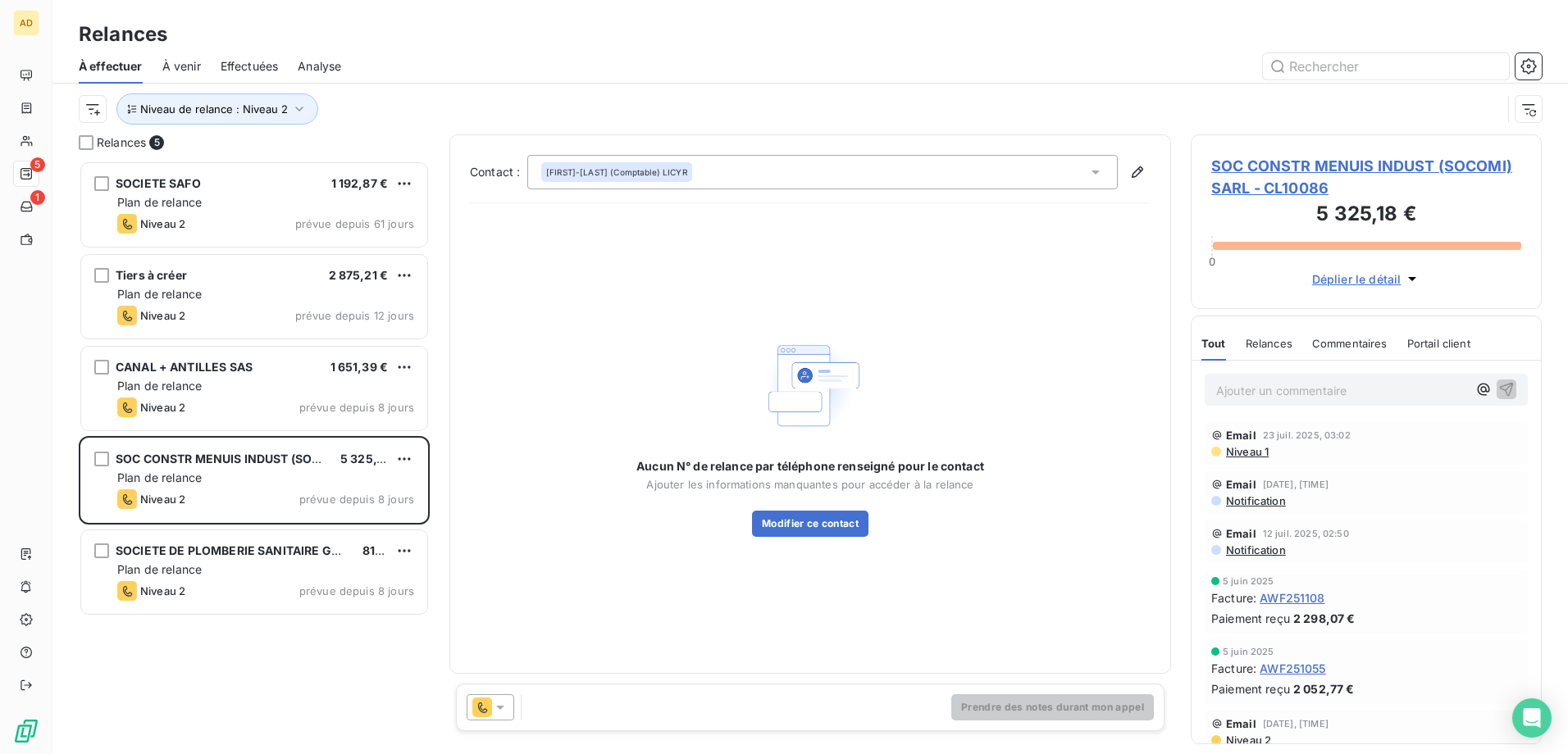 click 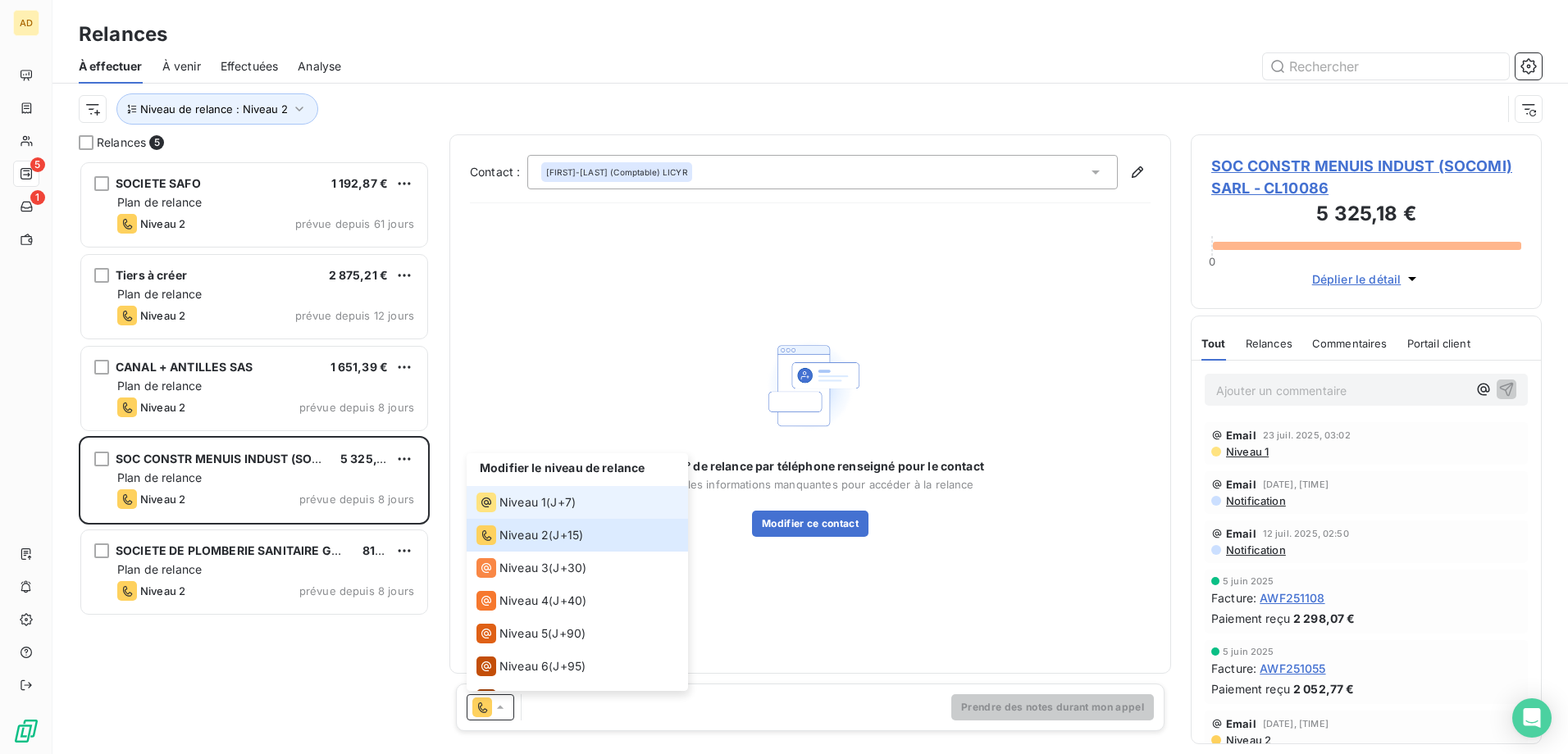 click on "J+7 )" at bounding box center (563, 502) 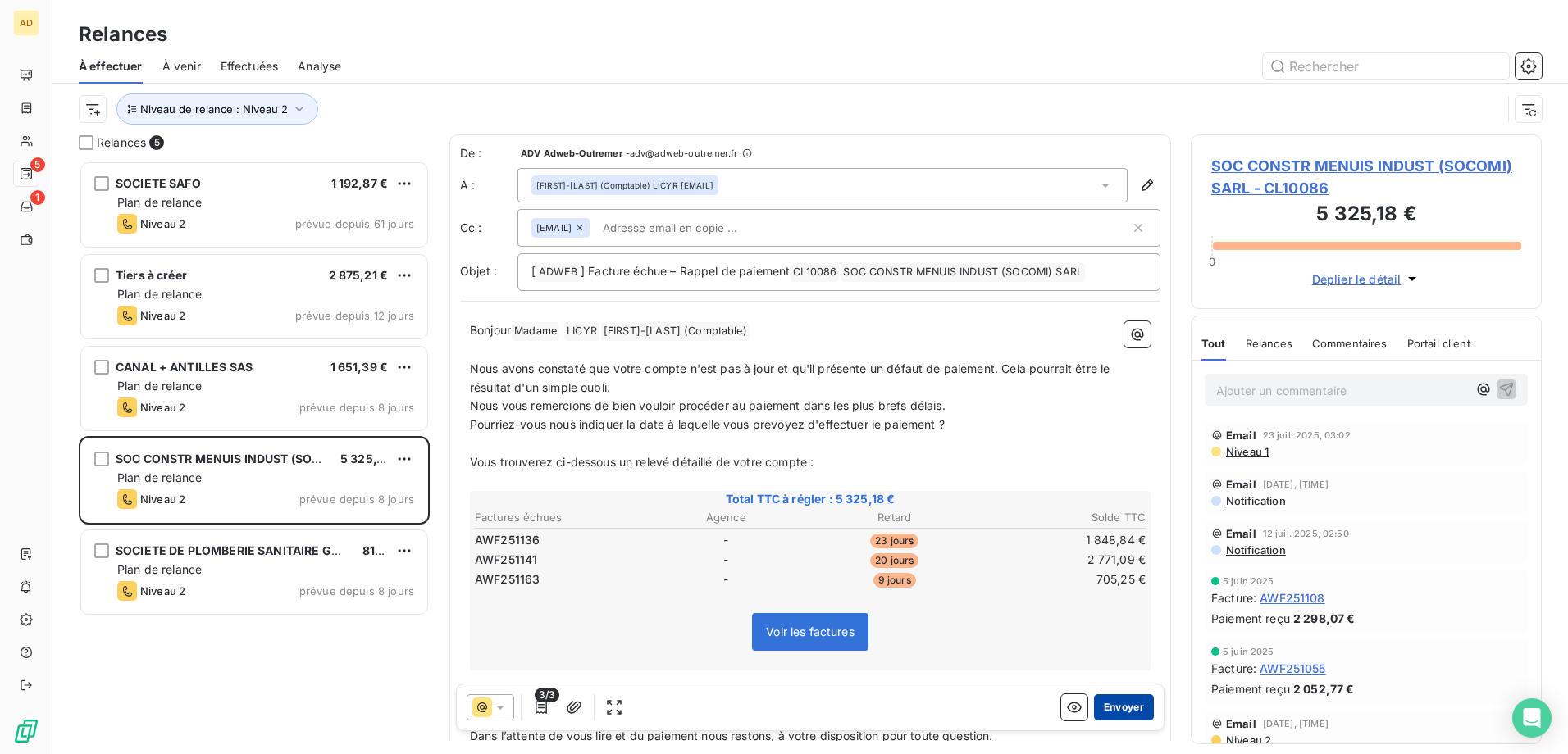 click on "Envoyer" at bounding box center [1124, 707] 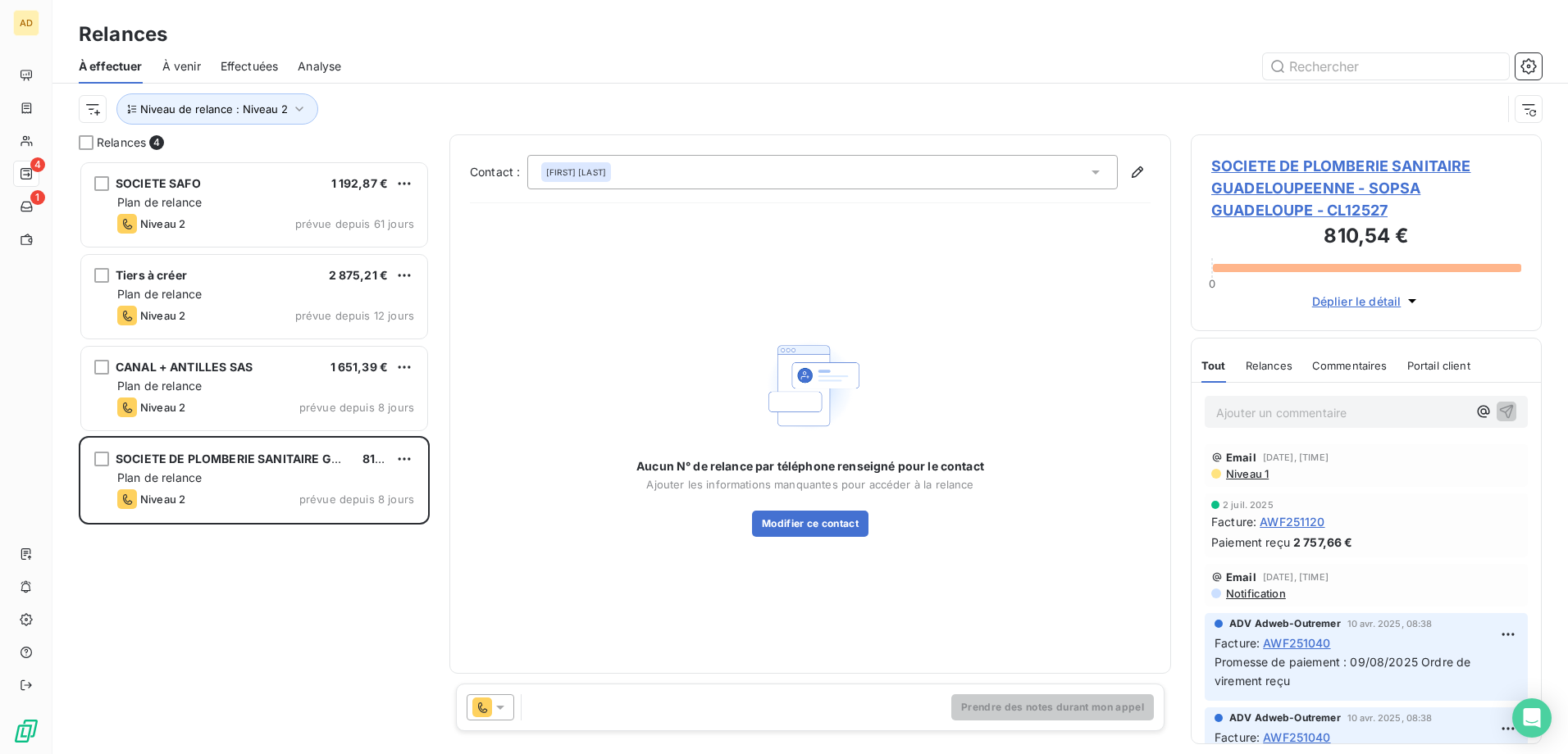 click 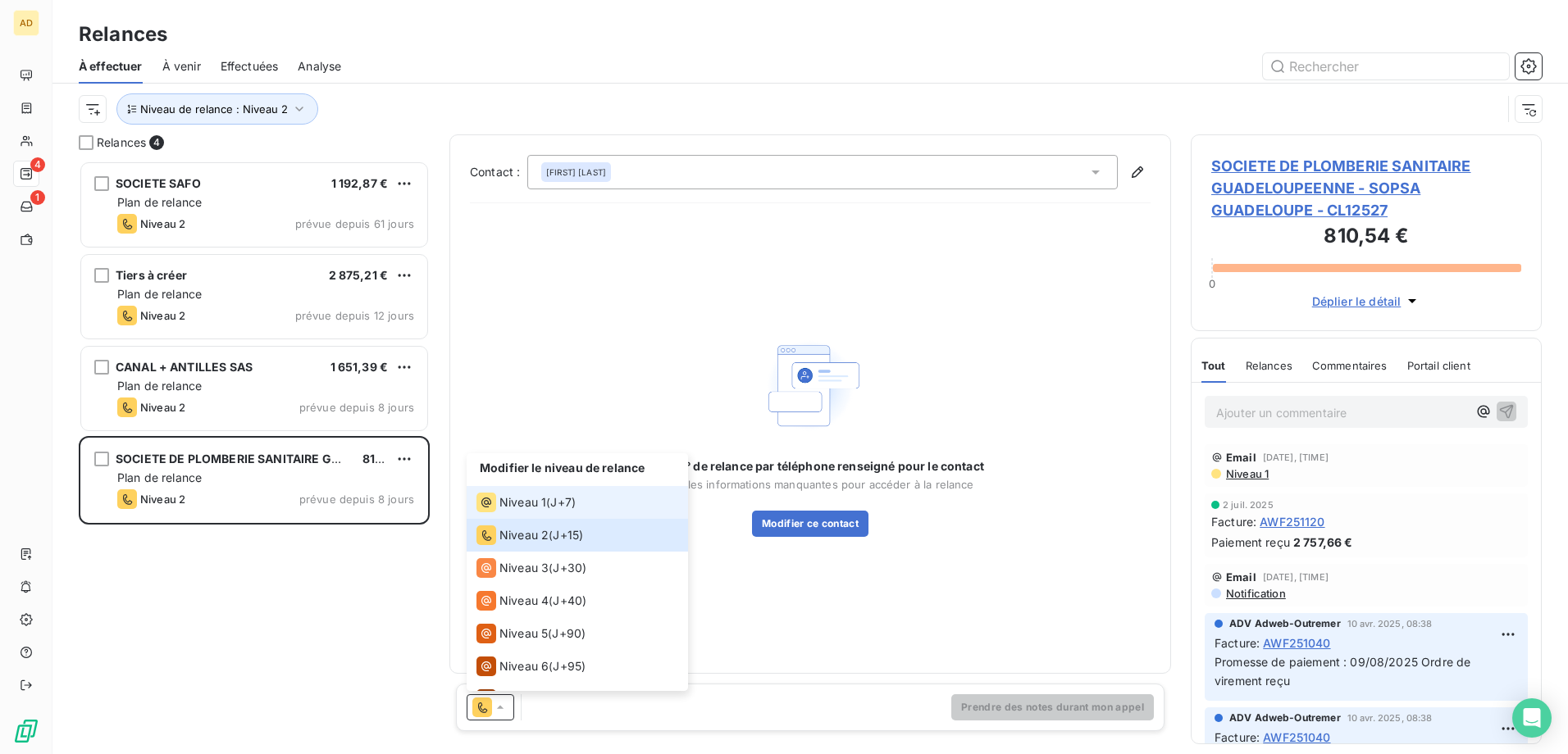 click on "Niveau 1  ( J+7 )" at bounding box center [577, 502] 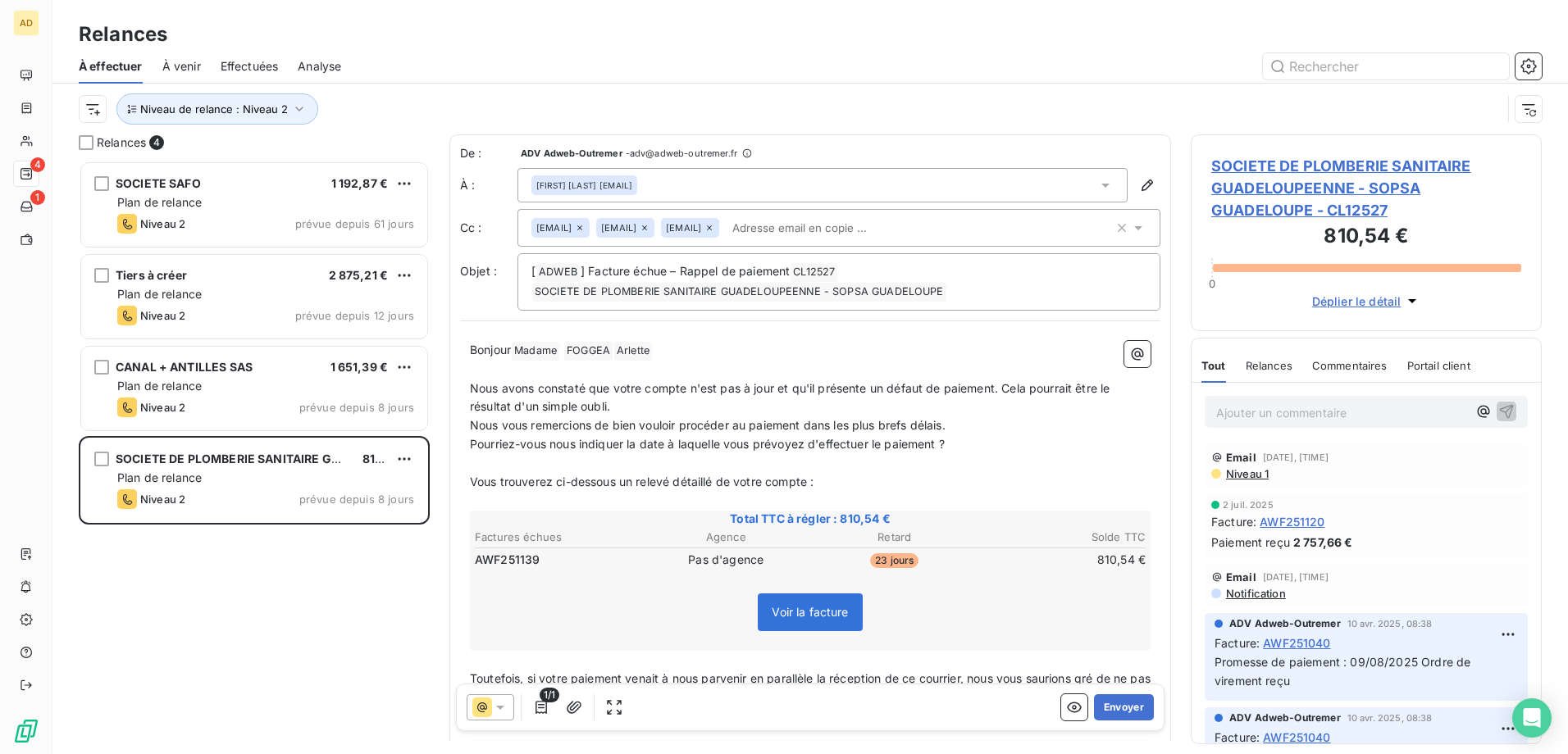 click on "SOCIETE DE PLOMBERIE SANITAIRE GUADELOUPEENNE - SOPSA GUADELOUPE - CL12527" at bounding box center (1366, 188) 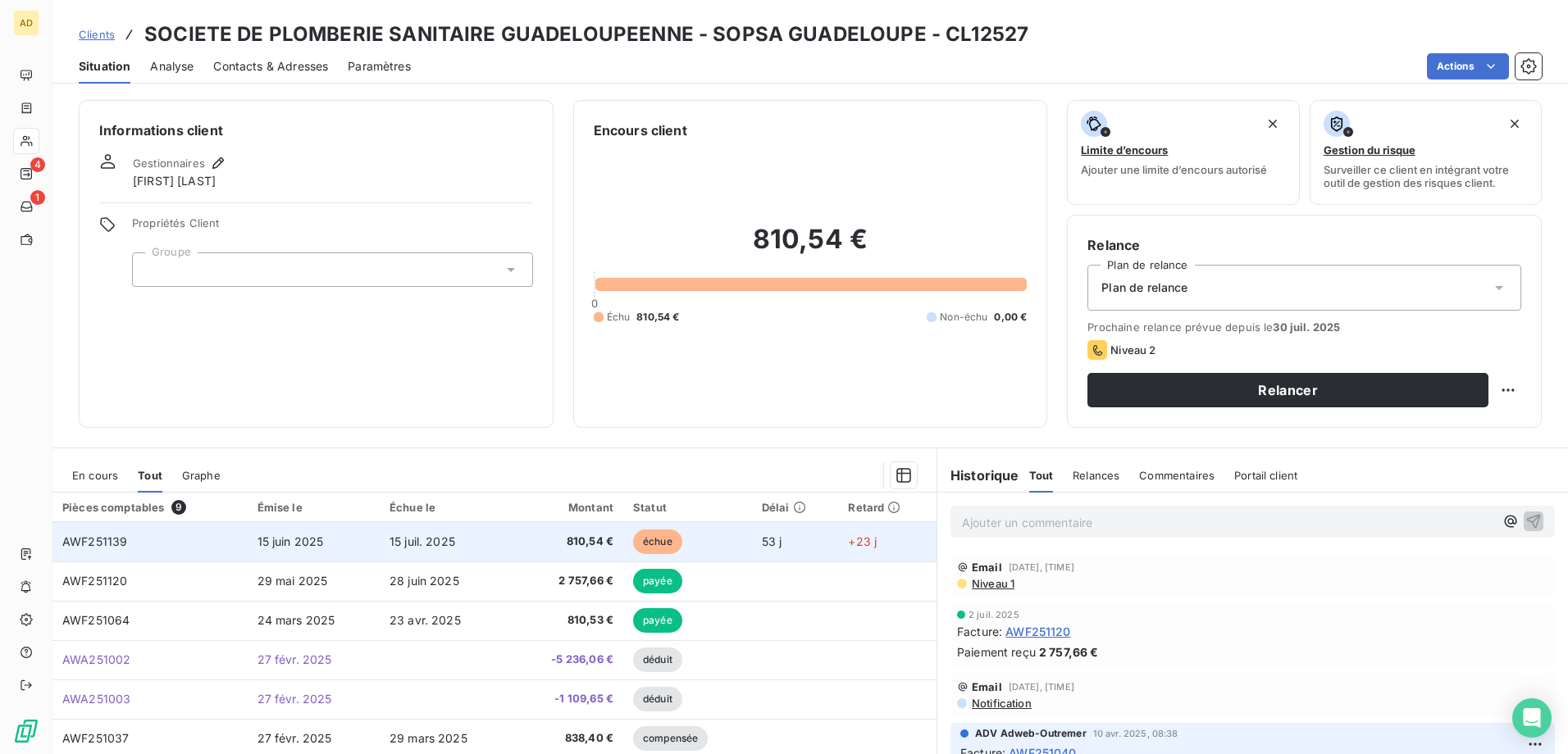 click on "810,54 €" at bounding box center [567, 542] 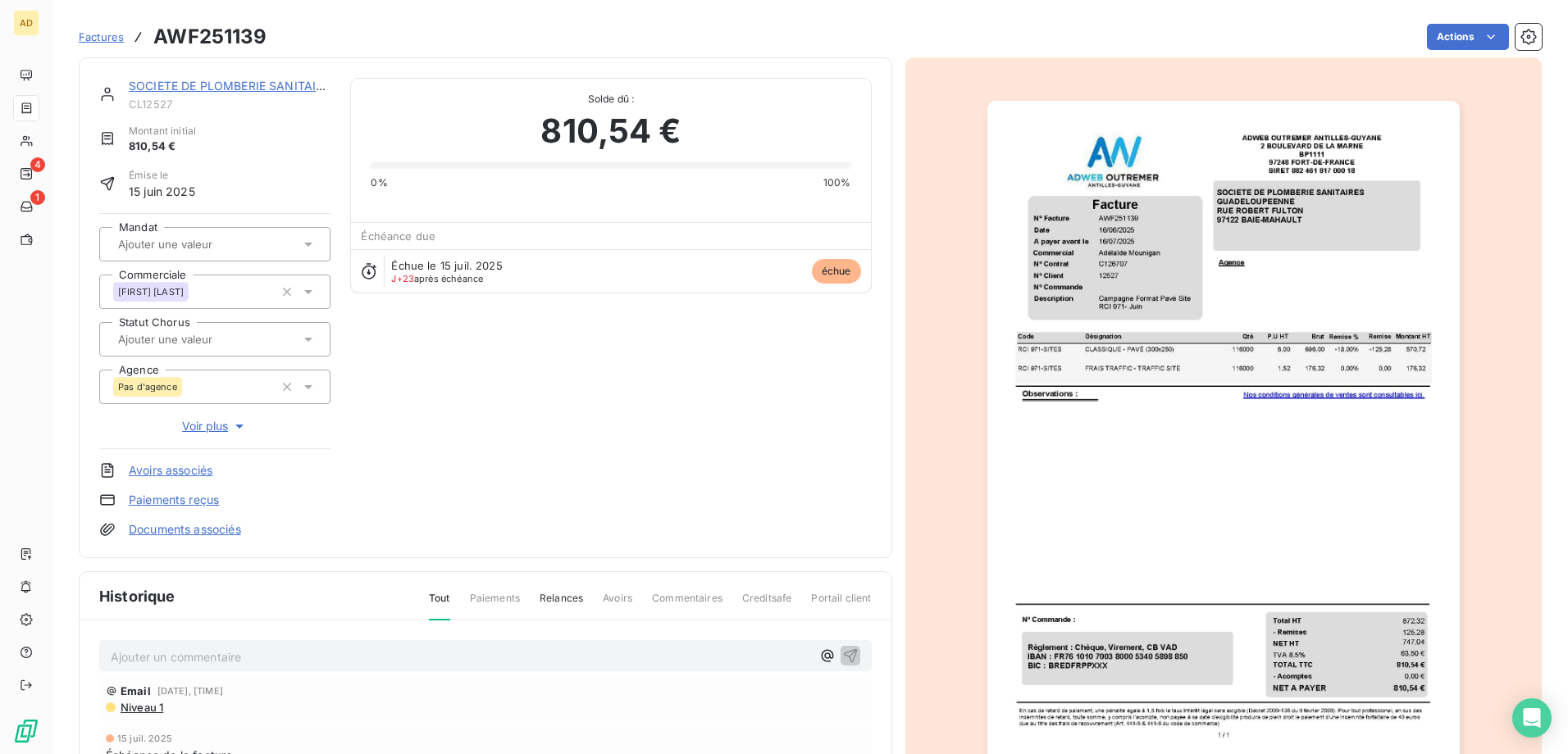 scroll, scrollTop: 0, scrollLeft: 0, axis: both 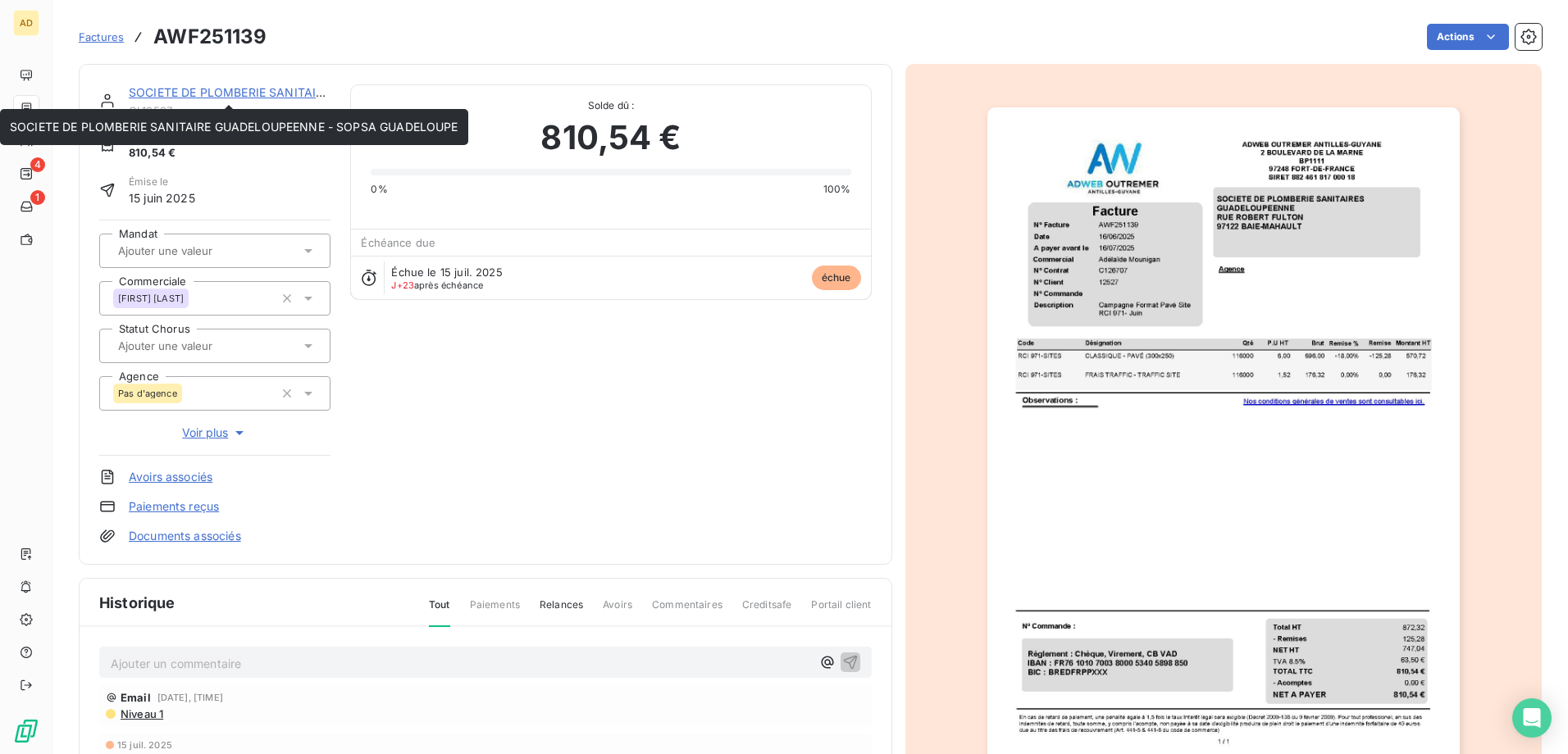 click on "SOCIETE DE PLOMBERIE SANITAIRE GUADELOUPEENNE - SOPSA GUADELOUPE" at bounding box center (353, 92) 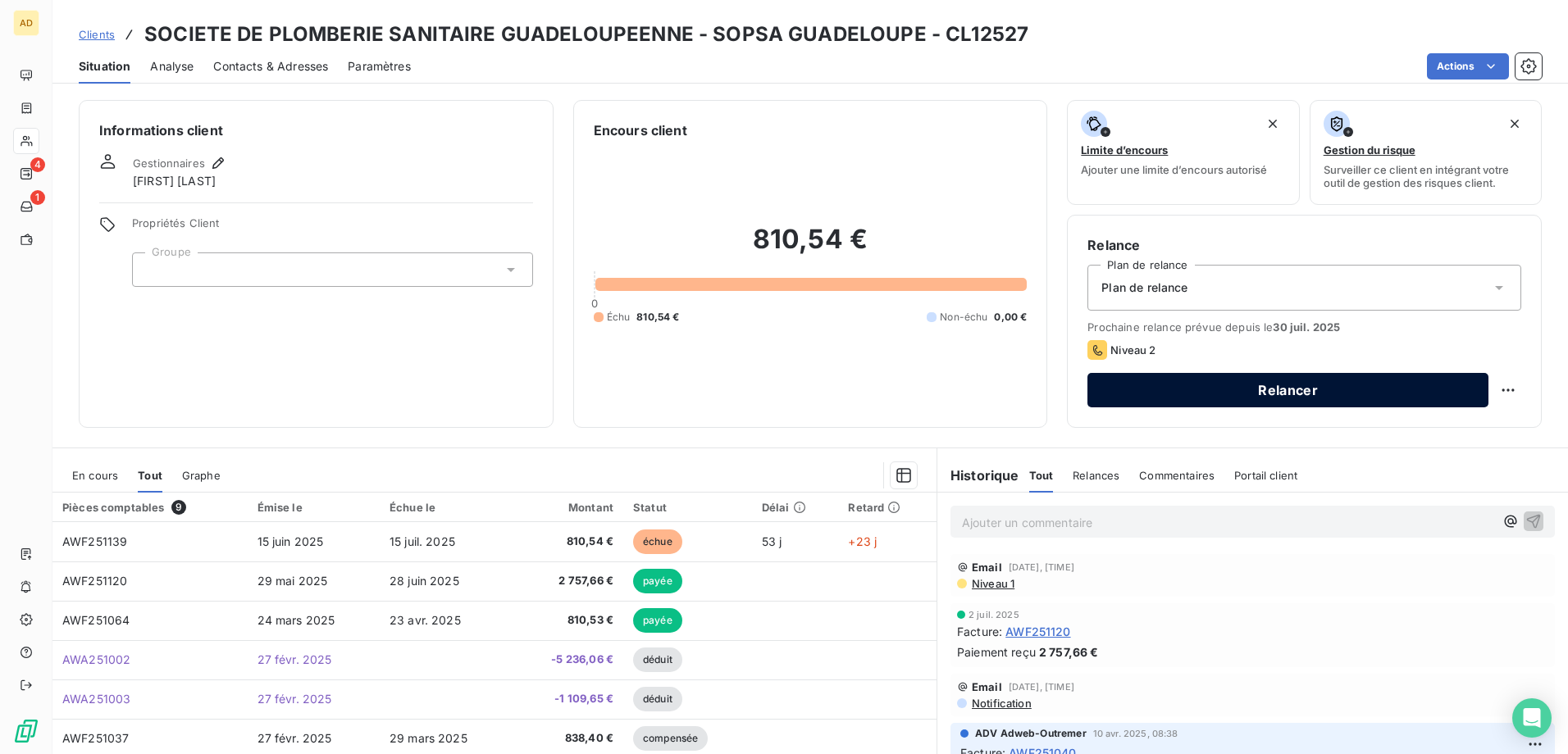click on "Relancer" at bounding box center [1288, 390] 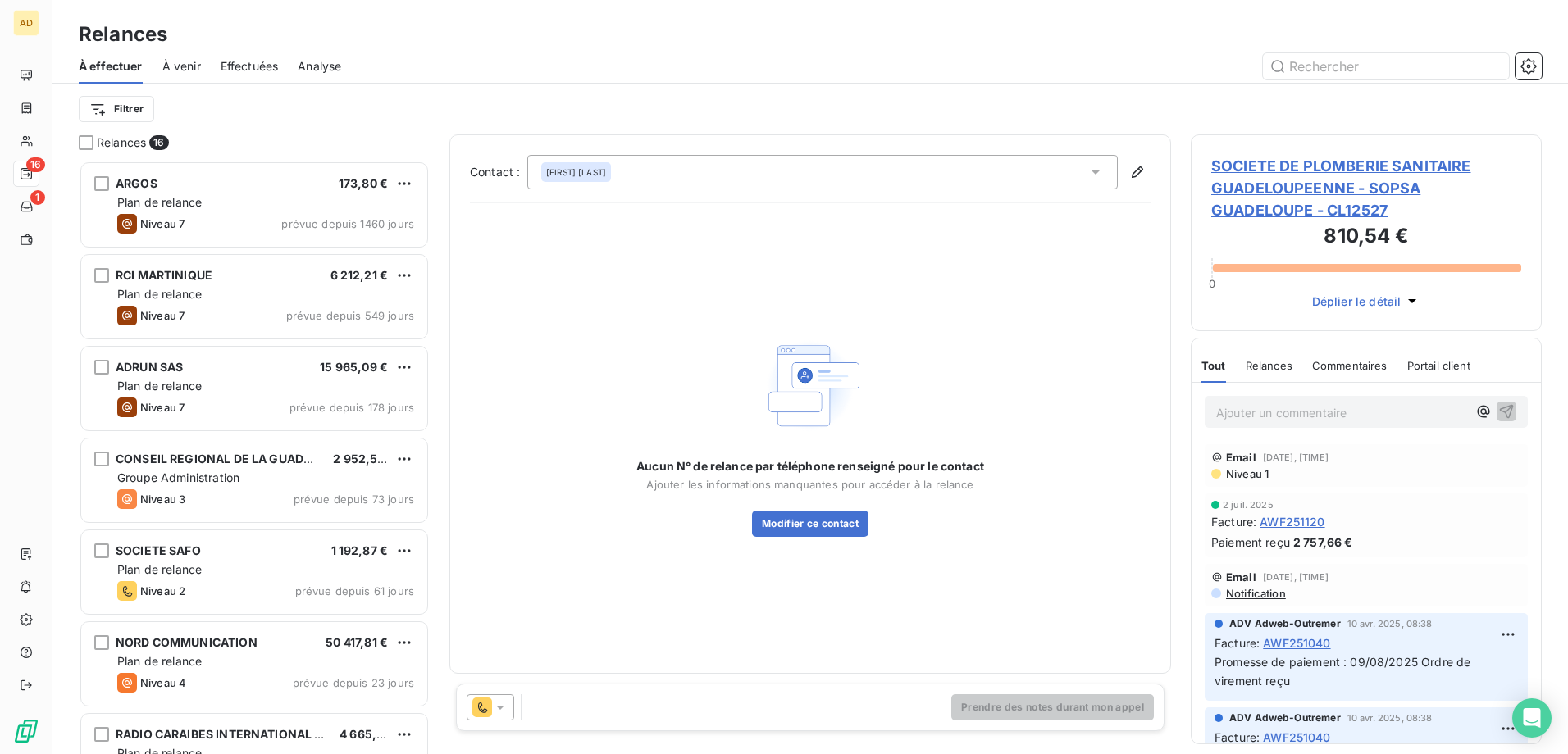 scroll, scrollTop: 13, scrollLeft: 13, axis: both 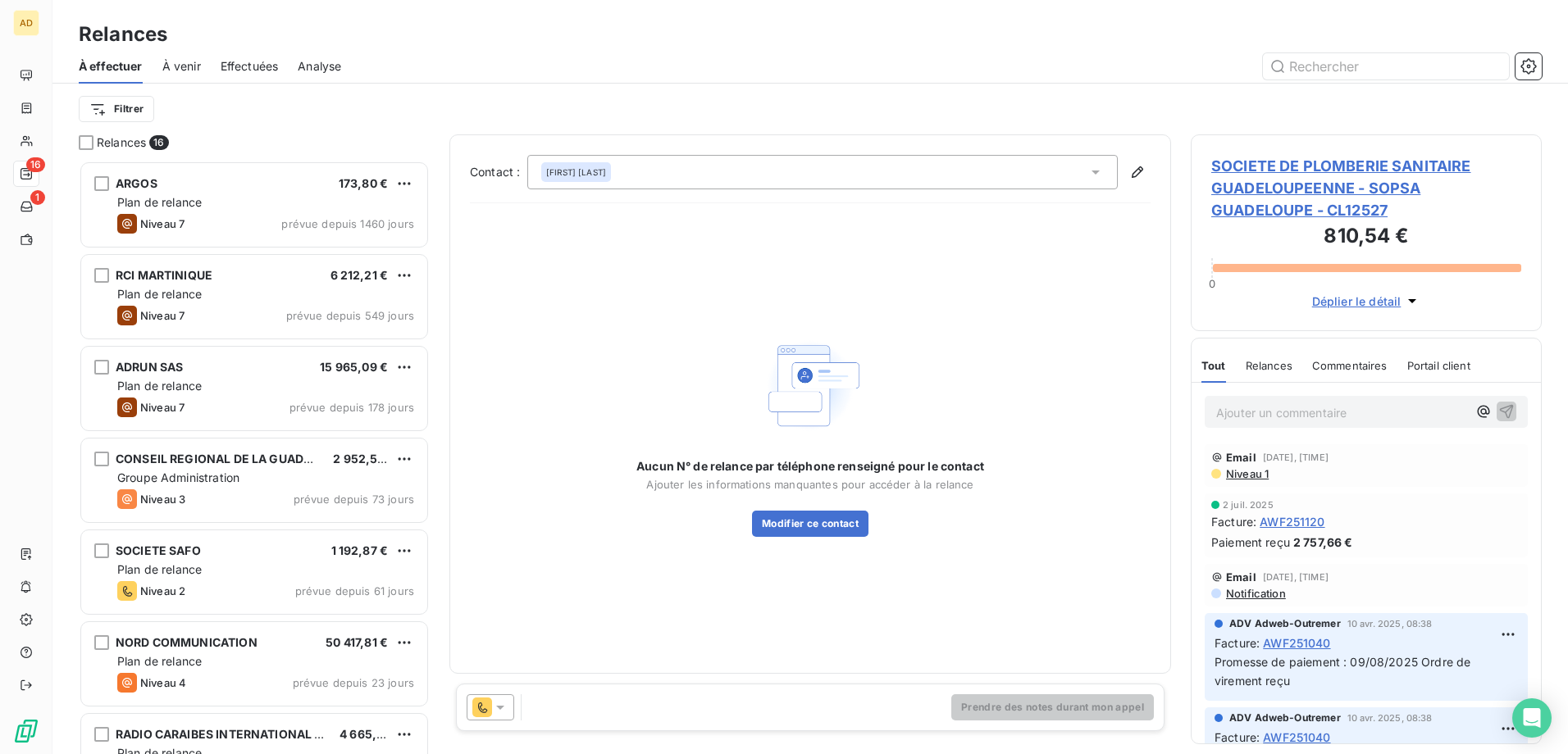 click 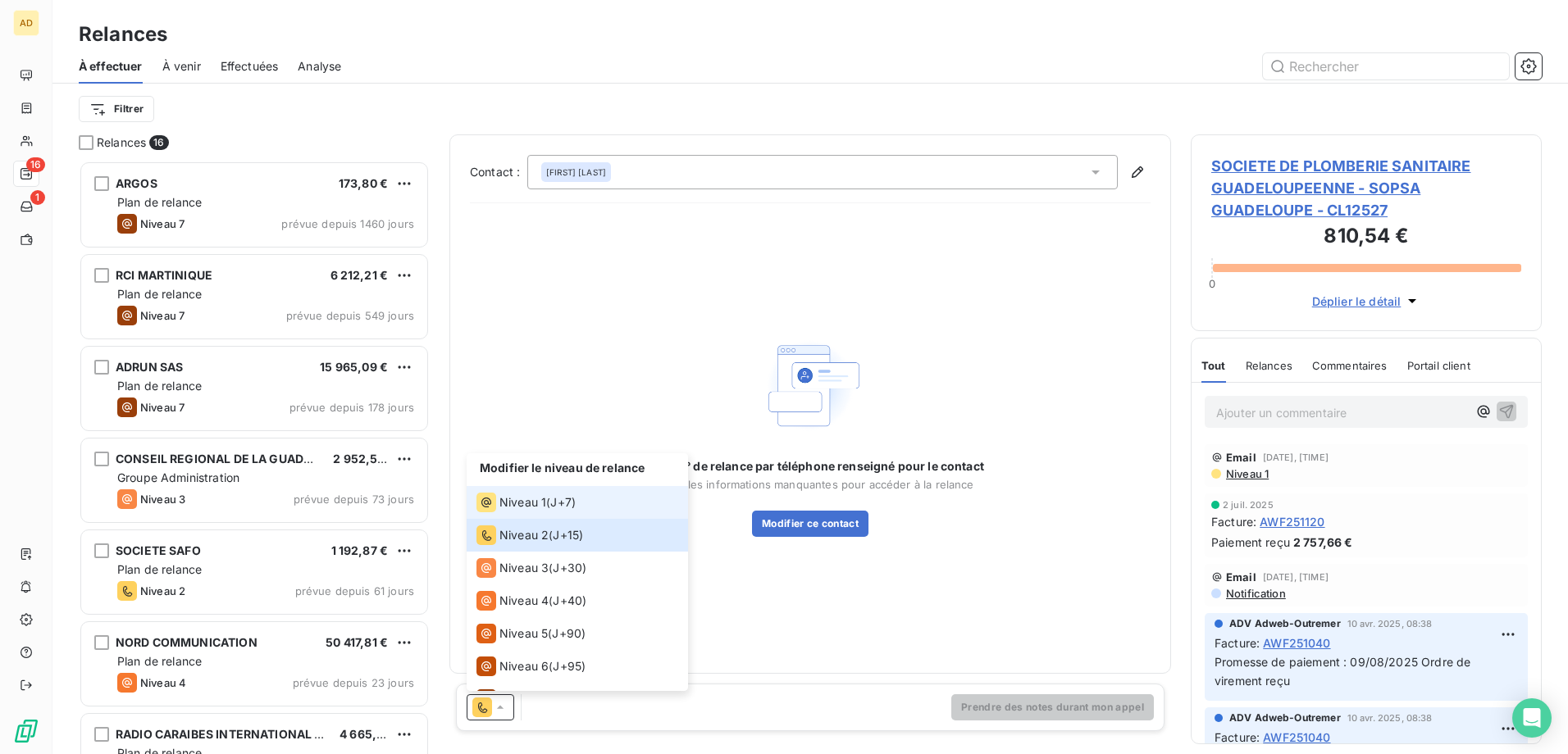 click on "J+7 )" at bounding box center [563, 502] 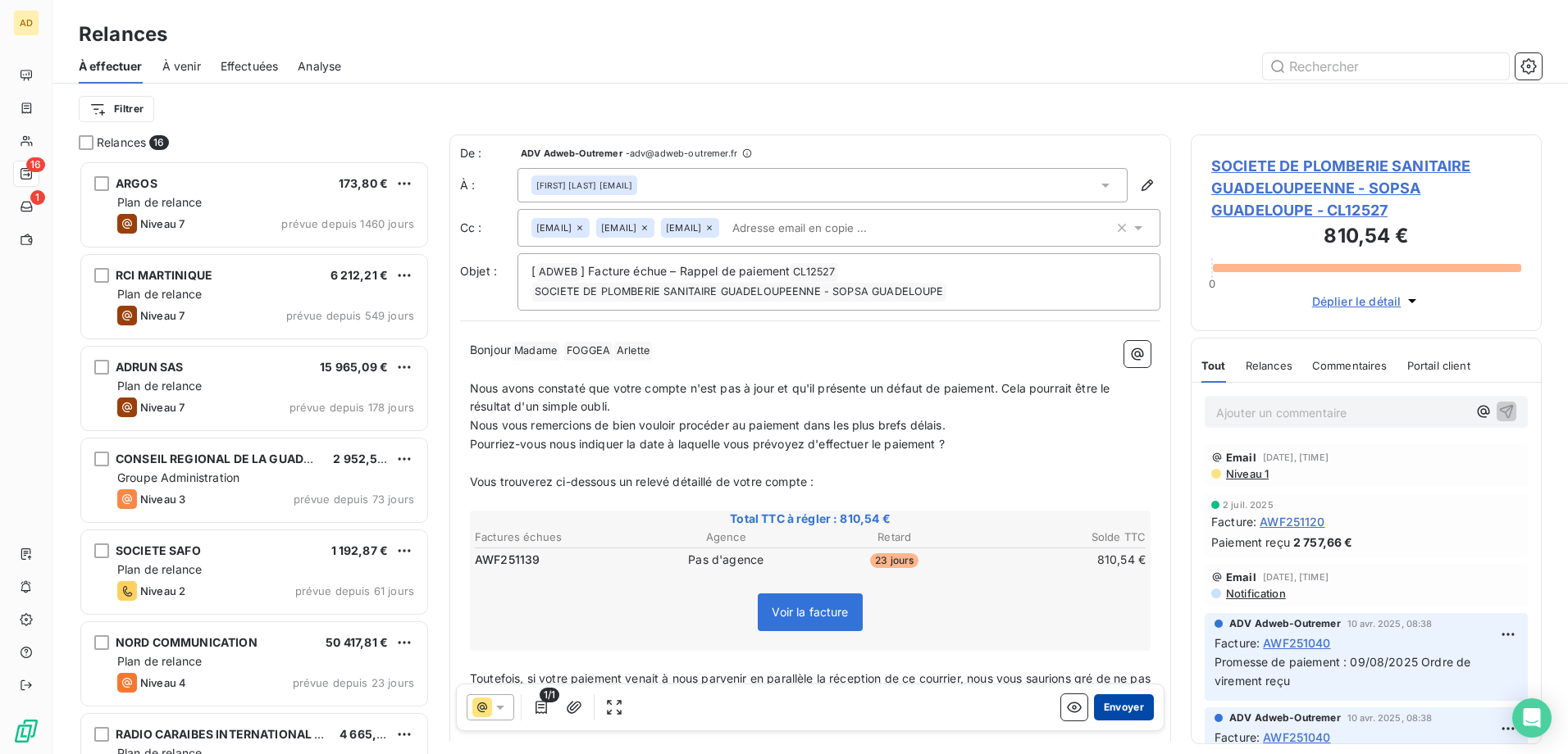 click on "Envoyer" at bounding box center [1124, 707] 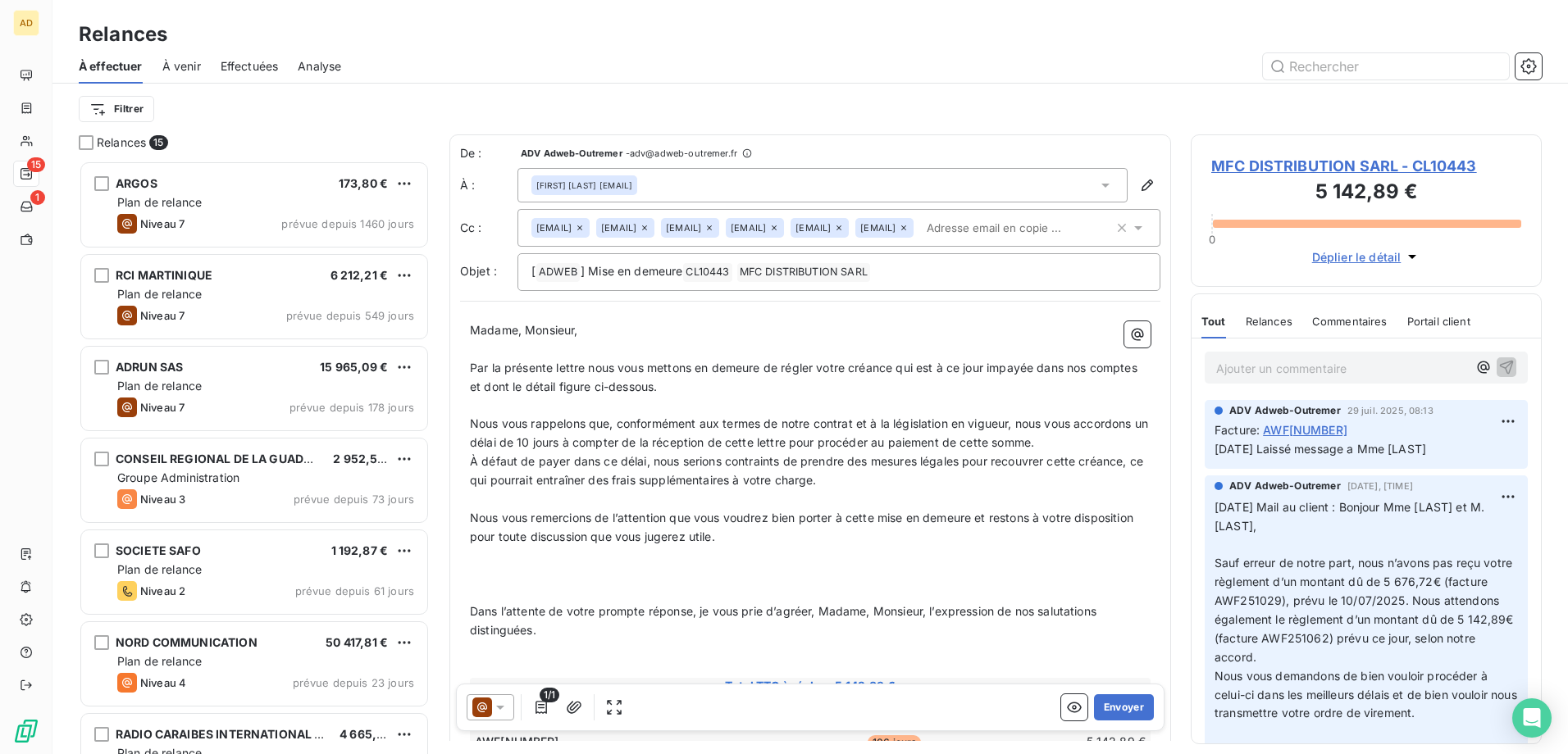 click on "Effectuées" at bounding box center [249, 66] 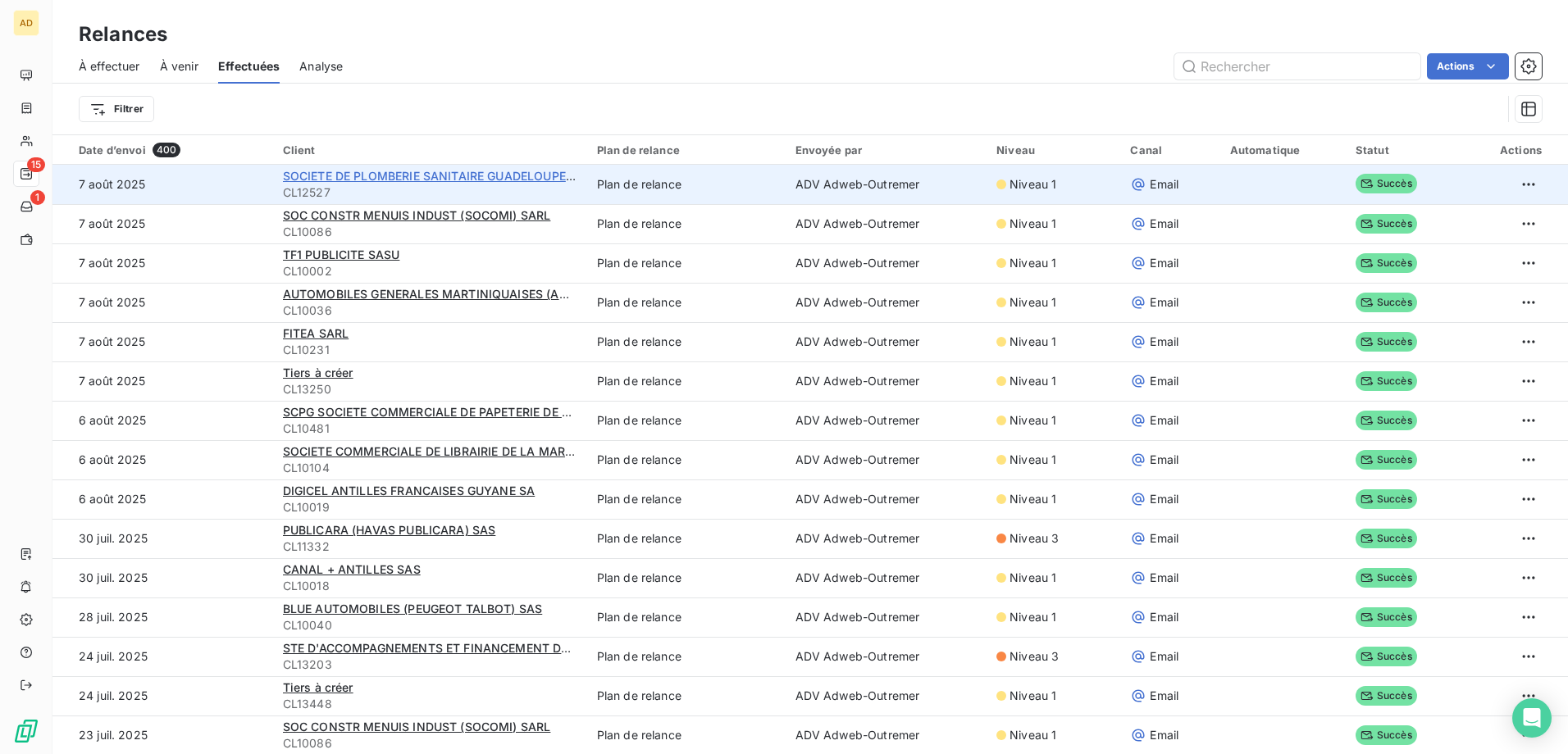 click on "SOCIETE DE PLOMBERIE SANITAIRE GUADELOUPEENNE - SOPSA GUADELOUPE" at bounding box center (507, 175) 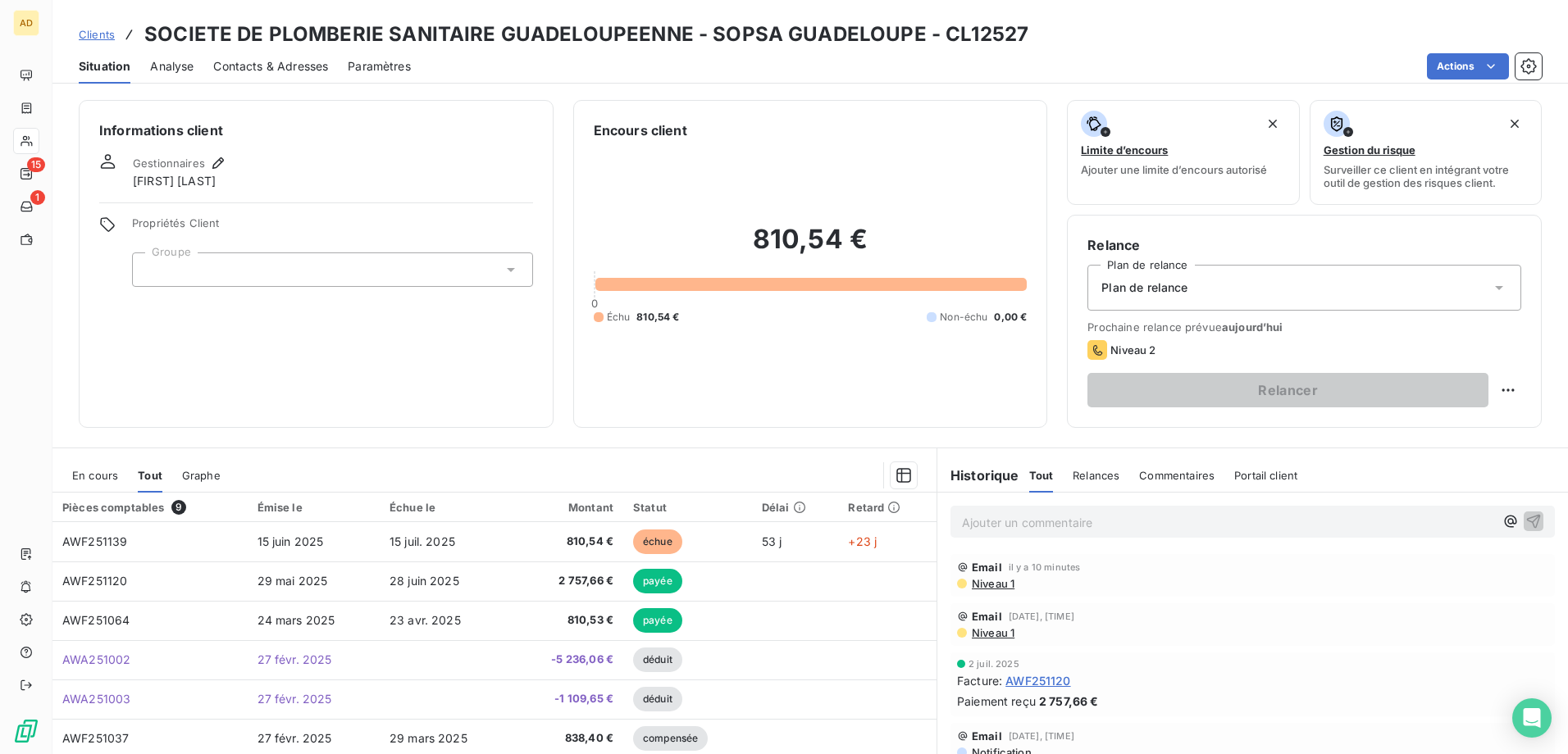click on "Contacts & Adresses" at bounding box center [271, 66] 